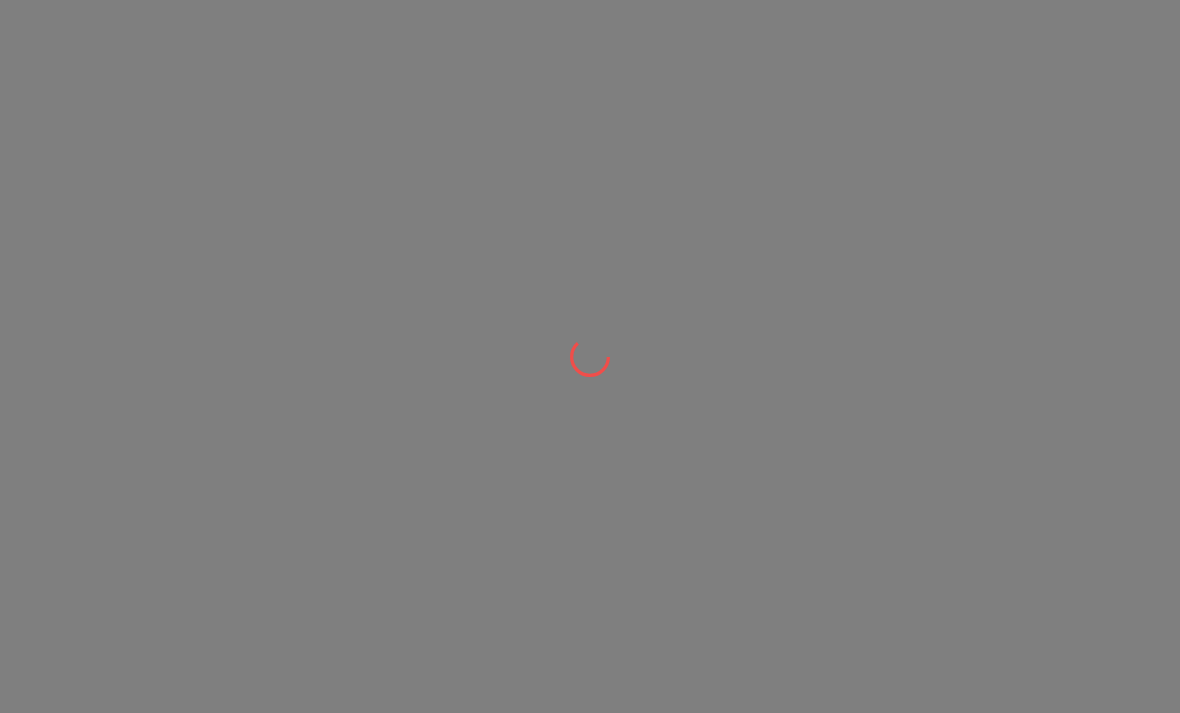 scroll, scrollTop: 0, scrollLeft: 0, axis: both 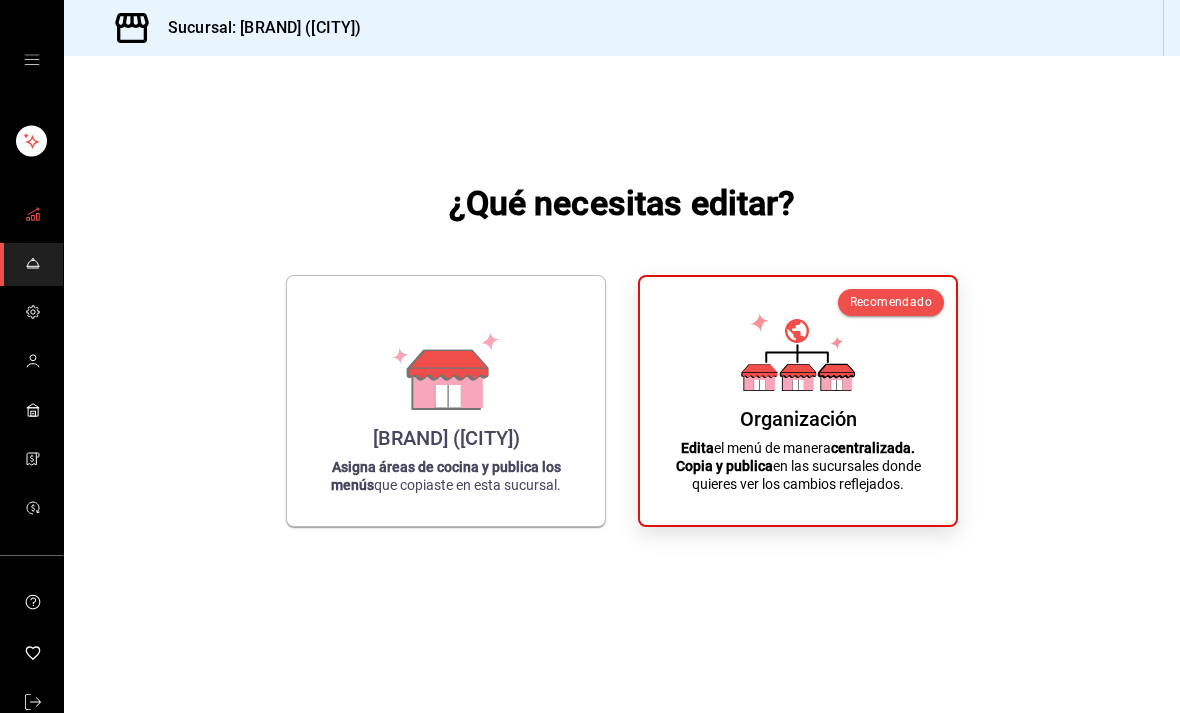 click at bounding box center [33, 215] 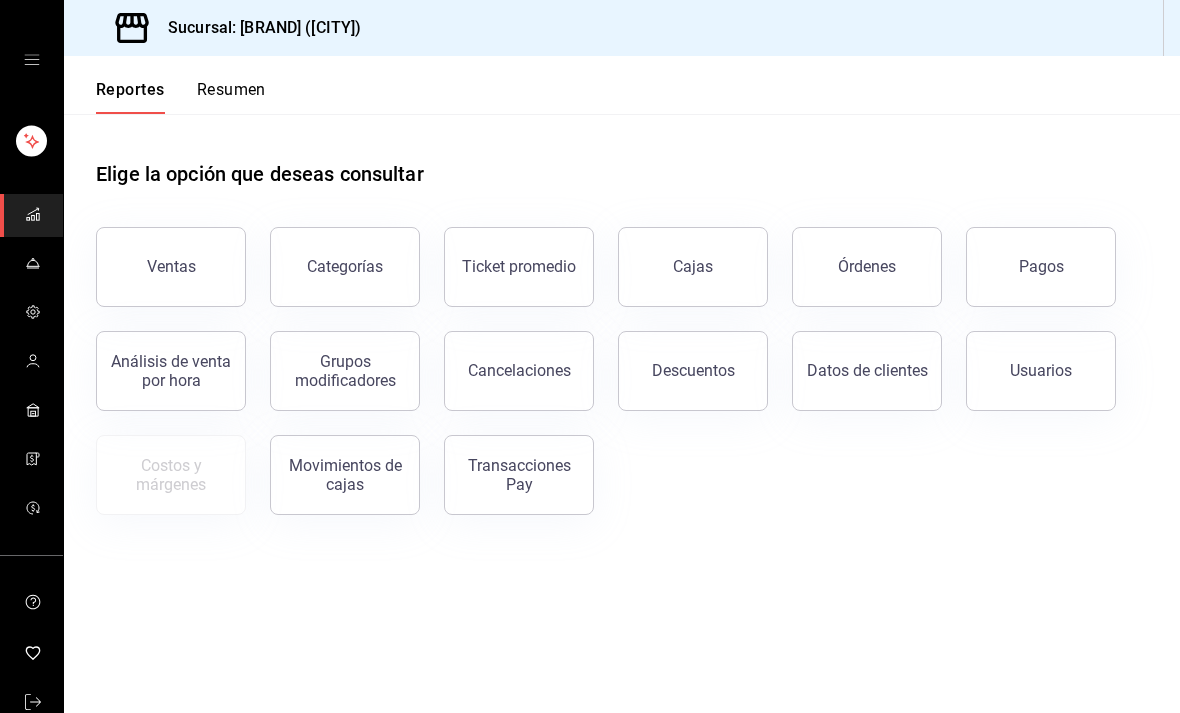 click on "Ventas" at bounding box center (171, 266) 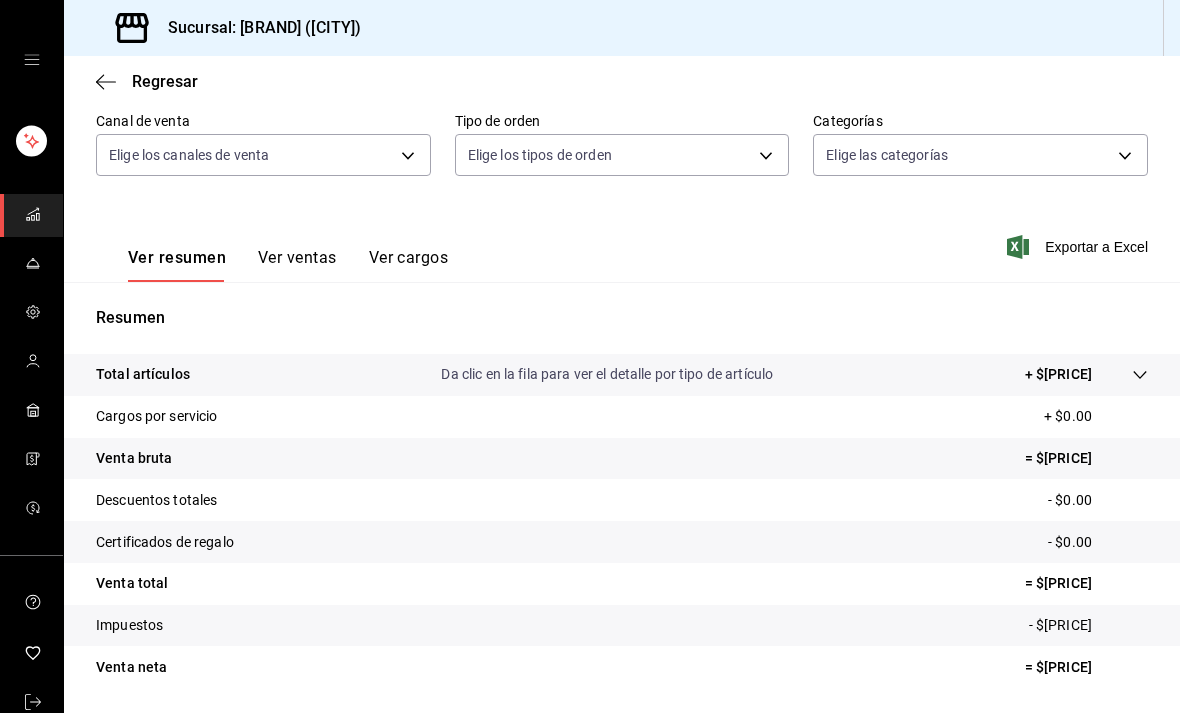 scroll, scrollTop: 181, scrollLeft: 0, axis: vertical 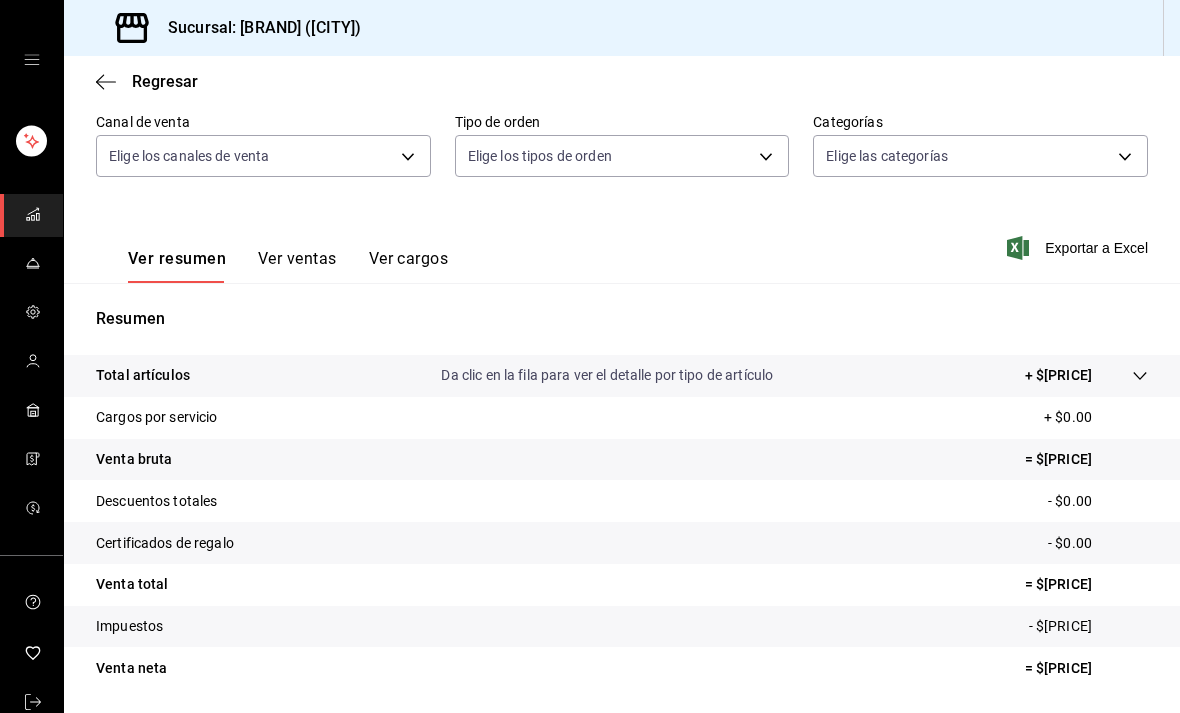 click 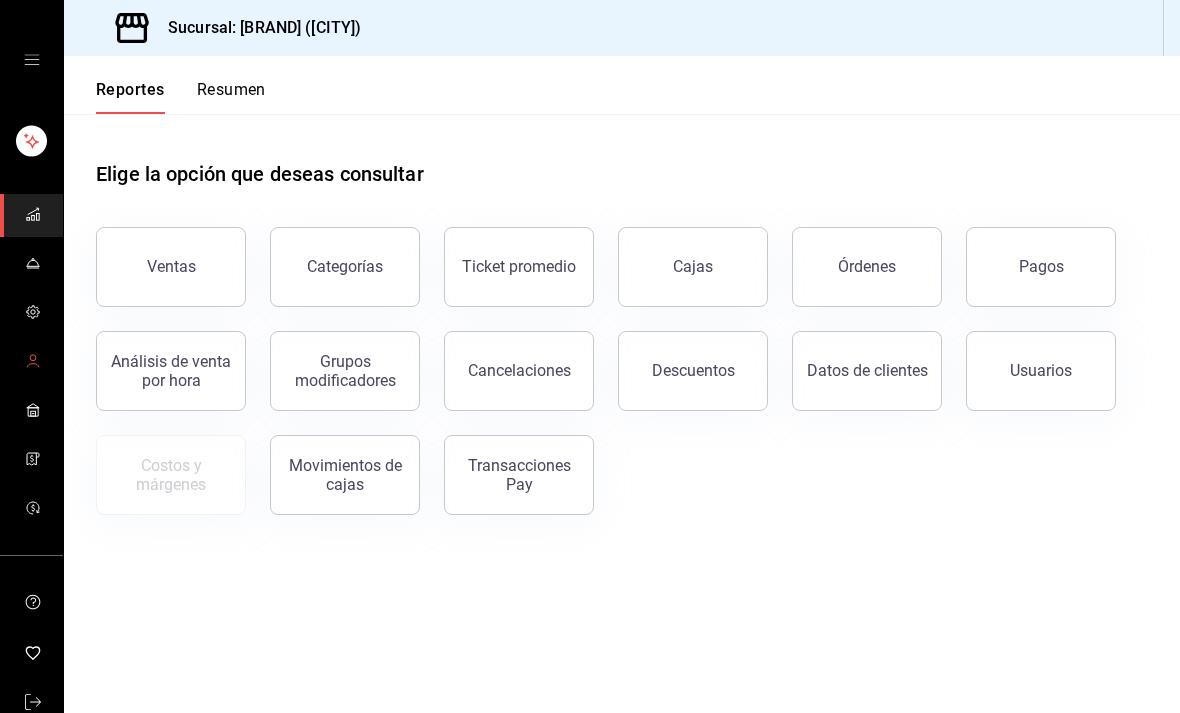 click 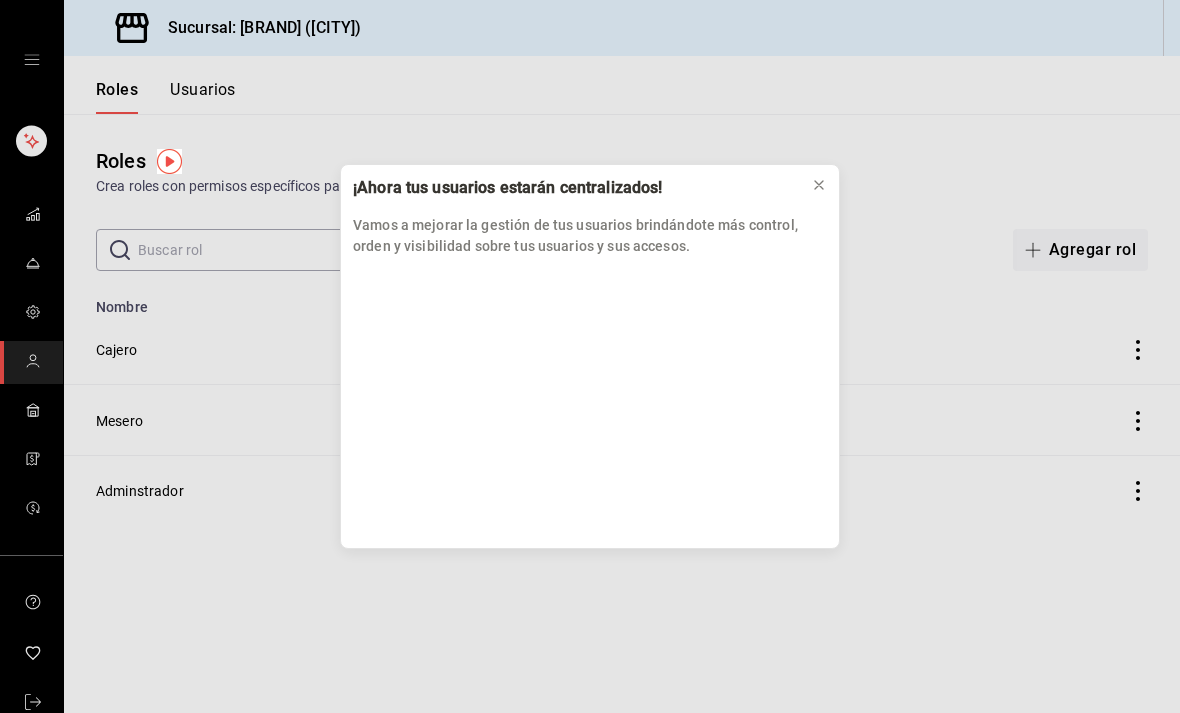click on "¡Ahora tus usuarios estarán centralizados! Vamos a mejorar la gestión de tus usuarios brindándote más control, orden y visibilidad sobre tus usuarios y sus accesos." at bounding box center [590, 356] 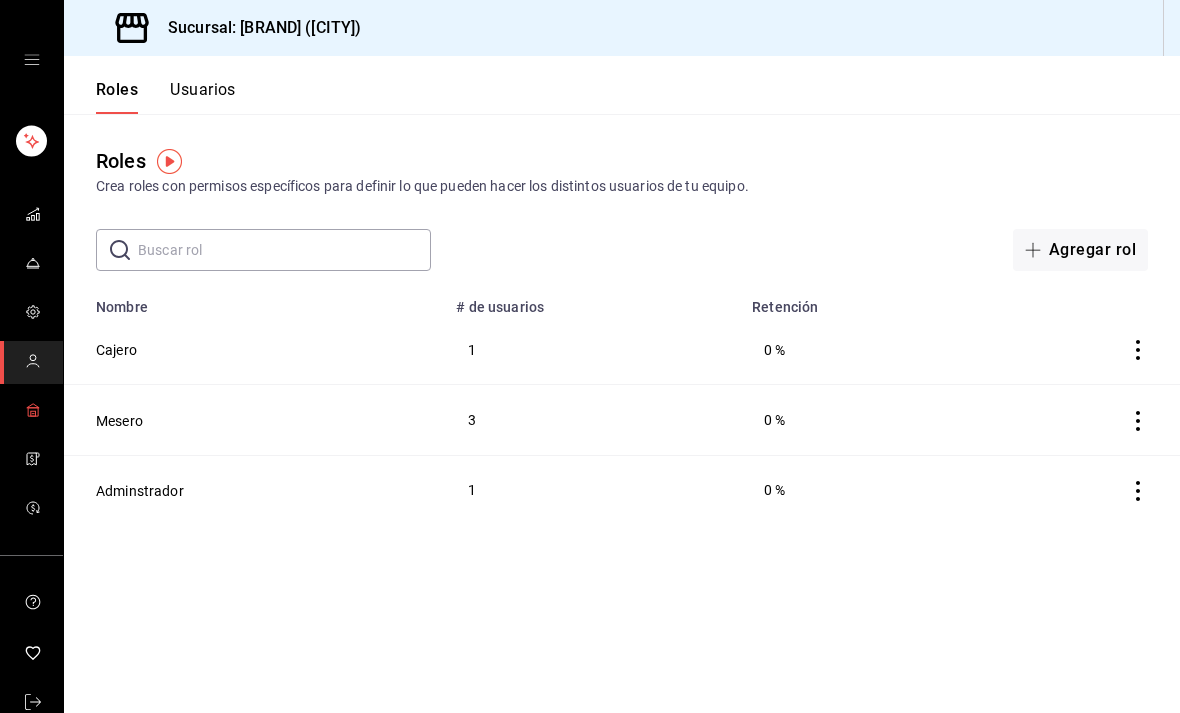 click at bounding box center [31, 411] 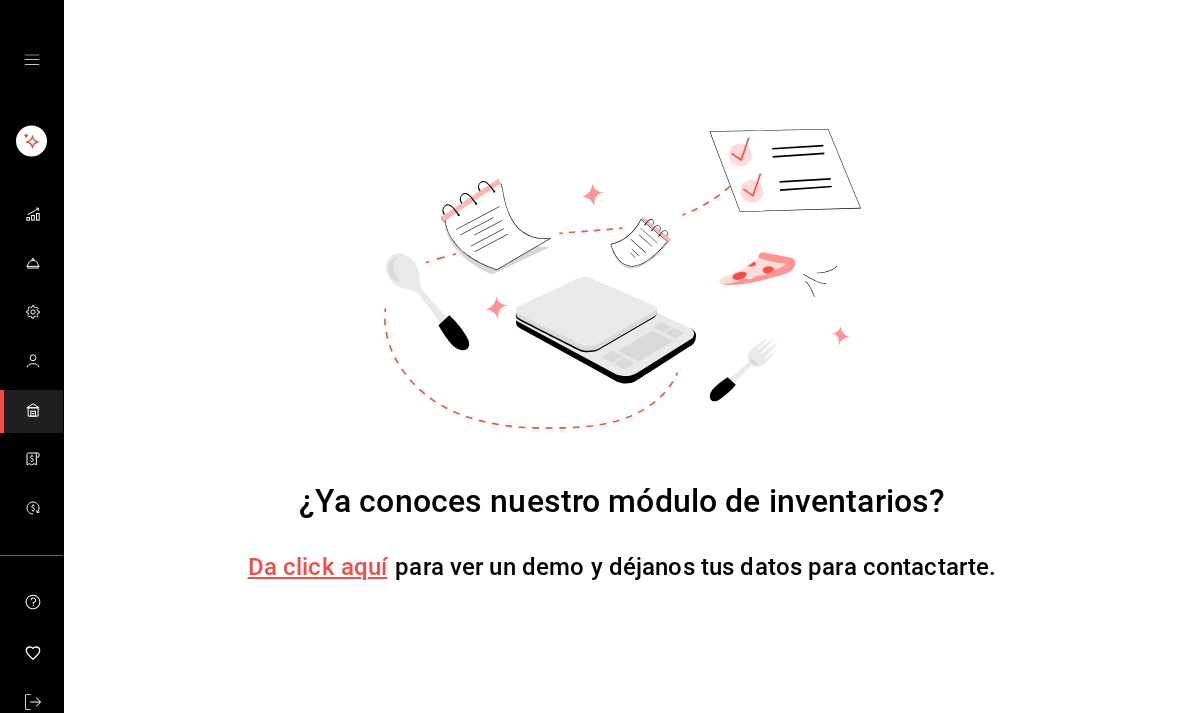 click 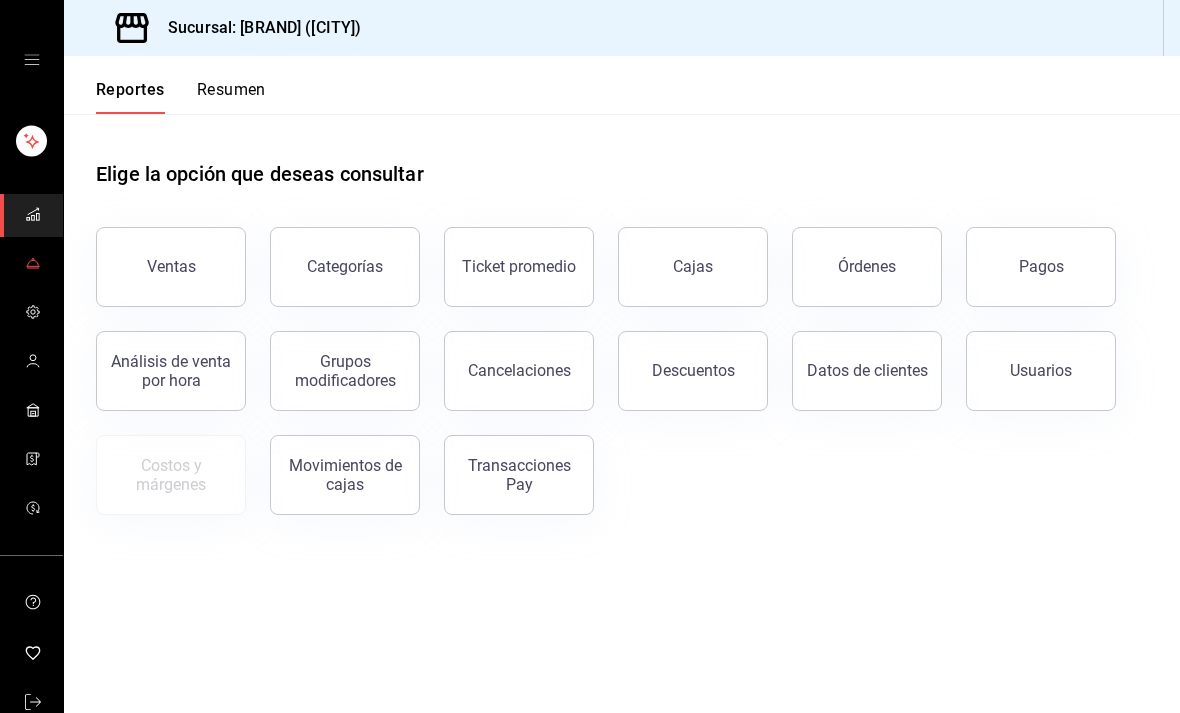 click 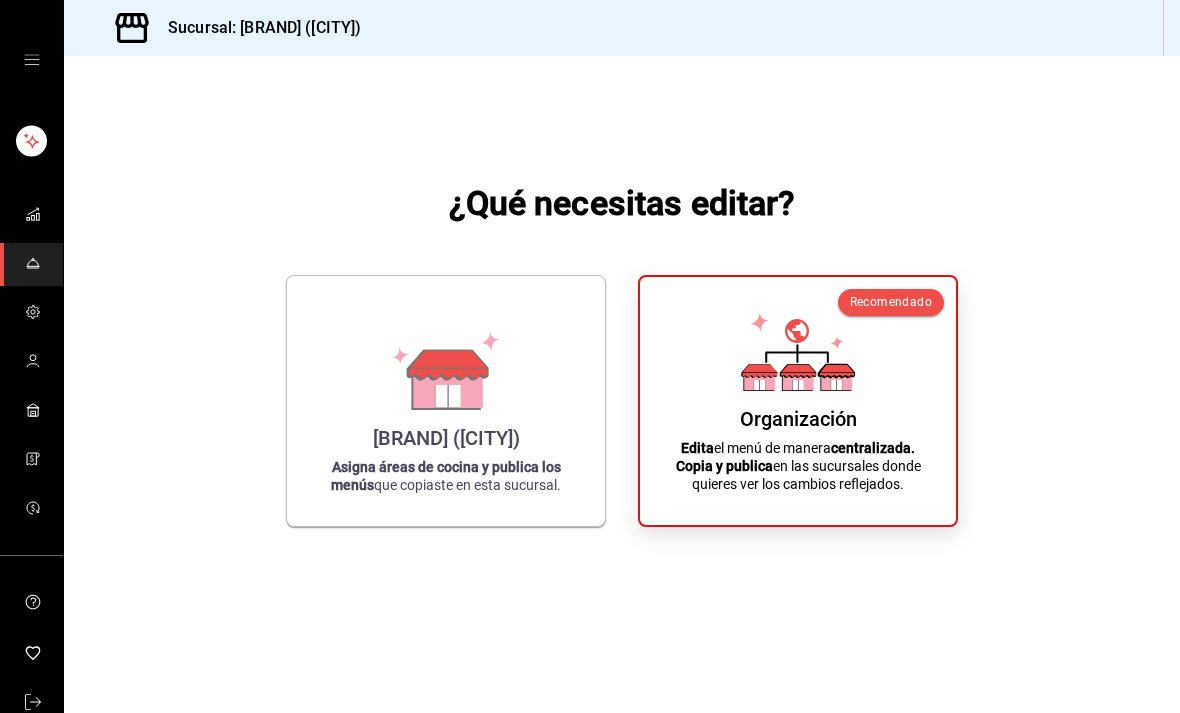 click on "Organización" at bounding box center [798, 419] 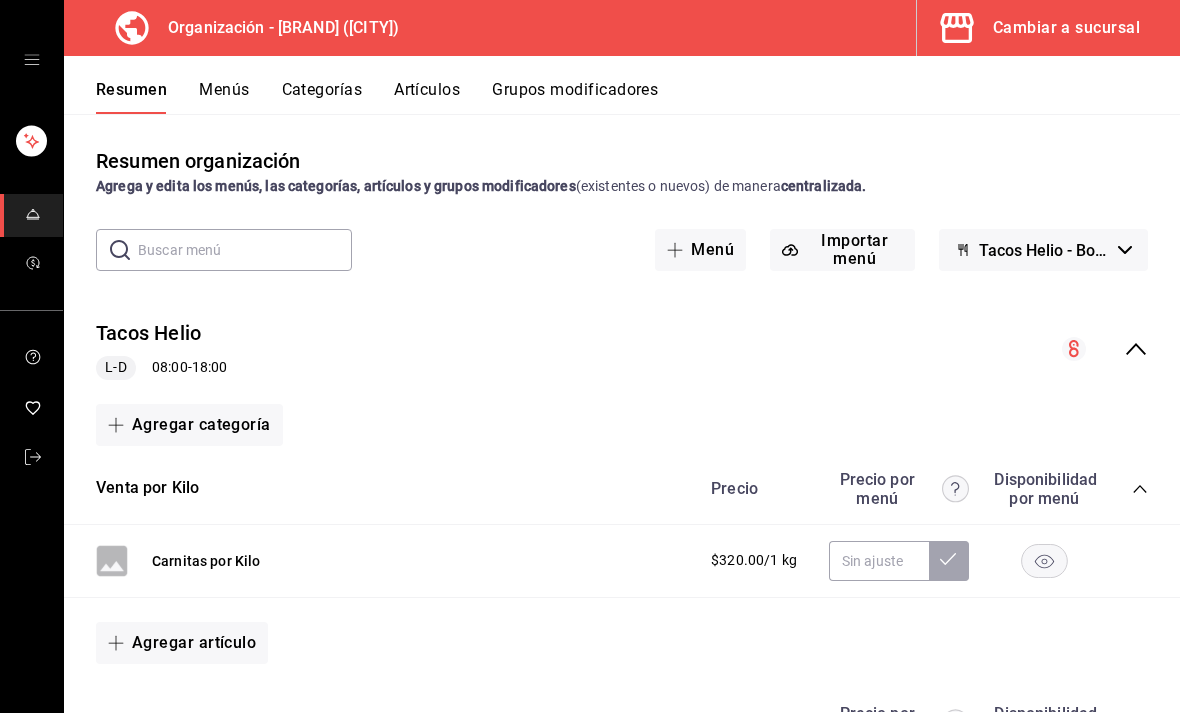 click on "Menús" at bounding box center (224, 97) 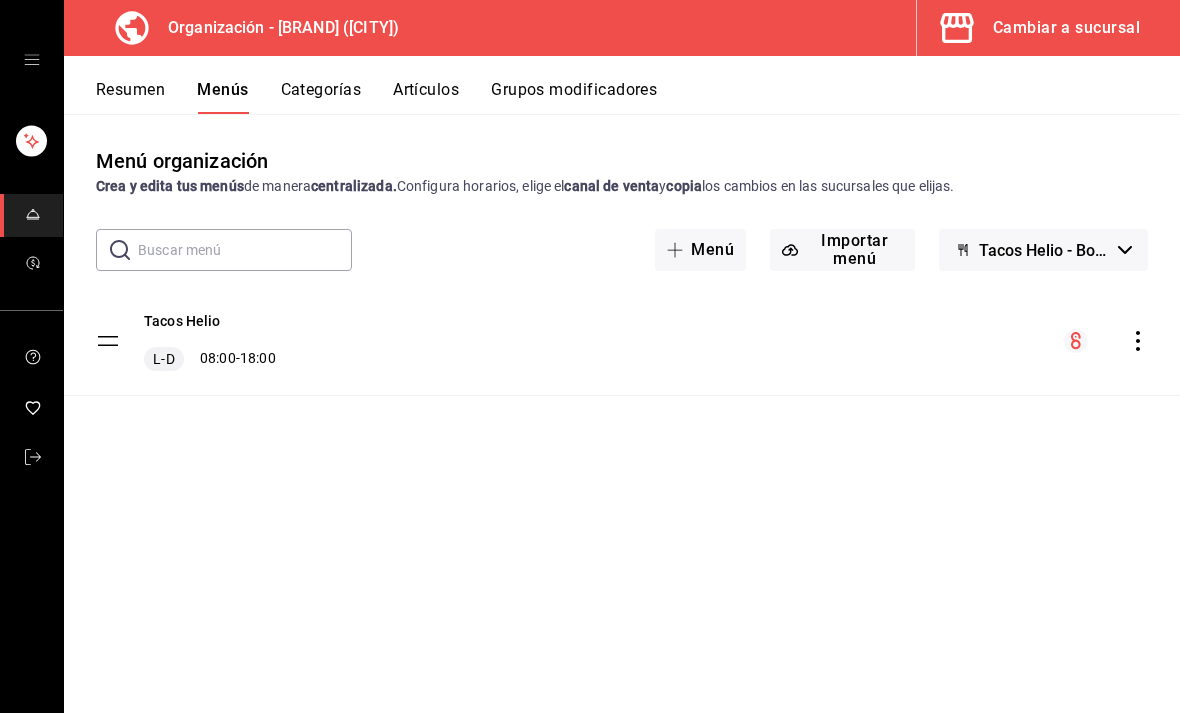 click on "Grupos modificadores" at bounding box center [574, 97] 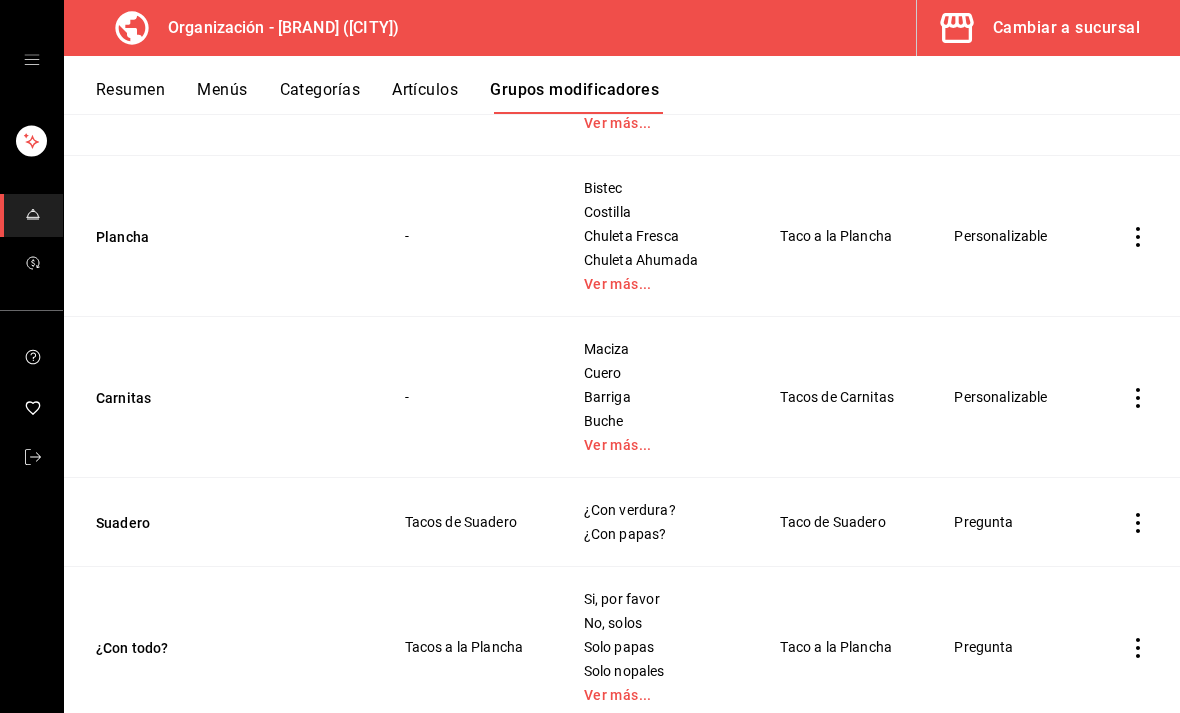 scroll, scrollTop: 477, scrollLeft: 0, axis: vertical 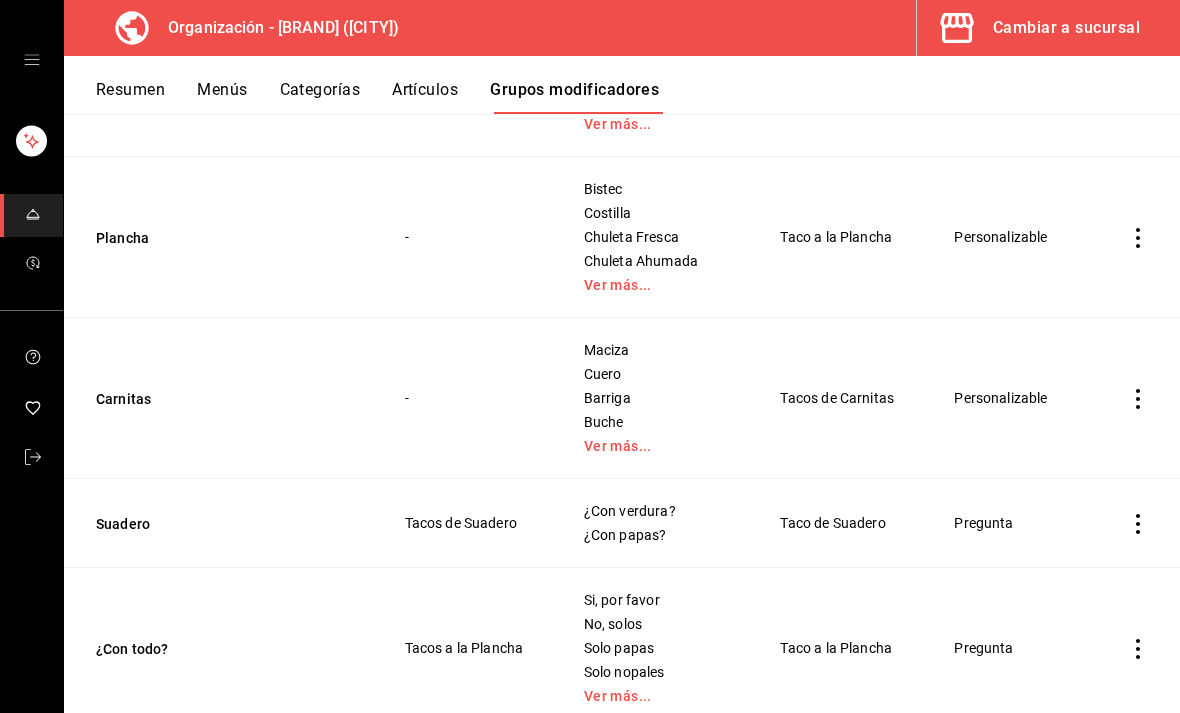 click on "Ver más..." at bounding box center (657, 446) 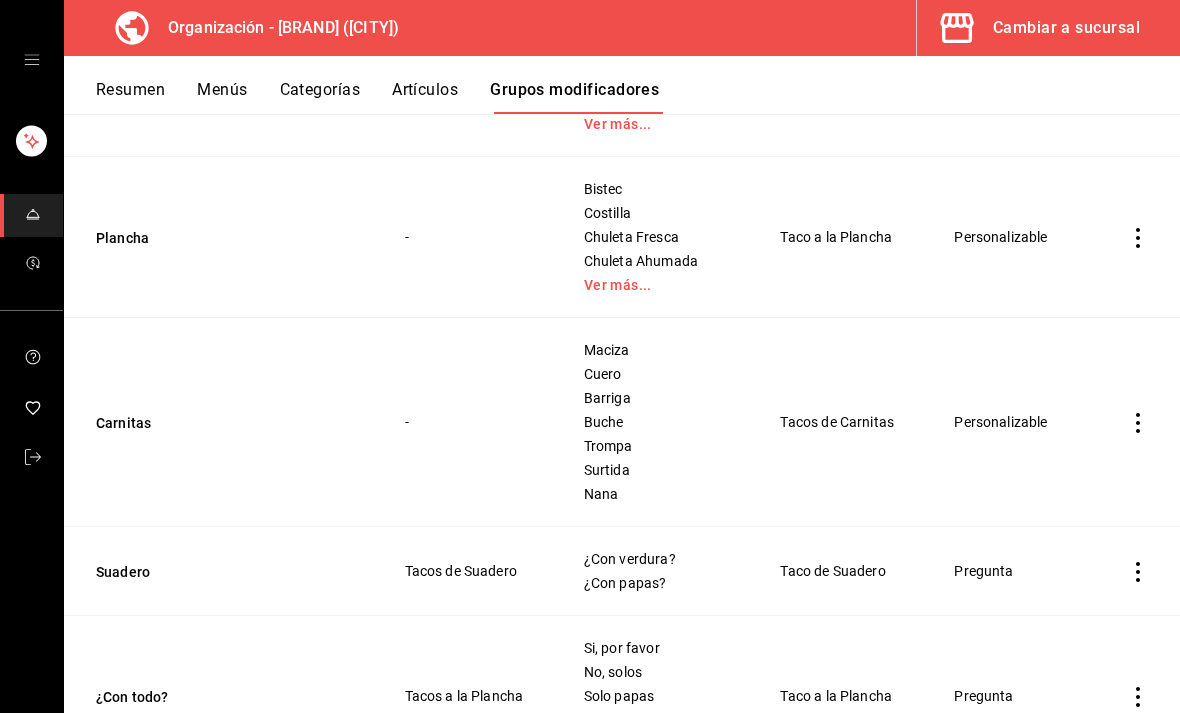 click 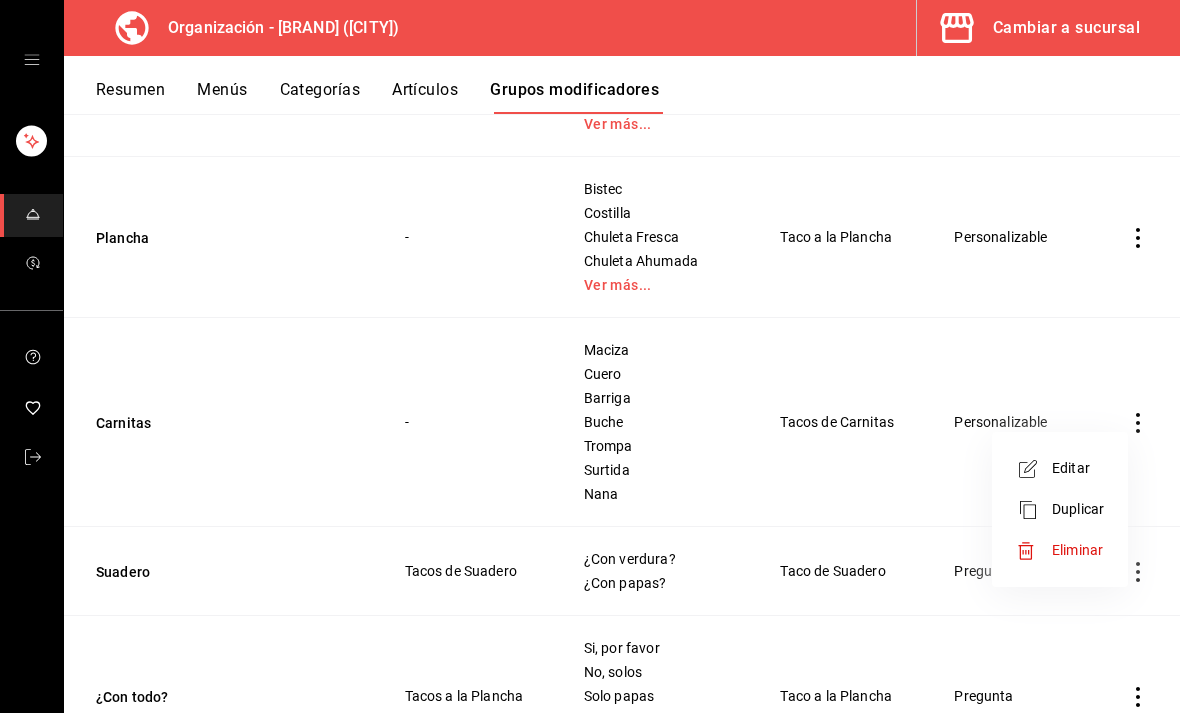 click on "Editar" at bounding box center [1078, 468] 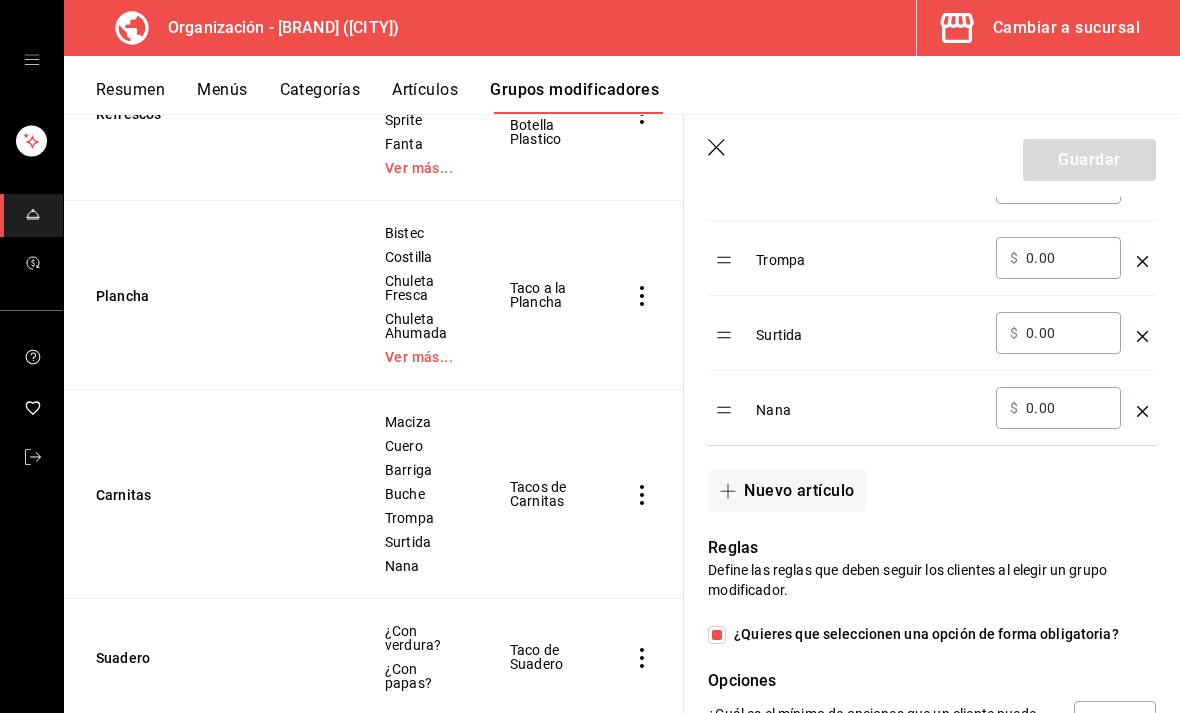 scroll, scrollTop: 984, scrollLeft: 0, axis: vertical 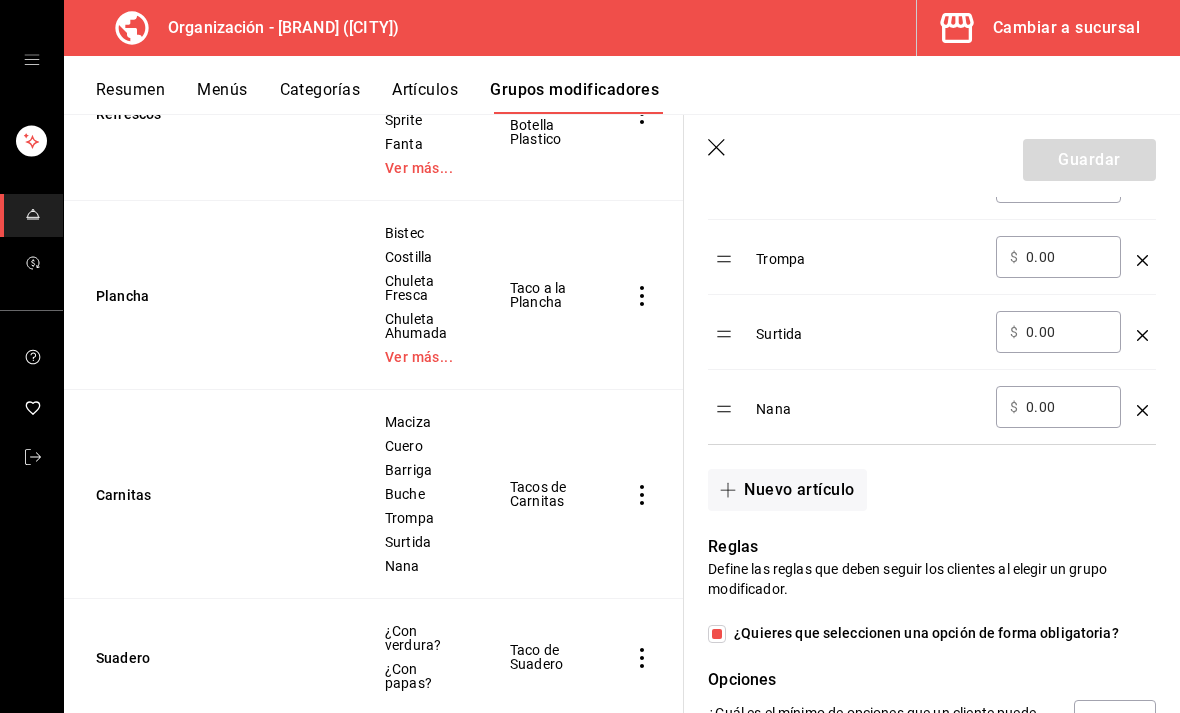 click on "Nuevo artículo" at bounding box center (787, 490) 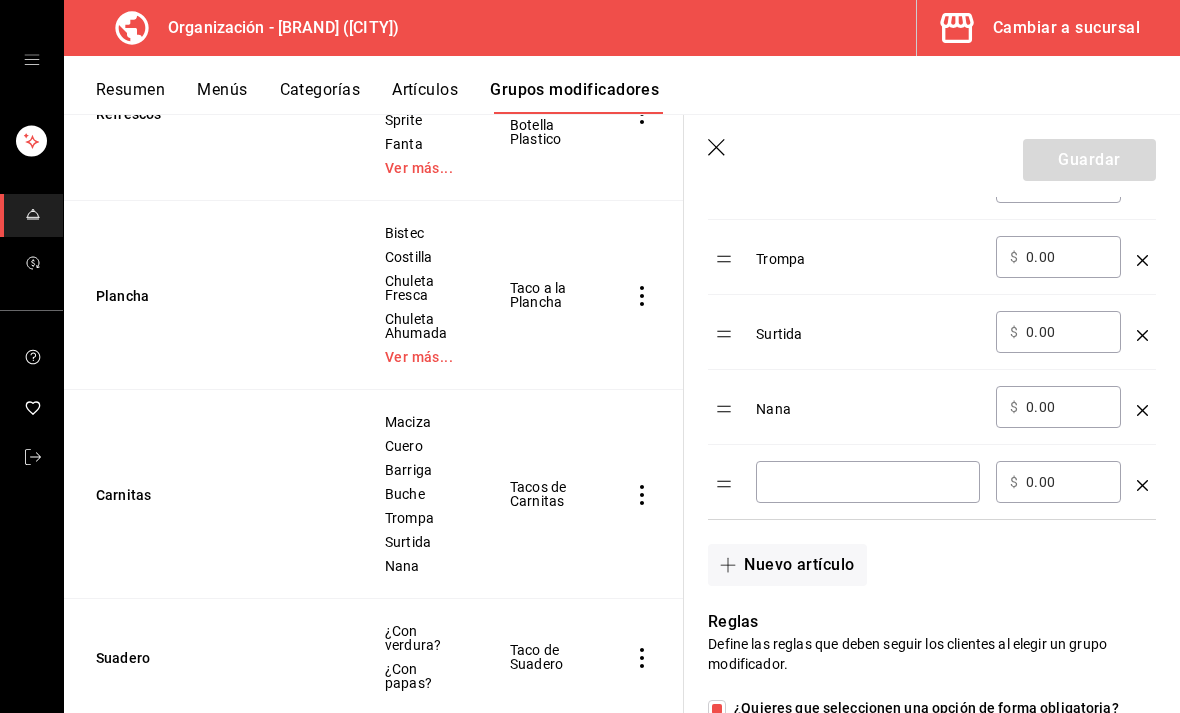 click at bounding box center [868, 482] 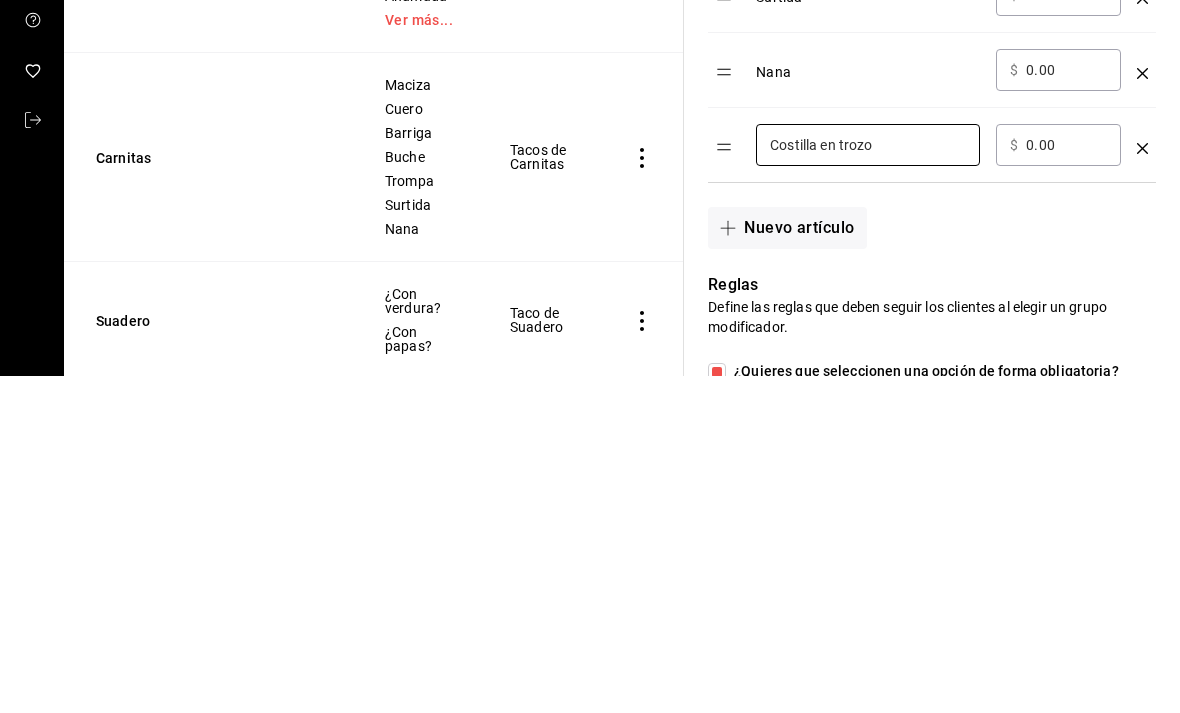 type on "Costilla en trozo" 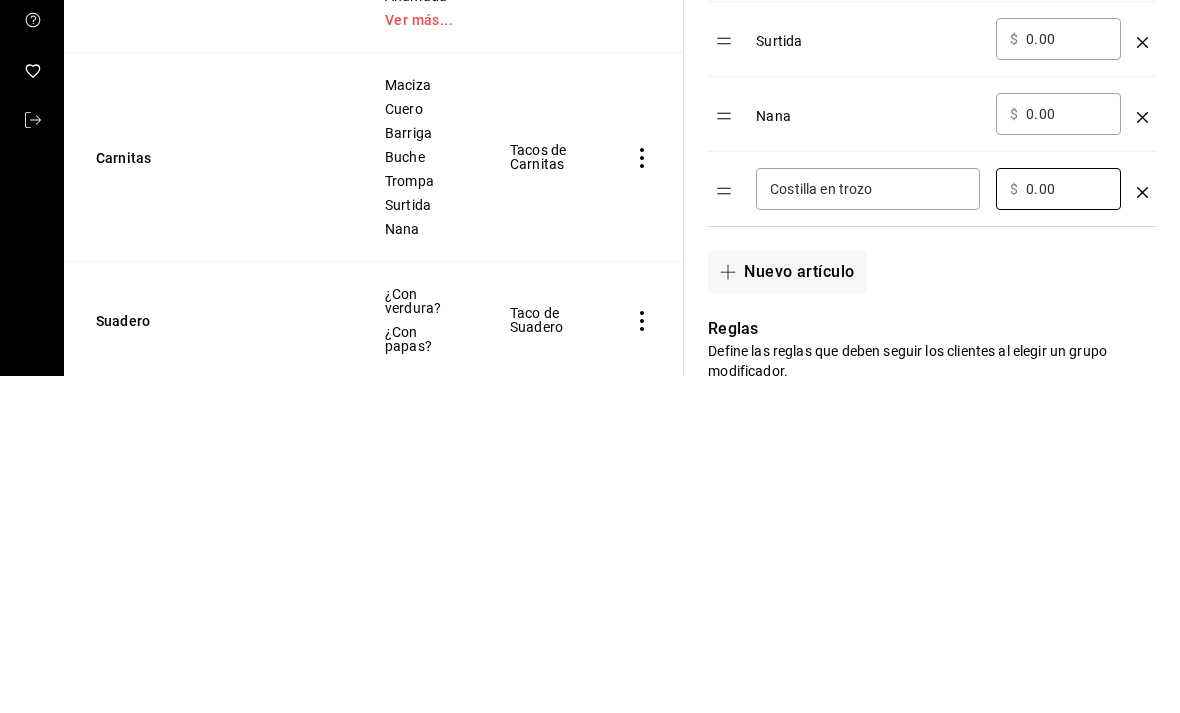 scroll, scrollTop: 937, scrollLeft: 0, axis: vertical 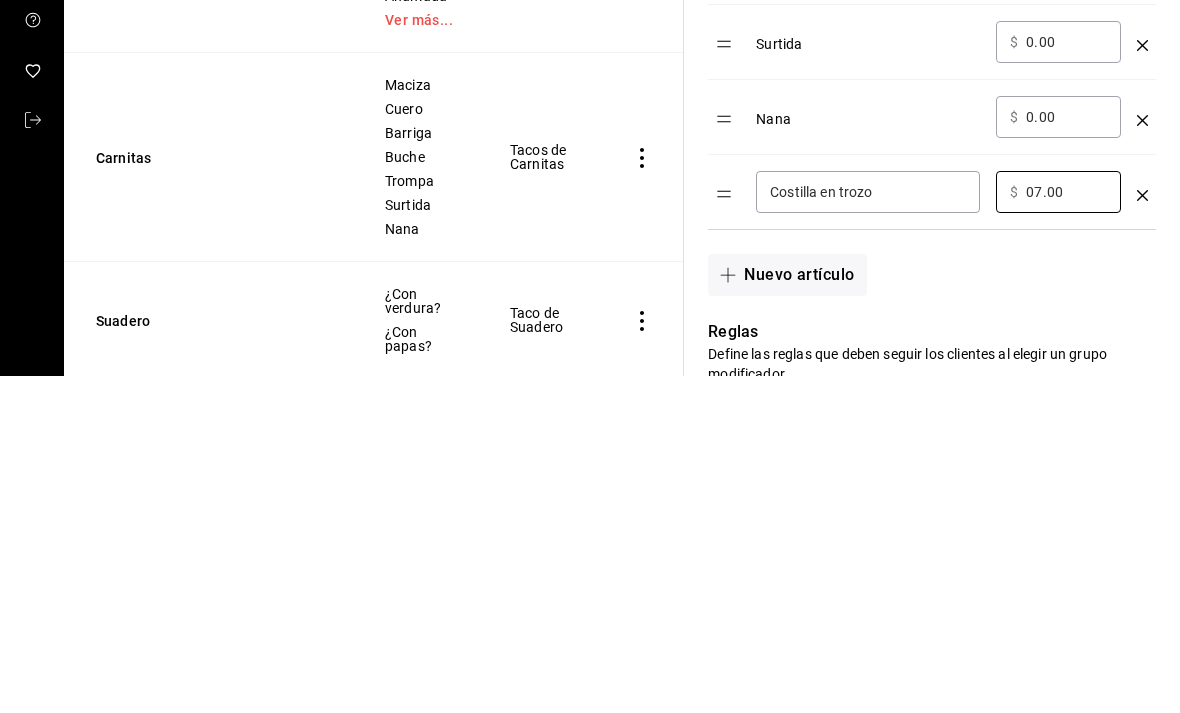 type on "0.00" 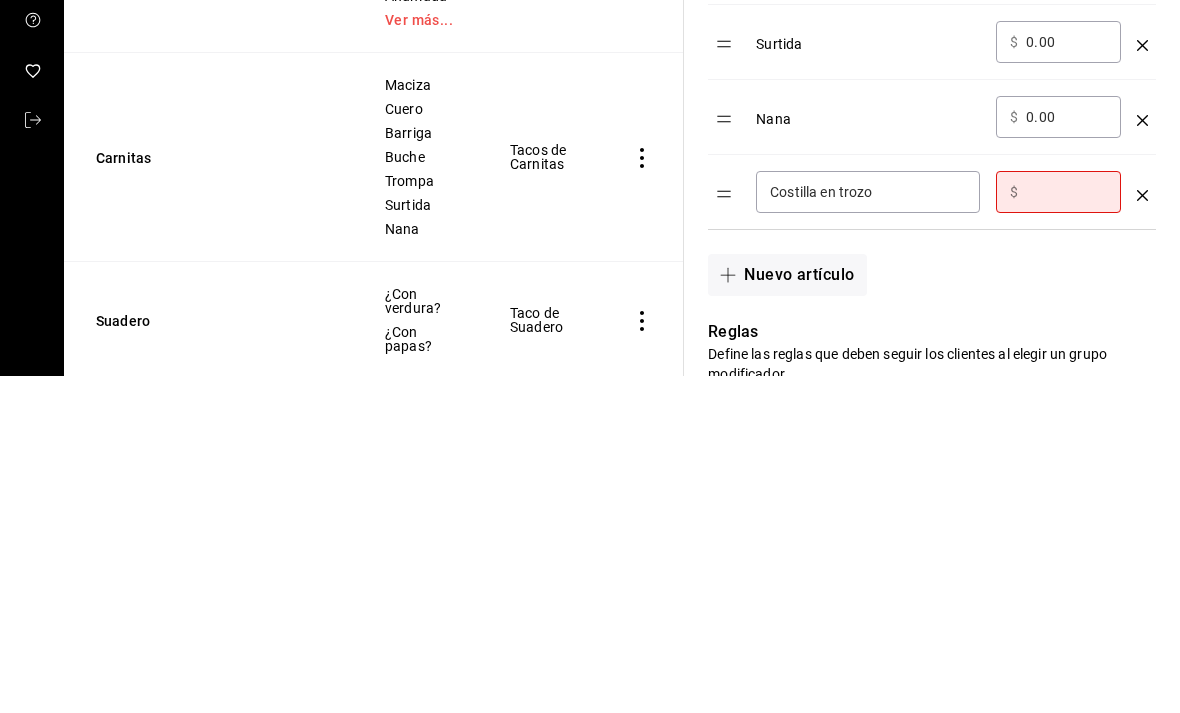 type on "7.00" 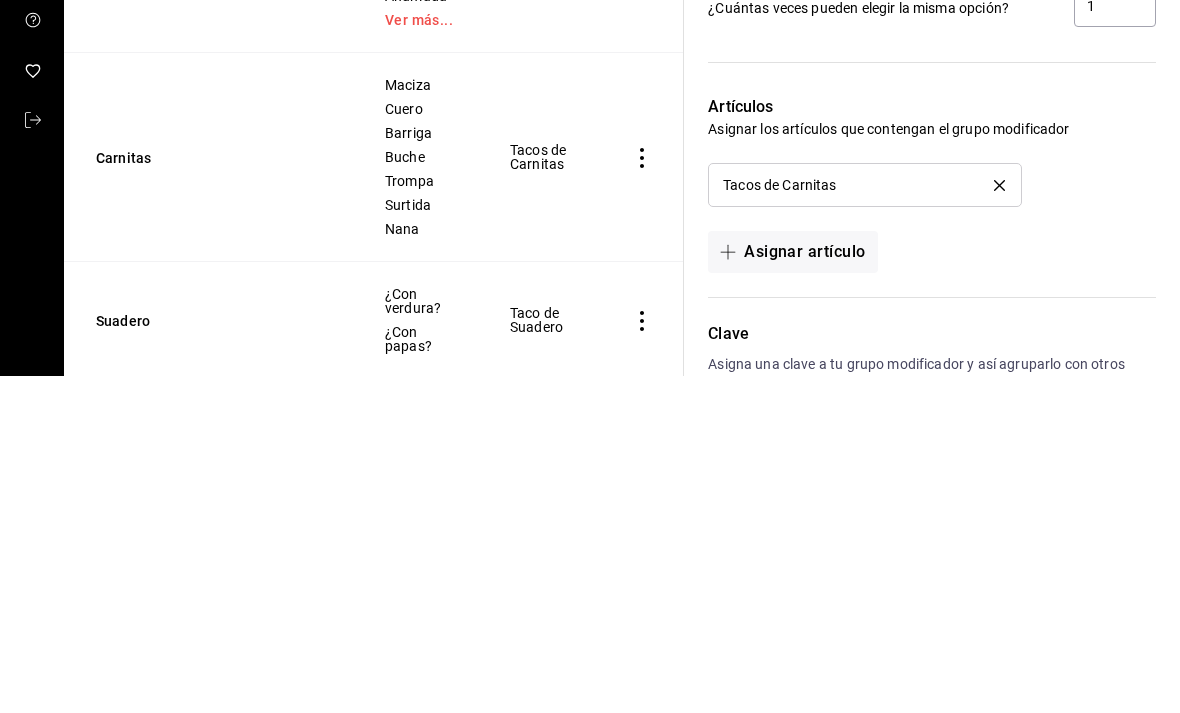 scroll, scrollTop: 1559, scrollLeft: 0, axis: vertical 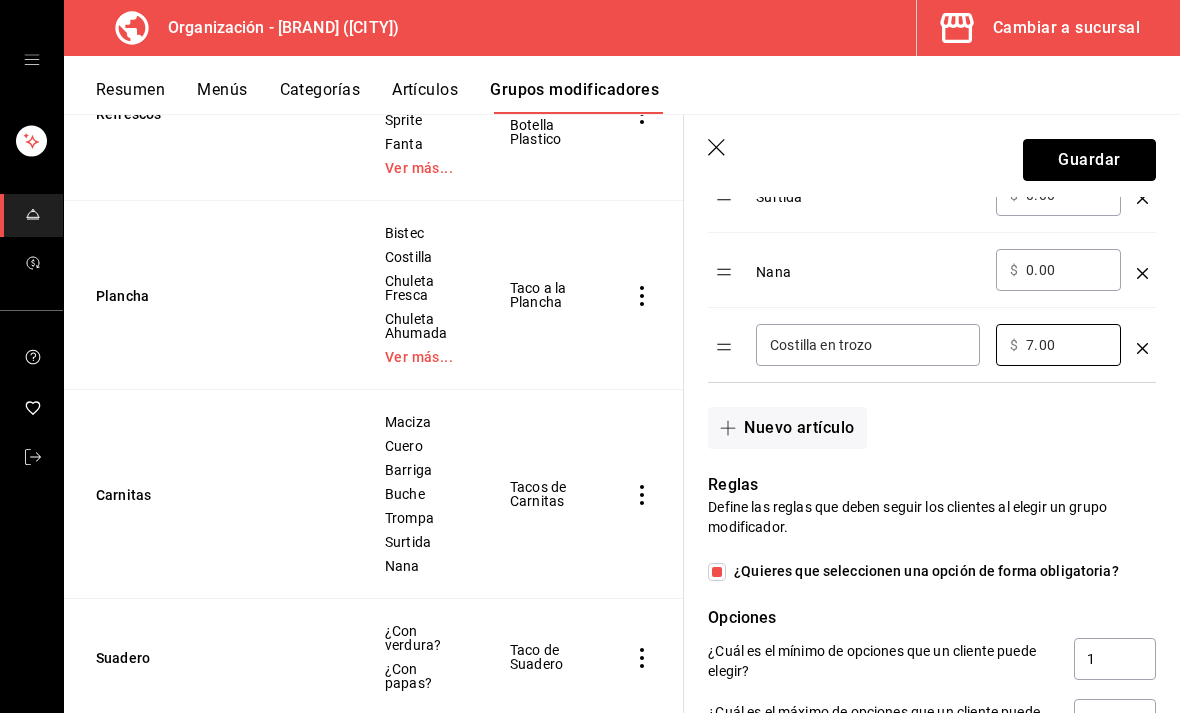 click on "Guardar" at bounding box center (1089, 160) 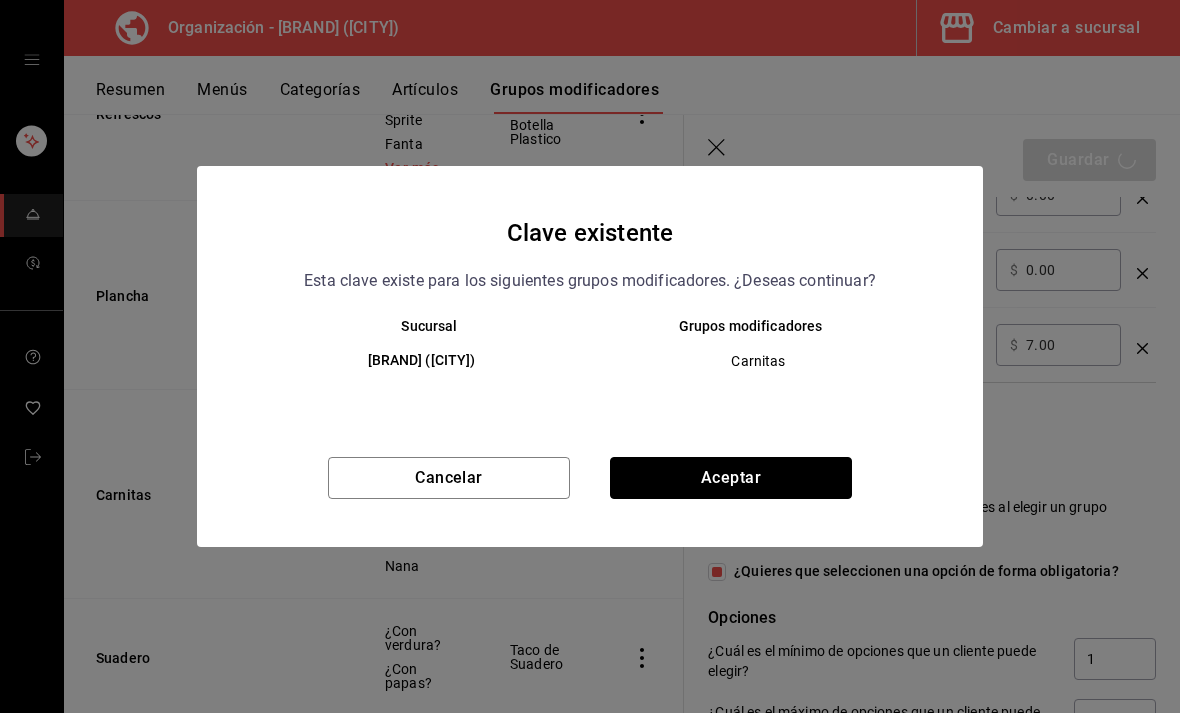 click on "Aceptar" at bounding box center (731, 478) 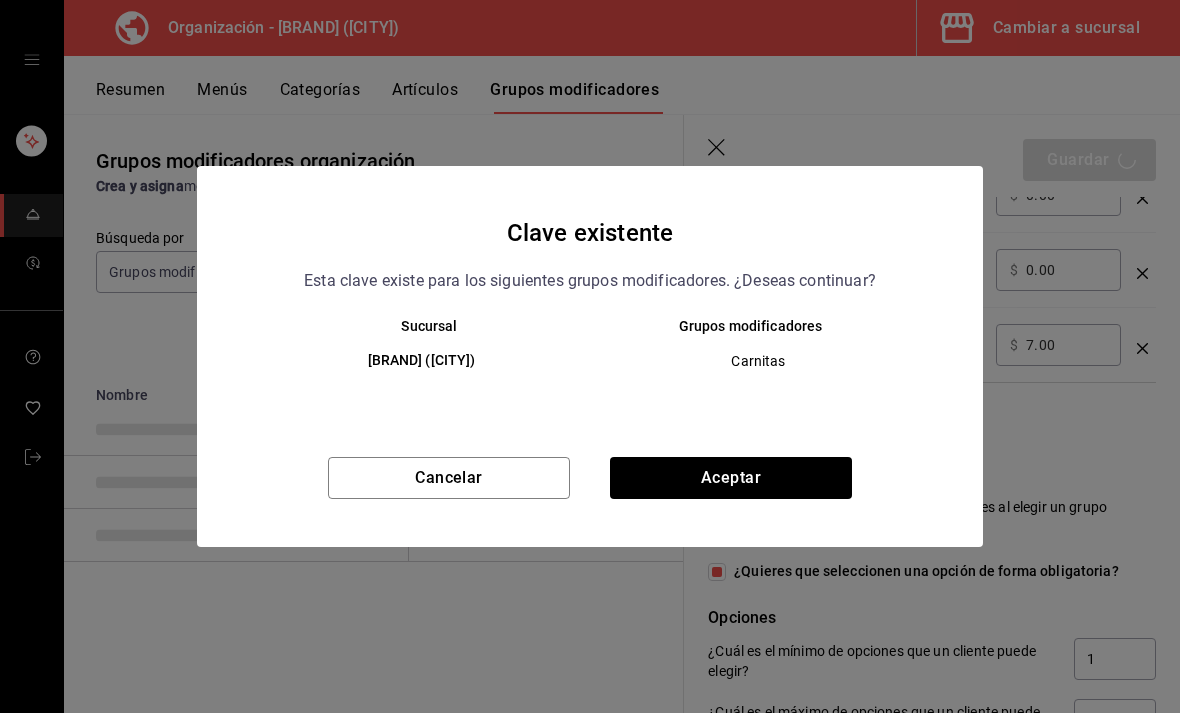 scroll, scrollTop: 0, scrollLeft: 0, axis: both 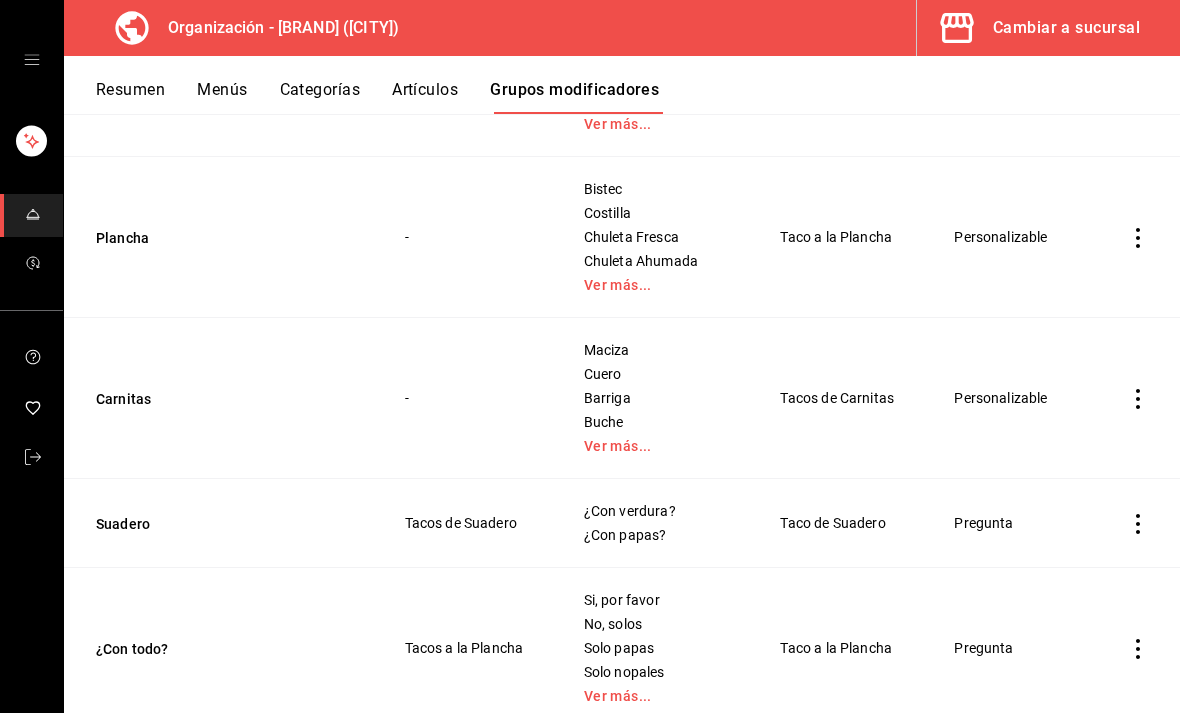 click on "Ver más..." at bounding box center [657, 446] 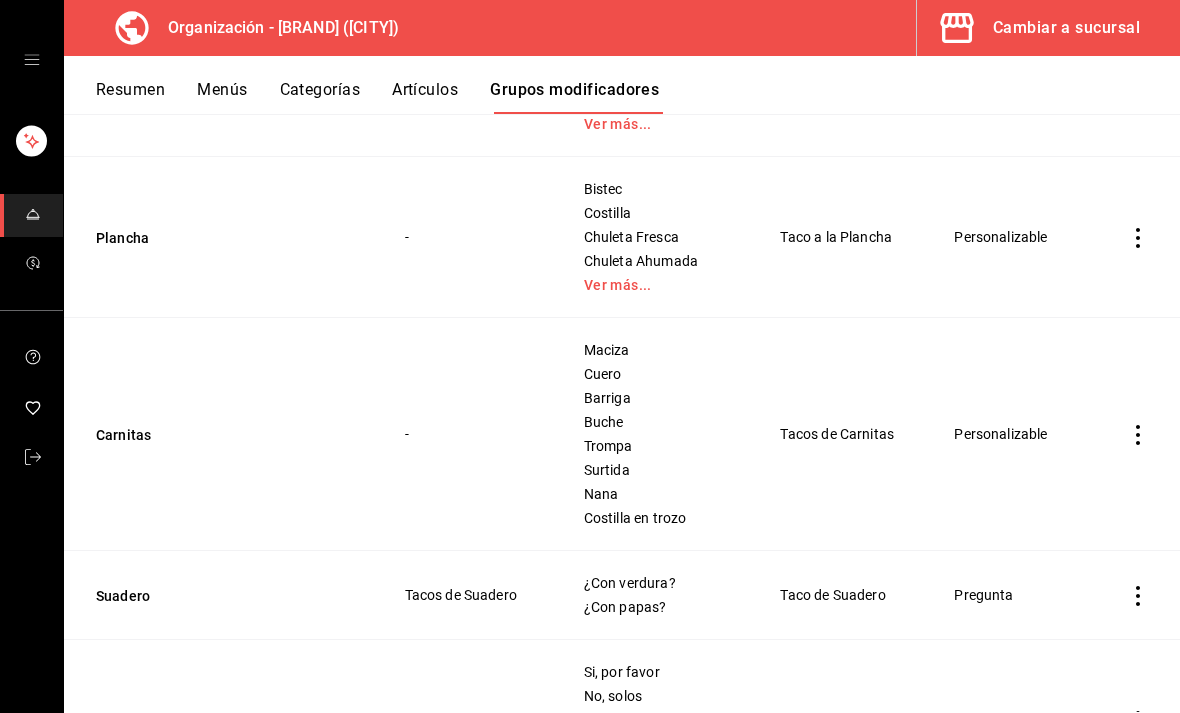 click at bounding box center (1138, 434) 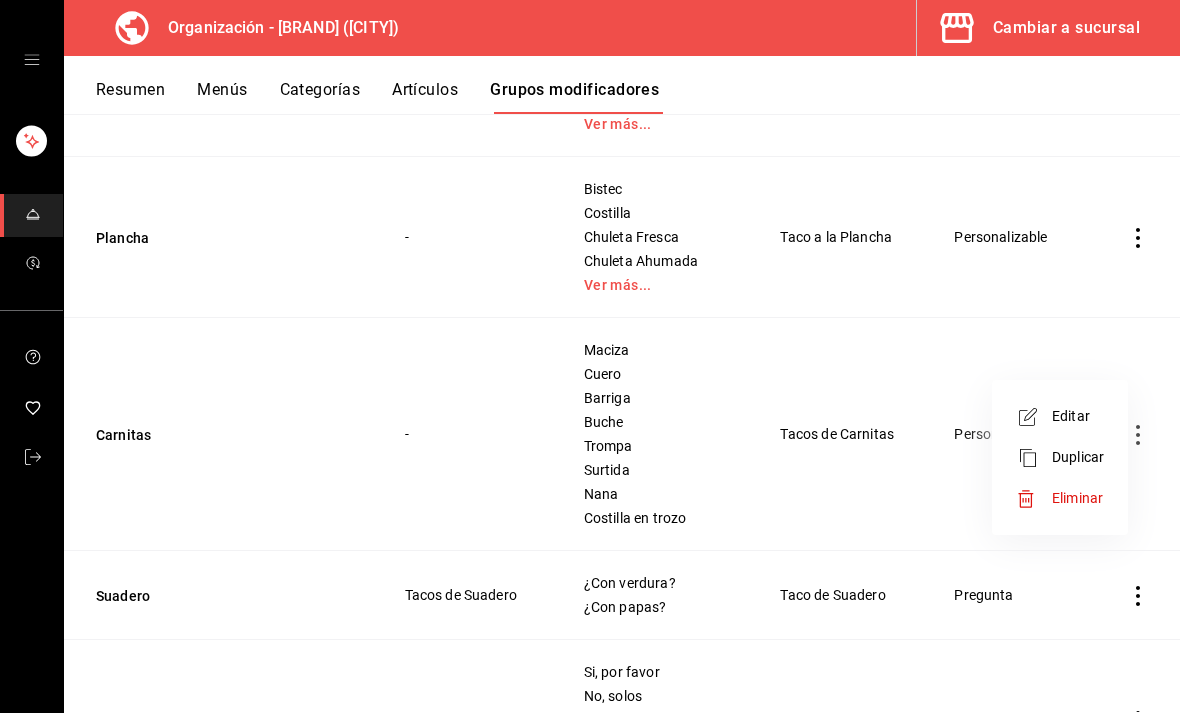click on "Editar" at bounding box center [1078, 416] 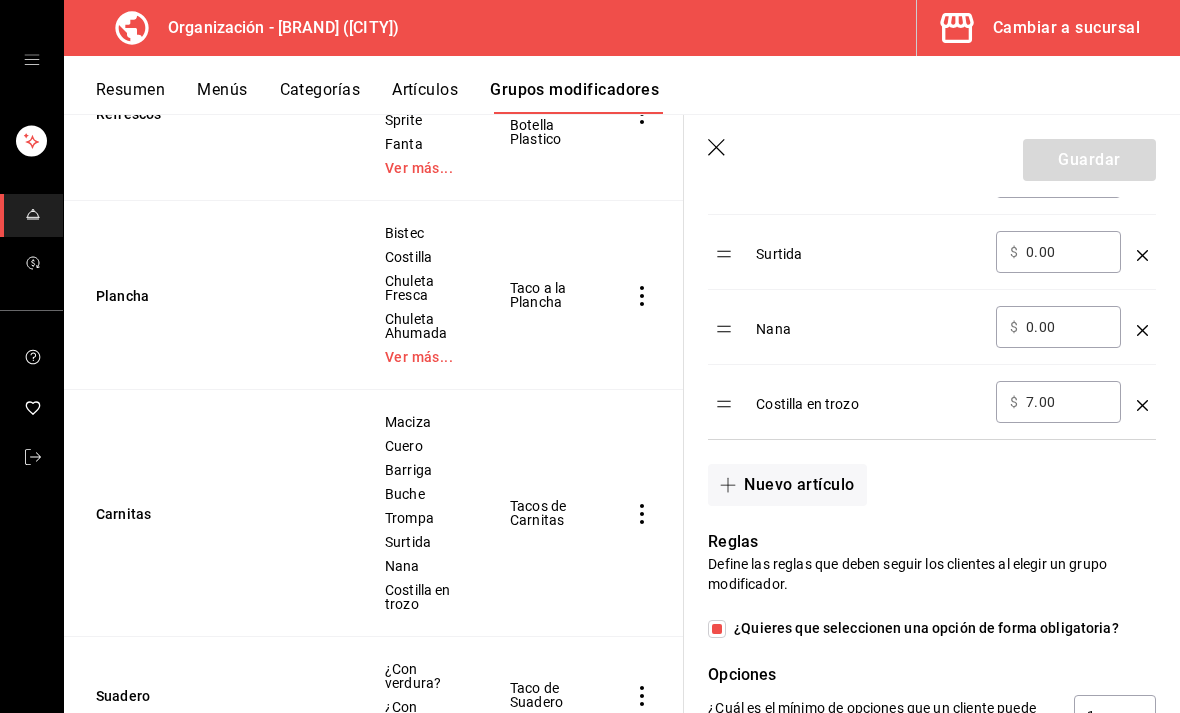 scroll, scrollTop: 1063, scrollLeft: 0, axis: vertical 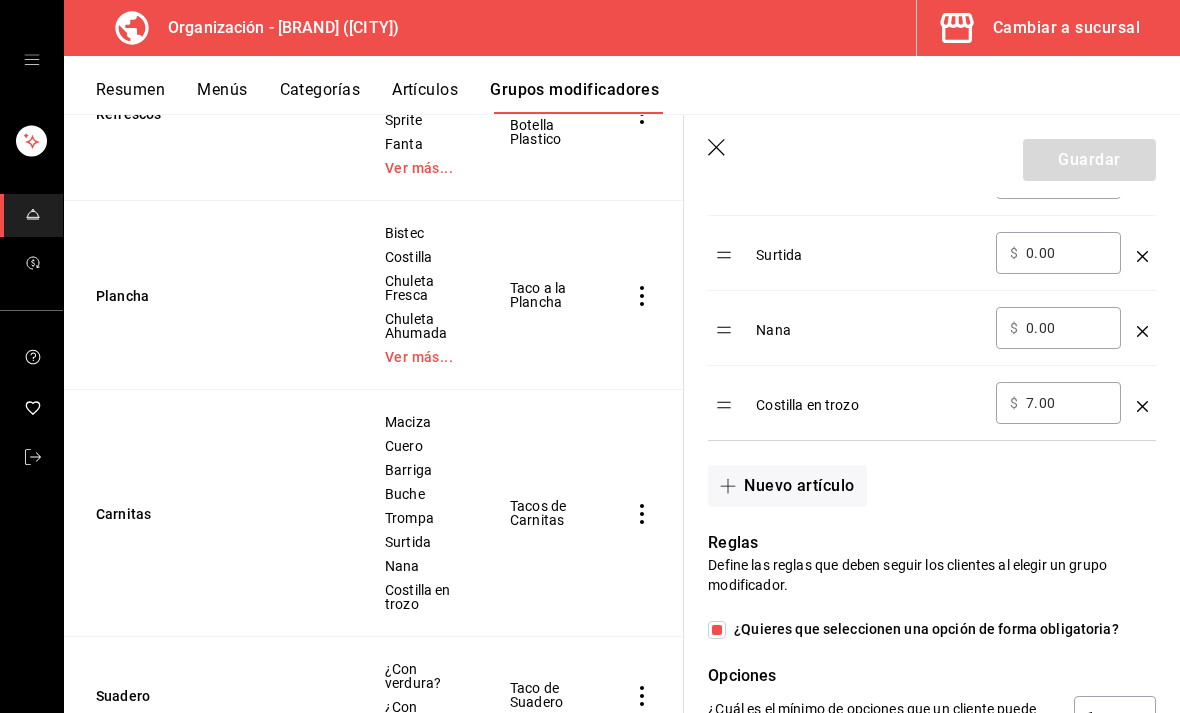 click on "Nuevo artículo" at bounding box center [787, 486] 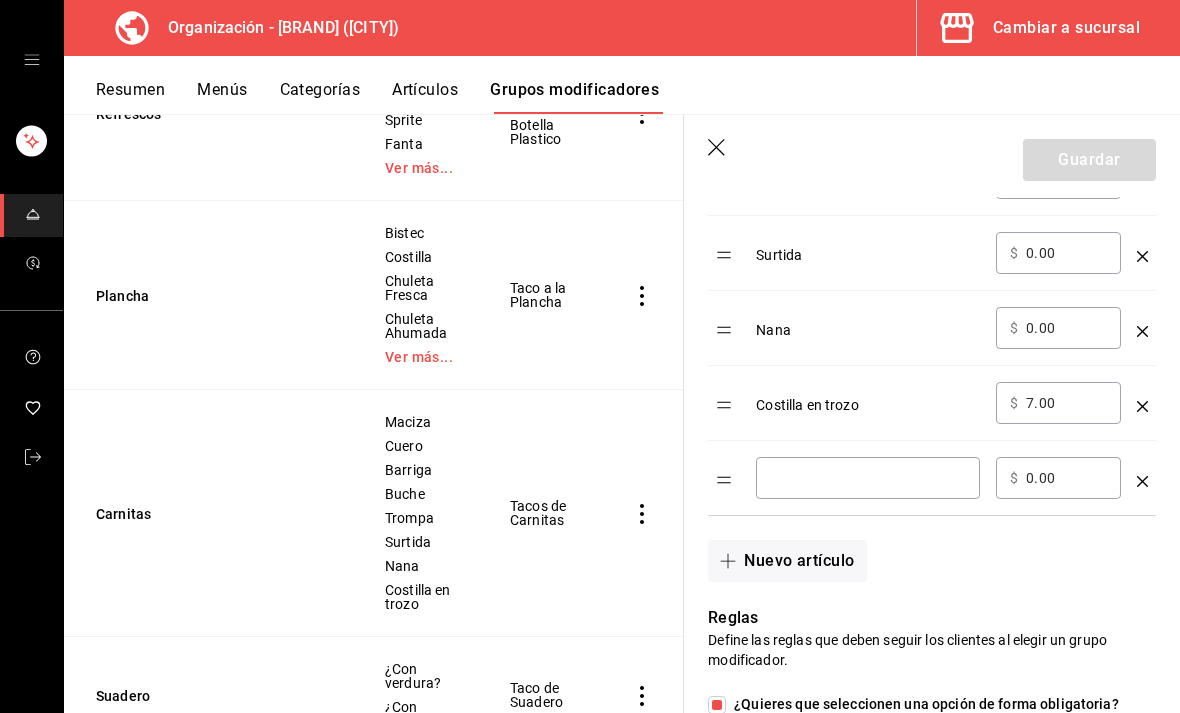 click at bounding box center [868, 478] 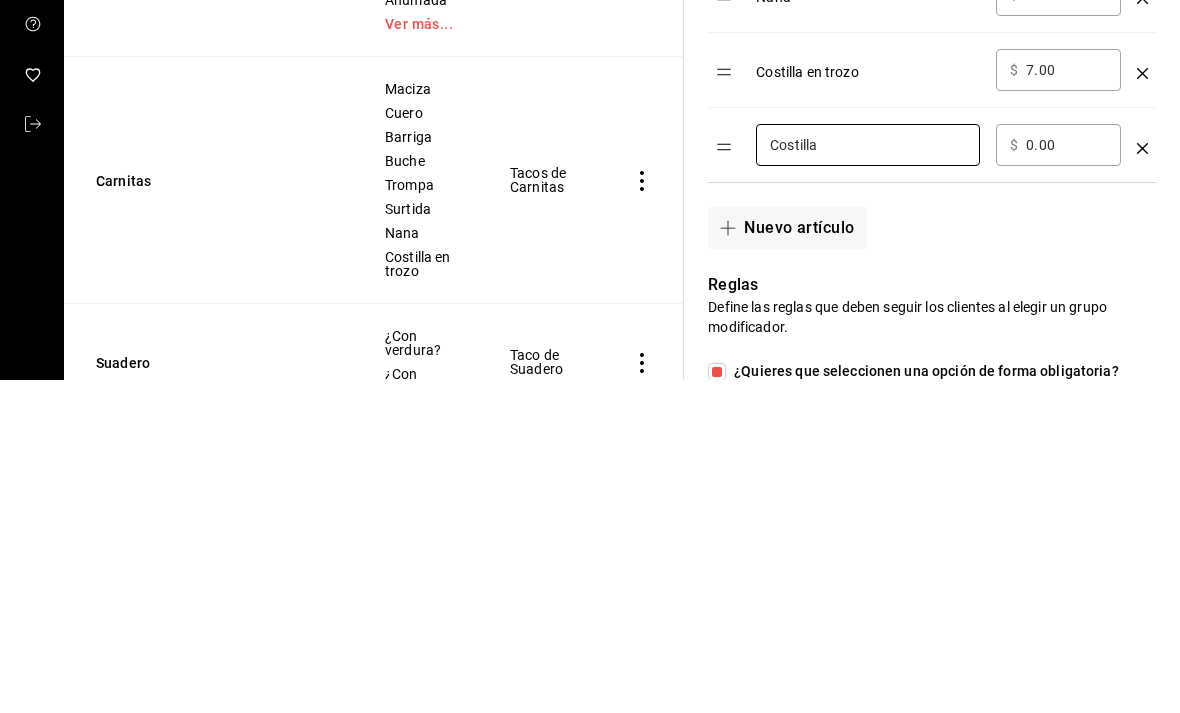 type on "Costilla" 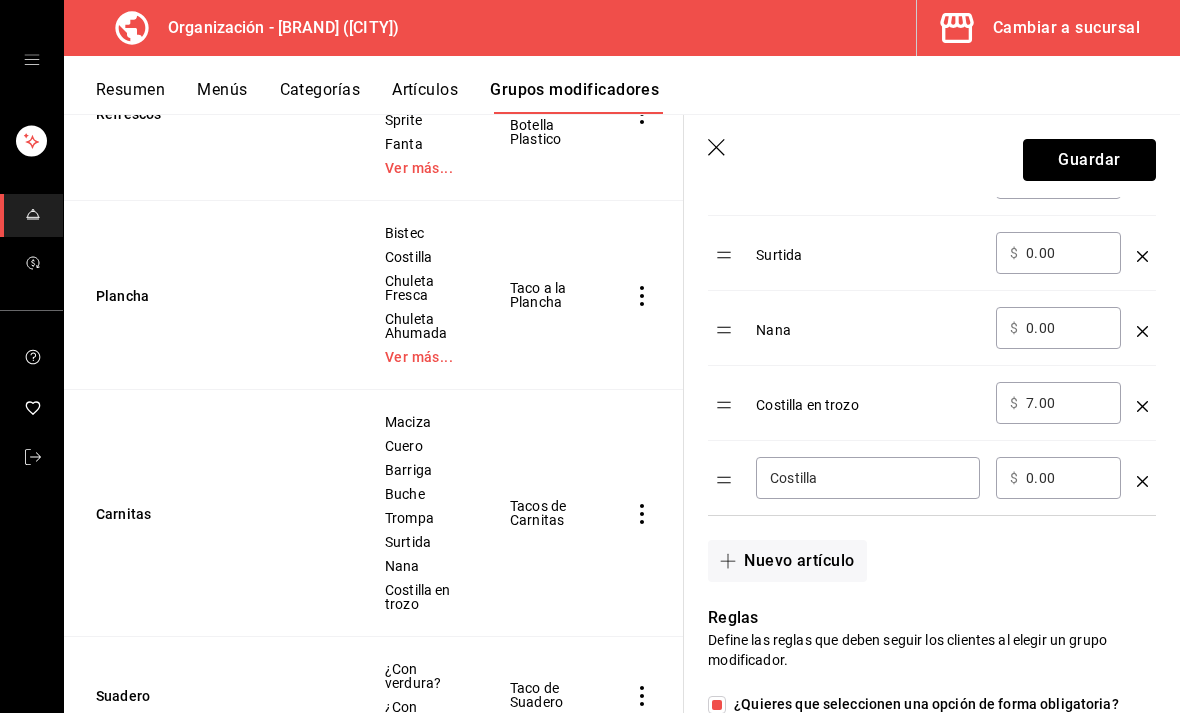 click on "Guardar" at bounding box center [1089, 160] 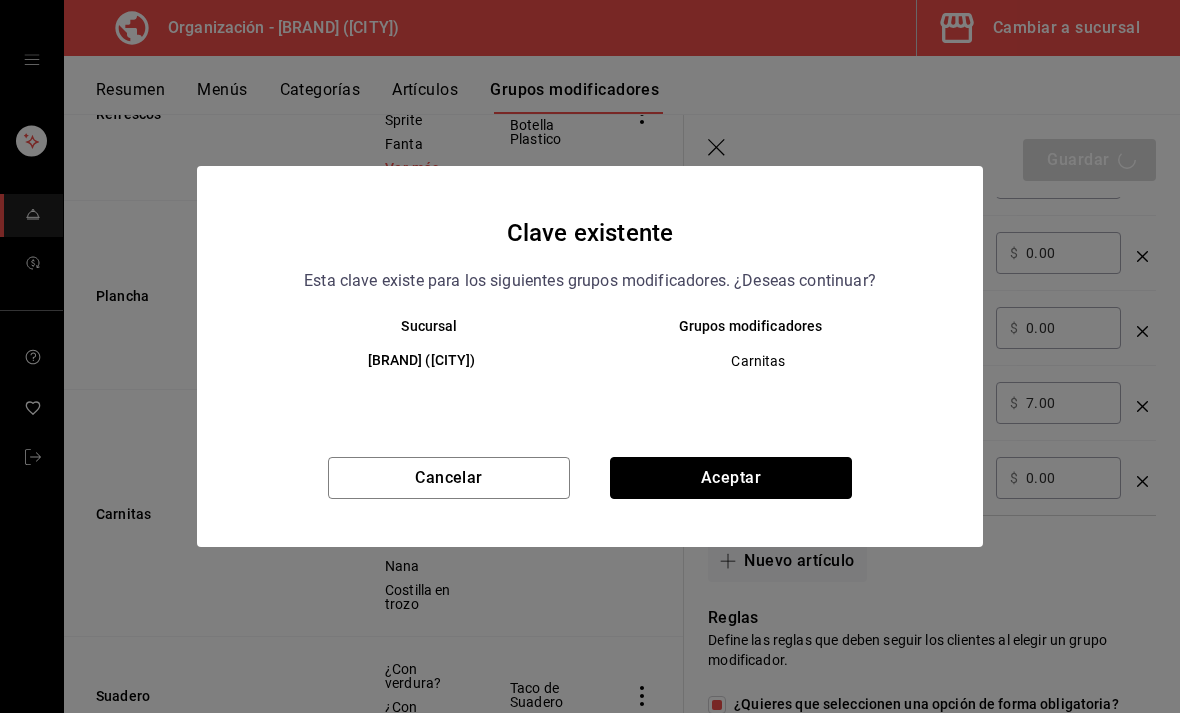click on "Aceptar" at bounding box center (731, 478) 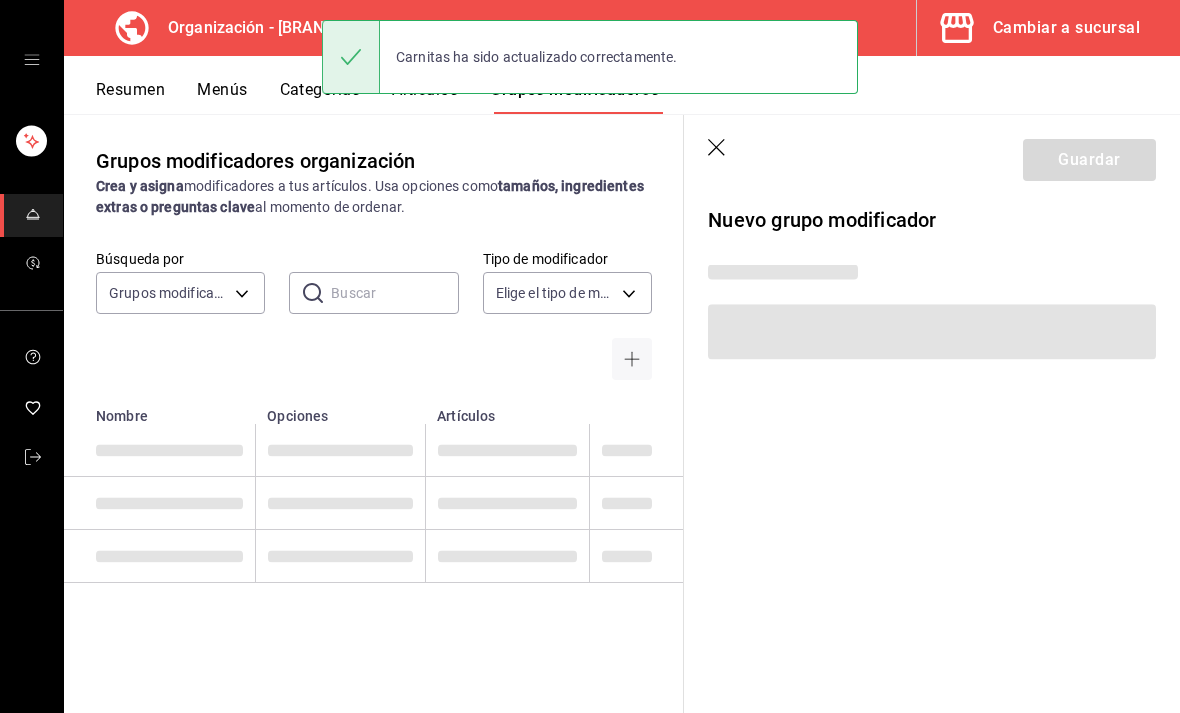 scroll, scrollTop: 0, scrollLeft: 0, axis: both 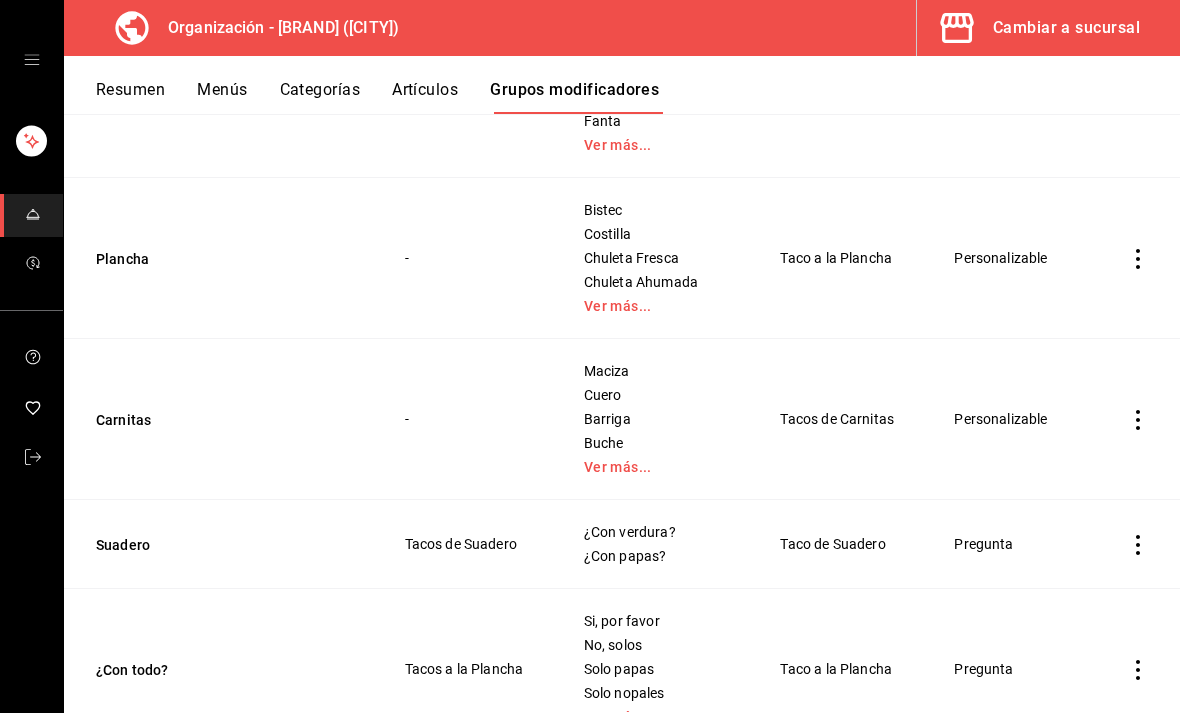 click 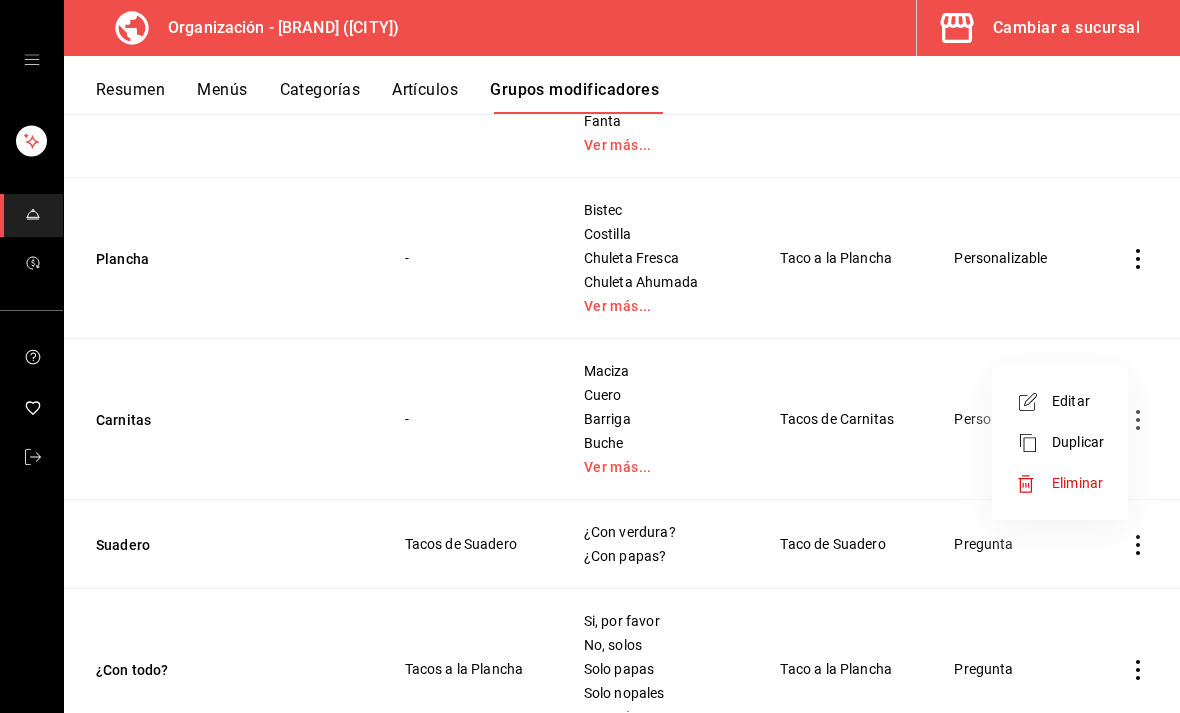 click on "Editar" at bounding box center [1078, 401] 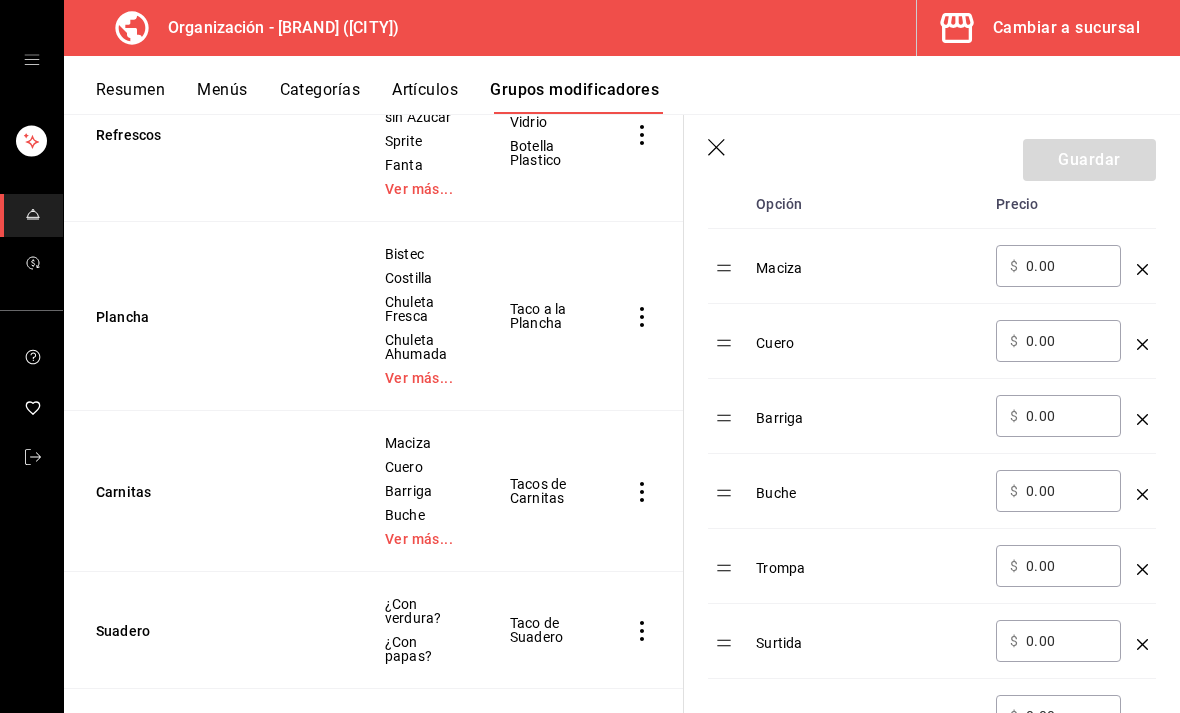 scroll, scrollTop: 638, scrollLeft: 0, axis: vertical 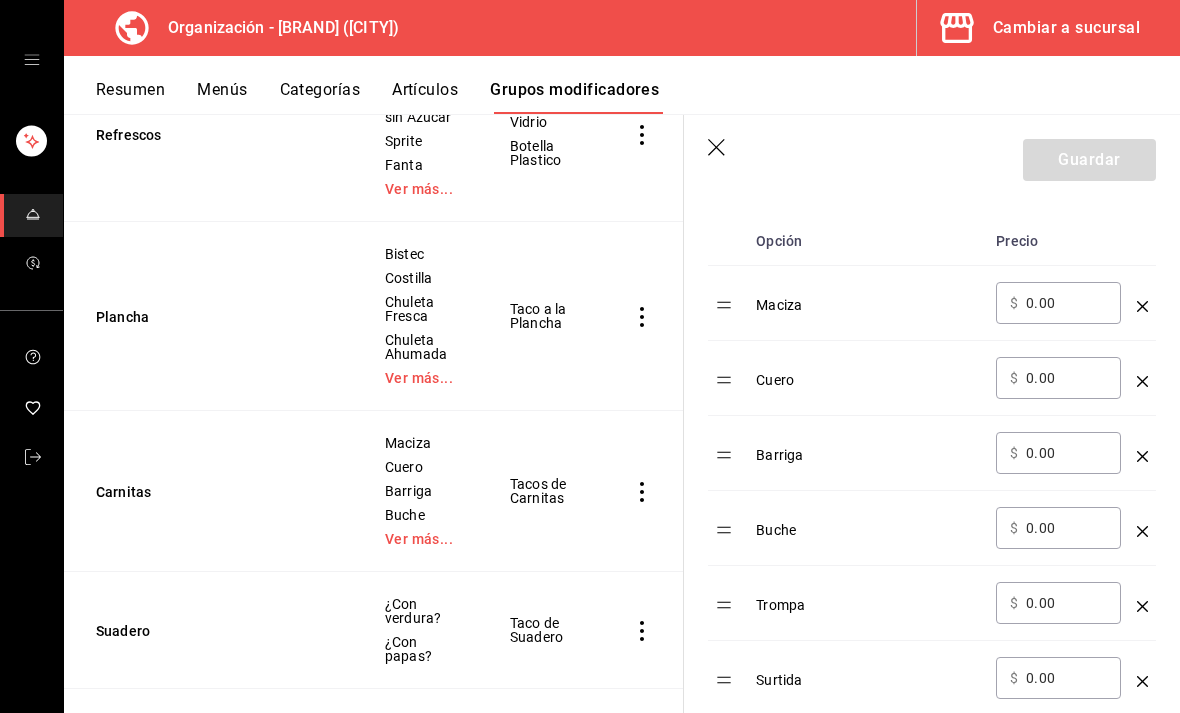 click 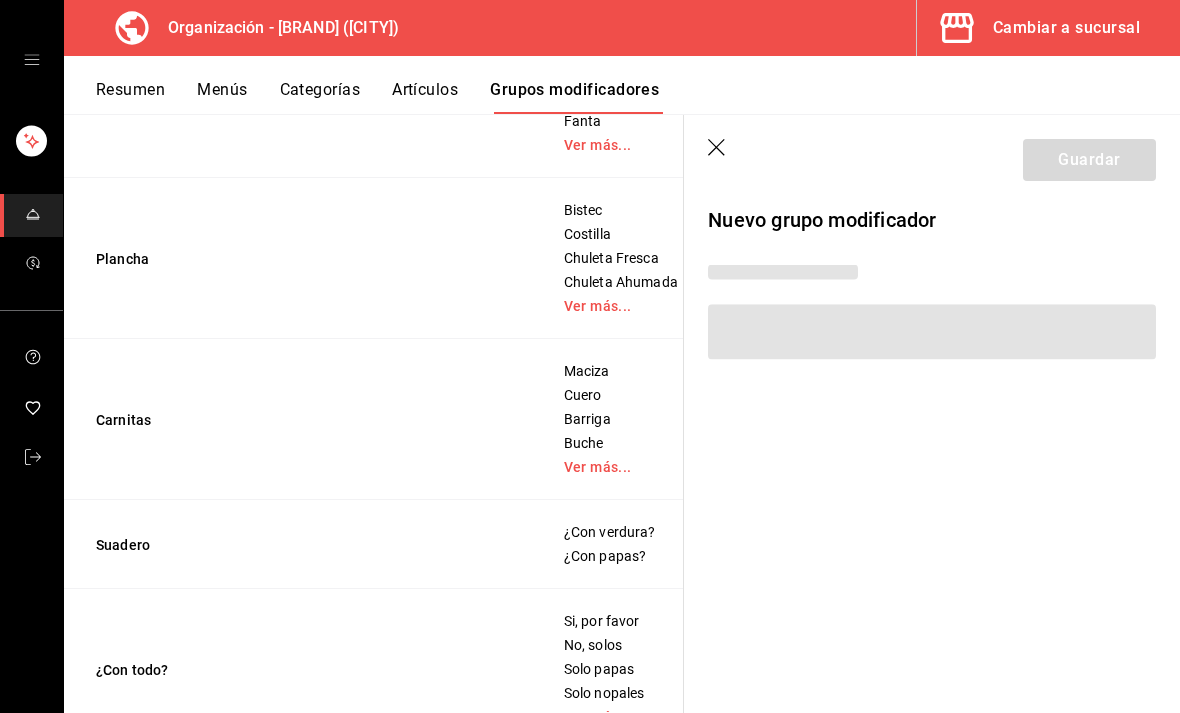 scroll, scrollTop: 0, scrollLeft: 0, axis: both 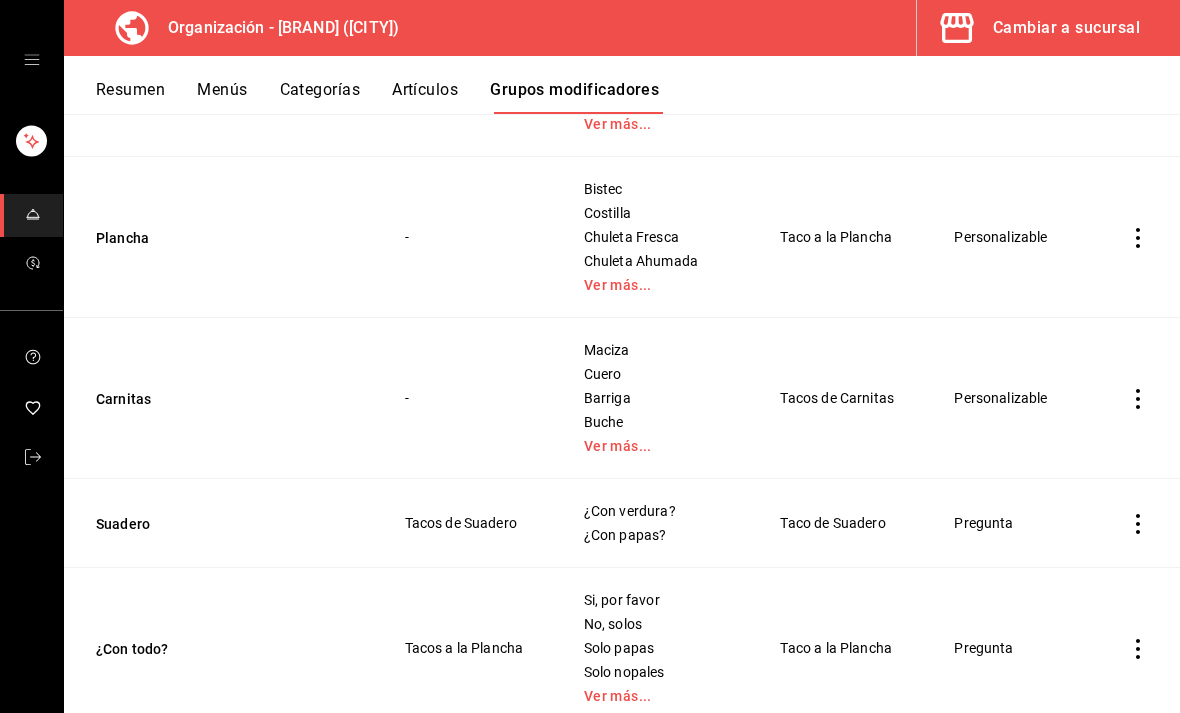 click 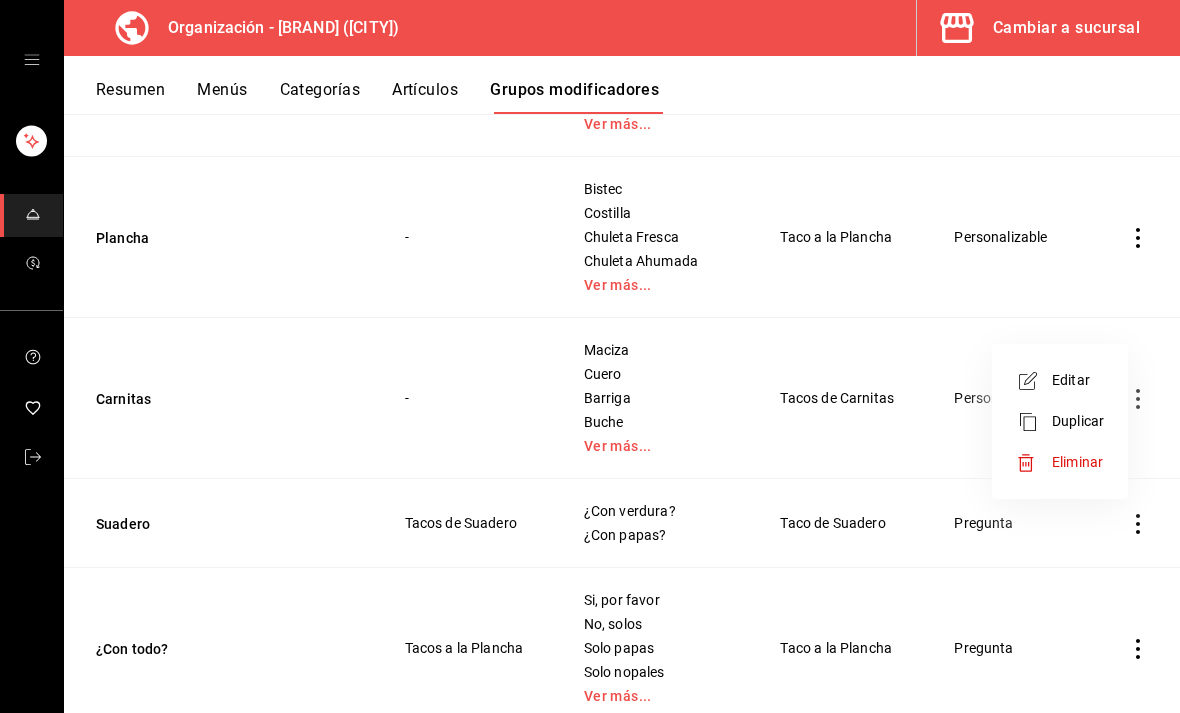 click on "Editar" at bounding box center [1078, 380] 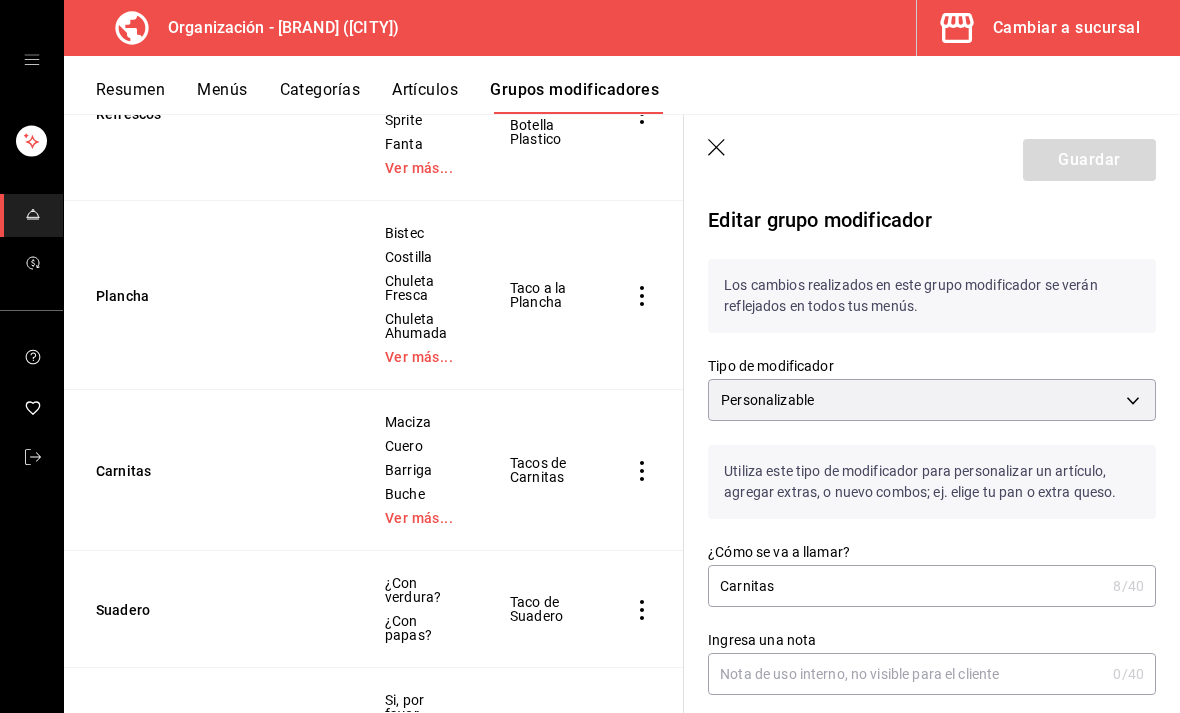 click on "Organización - [BRAND] ([CITY]) Cambiar a sucursal Resumen Menús Categorías Artículos Grupos modificadores Grupos modificadores organización Crea y asigna  modificadores a tus artículos. Usa opciones como  tamaños, ingredientes extras o preguntas clave  al momento de ordenar. Búsqueda por Grupos modificadores GROUP ​ ​ Tipo de modificador Elige el tipo de modificador Nombre Opciones Artículos Orden de papas Orden de papas Papas Refrescos Coca Cola Coca Cola sin Azucar Sprite Fanta Ver más... Botella Vidrio Botella Plastico Plancha Bistec Costilla Chuleta Fresca Chuleta Ahumada Ver más... Taco a la Plancha Carnitas Maciza Cuero Barriga Buche Ver más... Tacos de Carnitas Suadero ¿Con verdura? ¿Con papas? Taco de Suadero ¿Con todo? Si, por favor No, solos Solo papas Solo nopales Ver más... Taco a la Plancha Guardar Editar grupo modificador Los cambios realizados en este grupo modificador se verán reflejados en todos tus menús. Tipo de modificador Personalizable CUSTOMIZABLE Carnitas [NUMBER] /40" at bounding box center [590, 356] 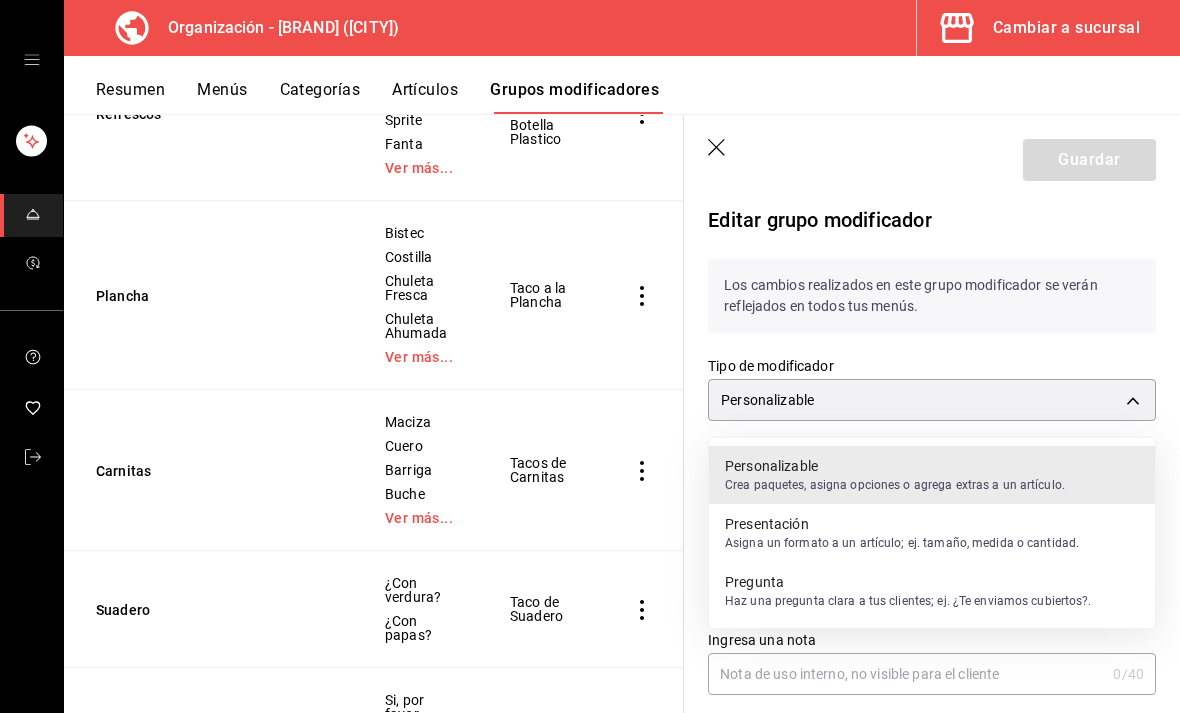 click on "Haz una pregunta clara a tus clientes; ej. ¿Te enviamos cubiertos?." at bounding box center (908, 601) 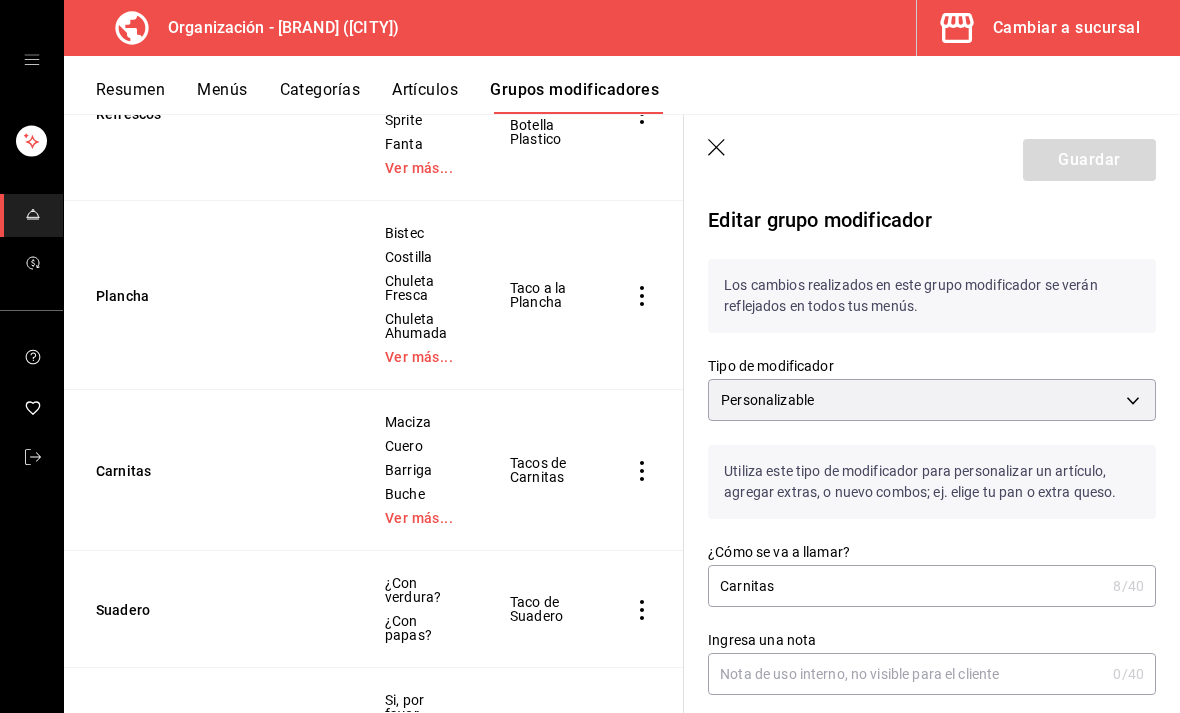 click on "Organización - [BRAND] ([CITY]) Cambiar a sucursal Resumen Menús Categorías Artículos Grupos modificadores Grupos modificadores organización Crea y asigna  modificadores a tus artículos. Usa opciones como  tamaños, ingredientes extras o preguntas clave  al momento de ordenar. Búsqueda por Grupos modificadores GROUP ​ ​ Tipo de modificador Elige el tipo de modificador Nombre Opciones Artículos Orden de papas Orden de papas Papas Refrescos Coca Cola Coca Cola sin Azucar Sprite Fanta Ver más... Botella Vidrio Botella Plastico Plancha Bistec Costilla Chuleta Fresca Chuleta Ahumada Ver más... Taco a la Plancha Carnitas Maciza Cuero Barriga Buche Ver más... Tacos de Carnitas Suadero ¿Con verdura? ¿Con papas? Taco de Suadero ¿Con todo? Si, por favor No, solos Solo papas Solo nopales Ver más... Taco a la Plancha Guardar Editar grupo modificador Los cambios realizados en este grupo modificador se verán reflejados en todos tus menús. Tipo de modificador Personalizable CUSTOMIZABLE Carnitas [NUMBER] /40" at bounding box center [590, 356] 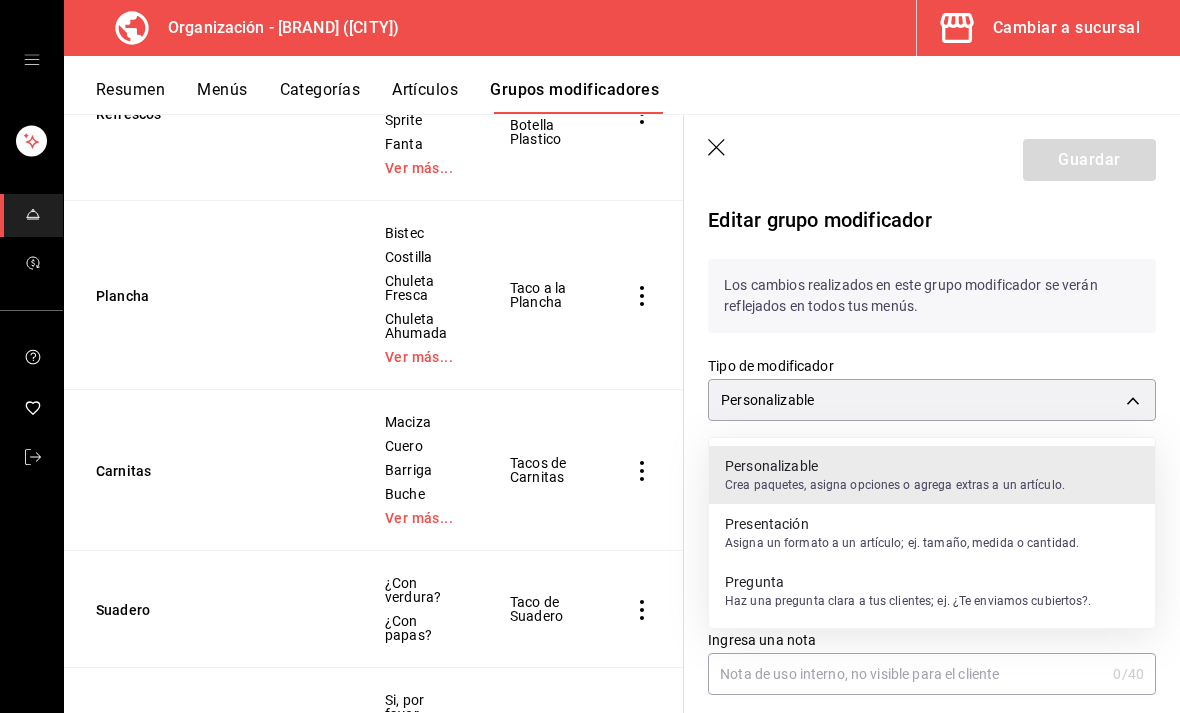 click on "Haz una pregunta clara a tus clientes; ej. ¿Te enviamos cubiertos?." at bounding box center (908, 601) 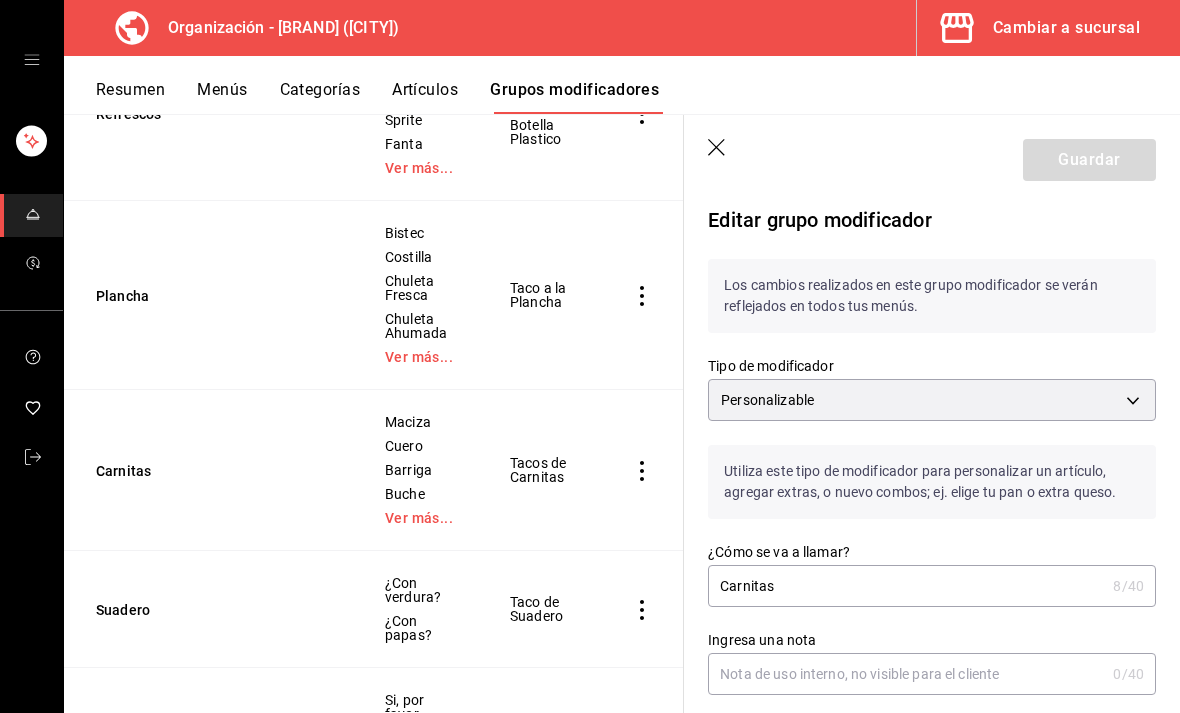 click on "Organización - [BRAND] ([CITY]) Cambiar a sucursal Resumen Menús Categorías Artículos Grupos modificadores Grupos modificadores organización Crea y asigna  modificadores a tus artículos. Usa opciones como  tamaños, ingredientes extras o preguntas clave  al momento de ordenar. Búsqueda por Grupos modificadores GROUP ​ ​ Tipo de modificador Elige el tipo de modificador Nombre Opciones Artículos Orden de papas Orden de papas Papas Refrescos Coca Cola Coca Cola sin Azucar Sprite Fanta Ver más... Botella Vidrio Botella Plastico Plancha Bistec Costilla Chuleta Fresca Chuleta Ahumada Ver más... Taco a la Plancha Carnitas Maciza Cuero Barriga Buche Ver más... Tacos de Carnitas Suadero ¿Con verdura? ¿Con papas? Taco de Suadero ¿Con todo? Si, por favor No, solos Solo papas Solo nopales Ver más... Taco a la Plancha Guardar Editar grupo modificador Los cambios realizados en este grupo modificador se verán reflejados en todos tus menús. Tipo de modificador Personalizable CUSTOMIZABLE Carnitas [NUMBER] /40" at bounding box center [590, 356] 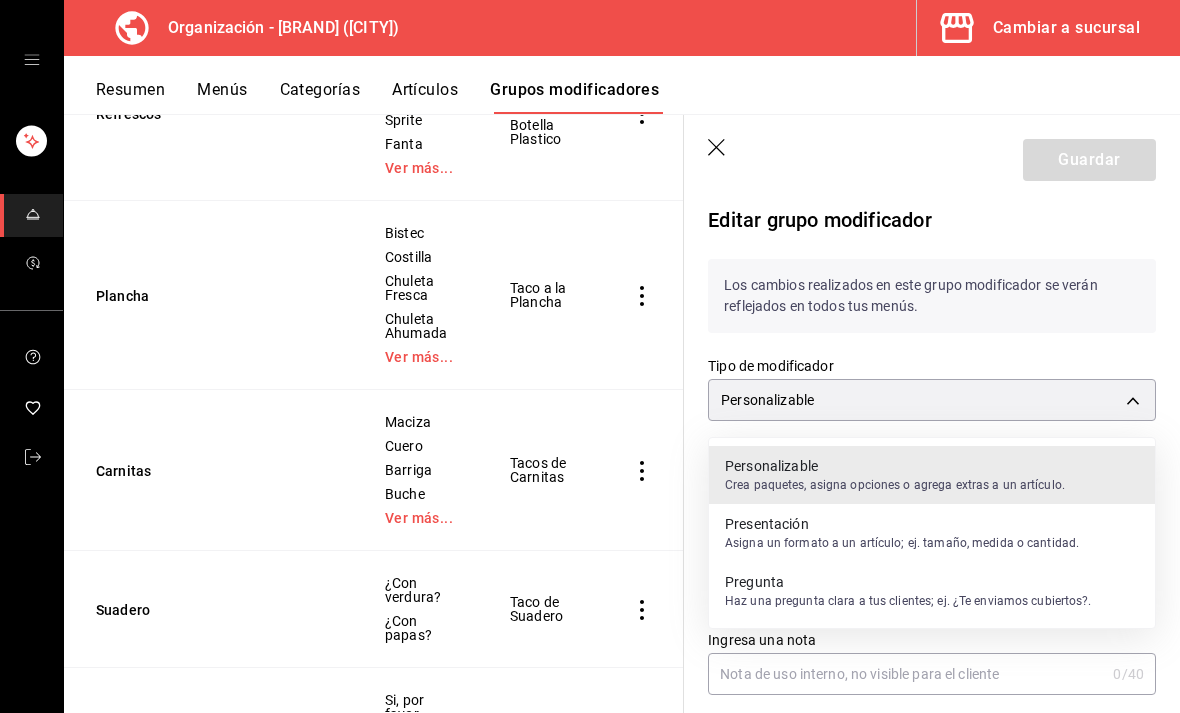 click on "Pregunta" at bounding box center [908, 582] 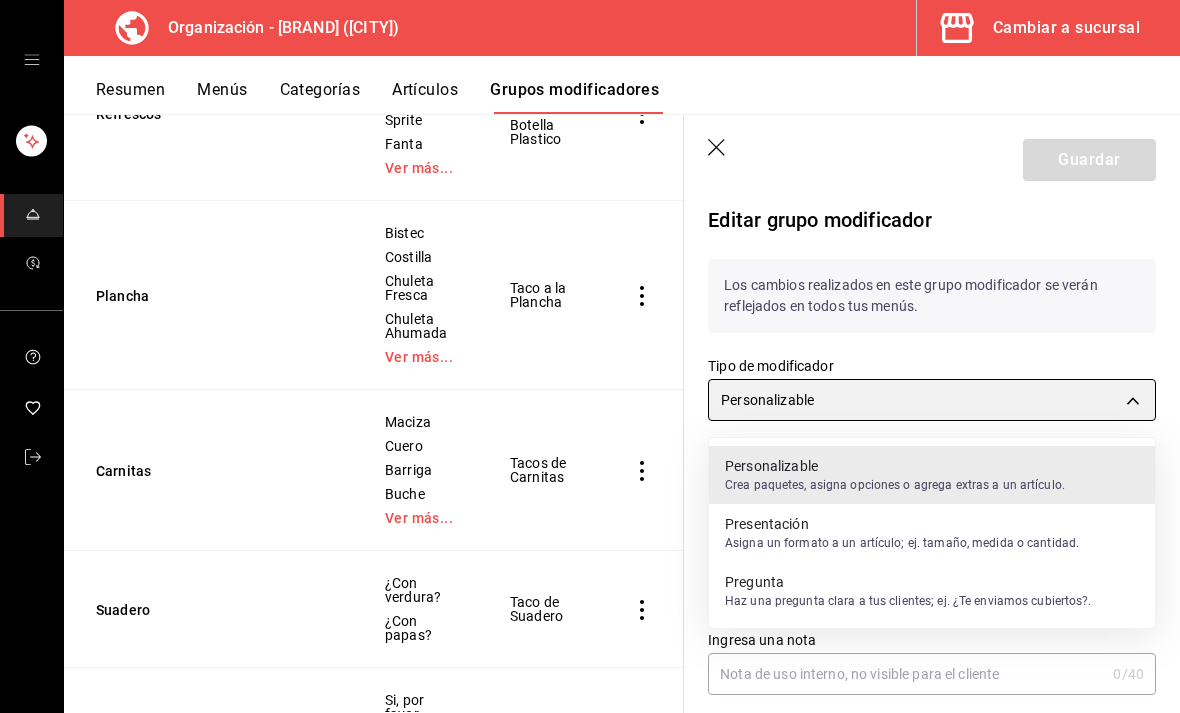 type on "CUSTOMIZABLE" 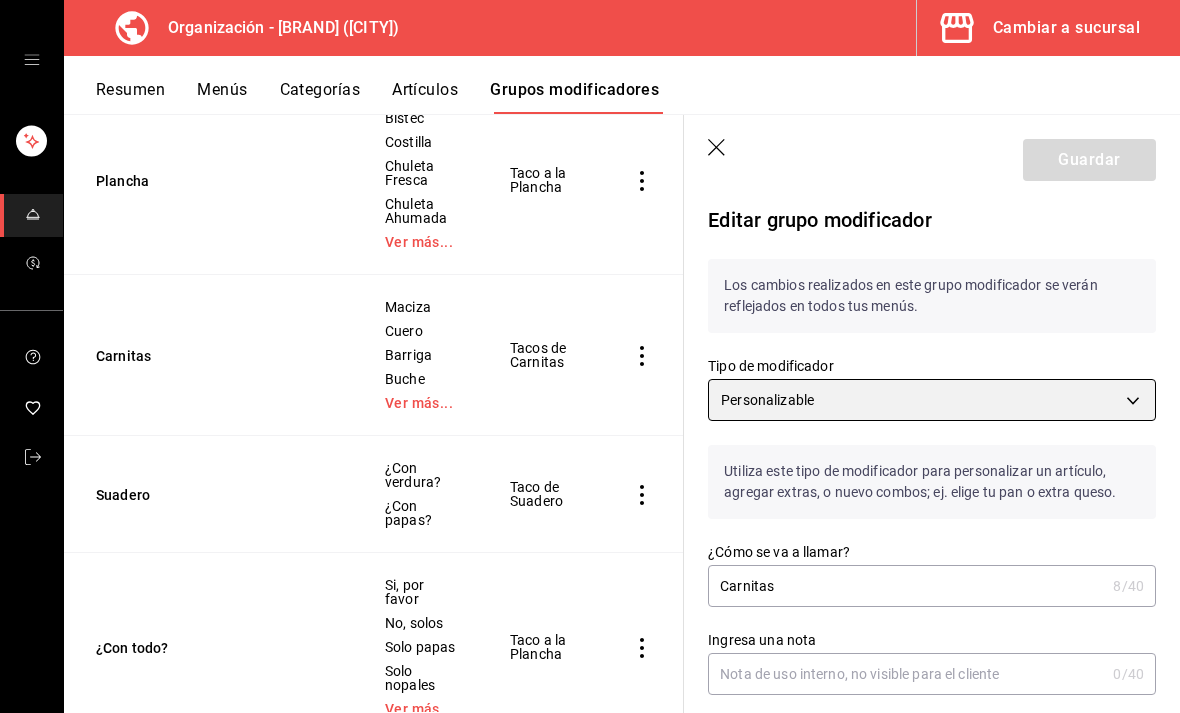 scroll, scrollTop: 592, scrollLeft: 0, axis: vertical 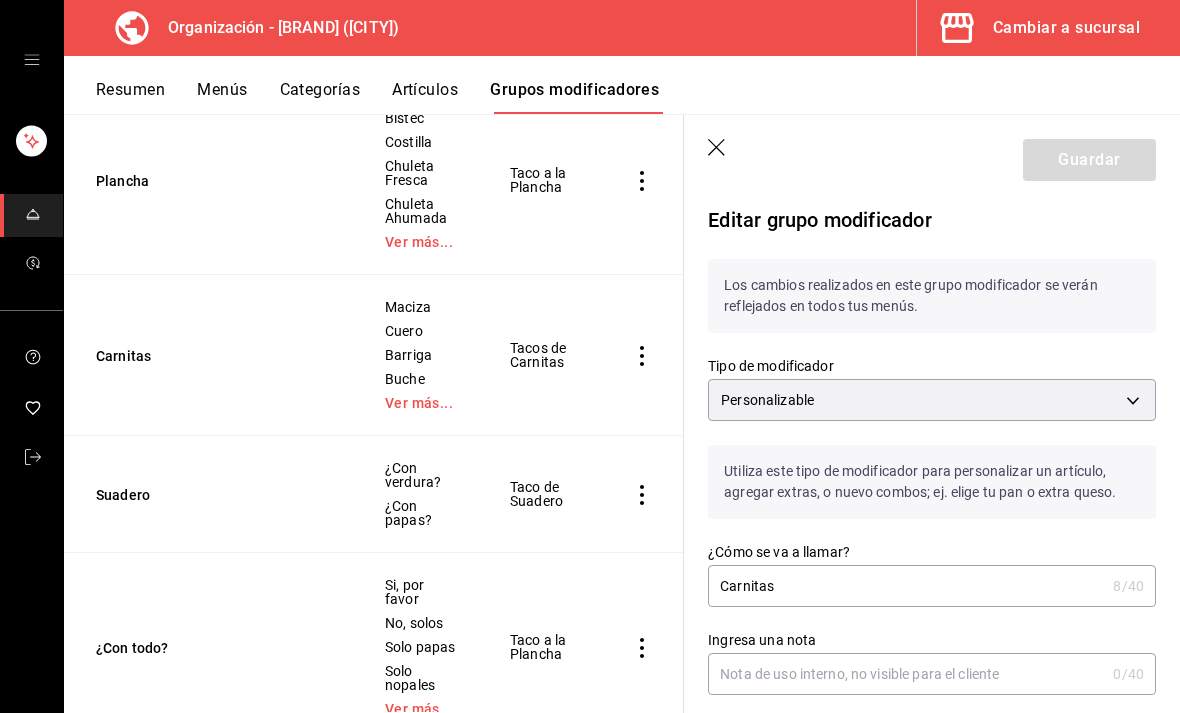 click 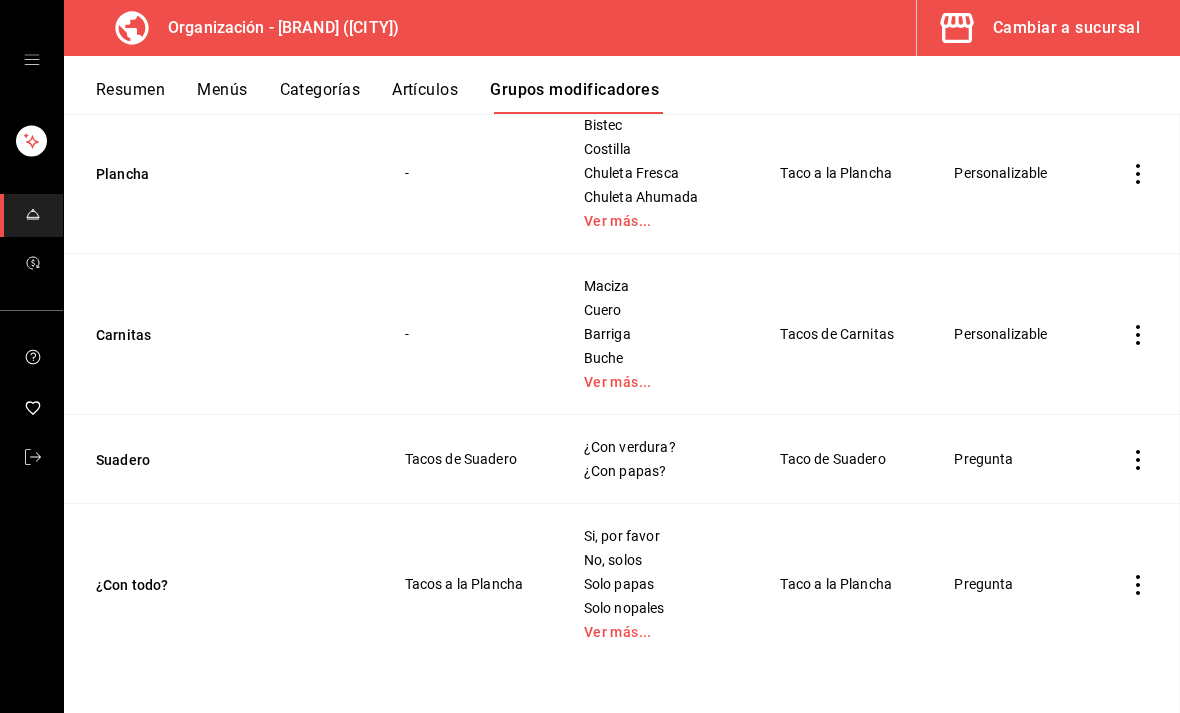 scroll, scrollTop: 0, scrollLeft: 0, axis: both 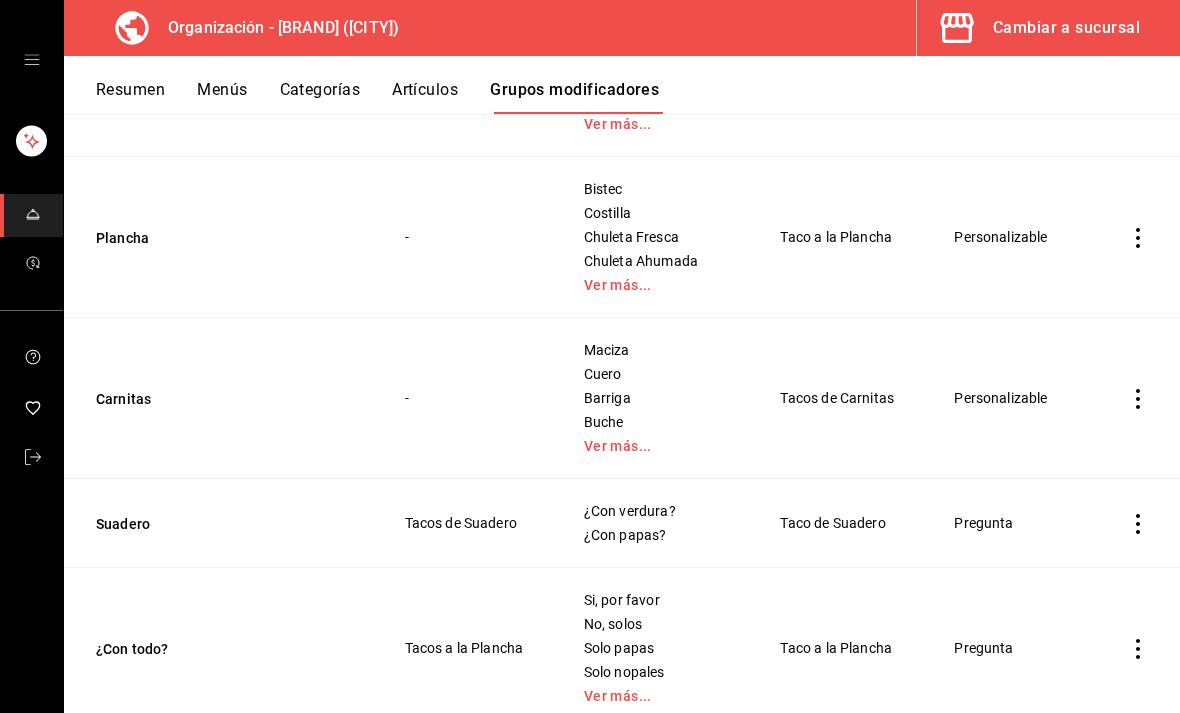 click on "Ver más..." at bounding box center (657, 696) 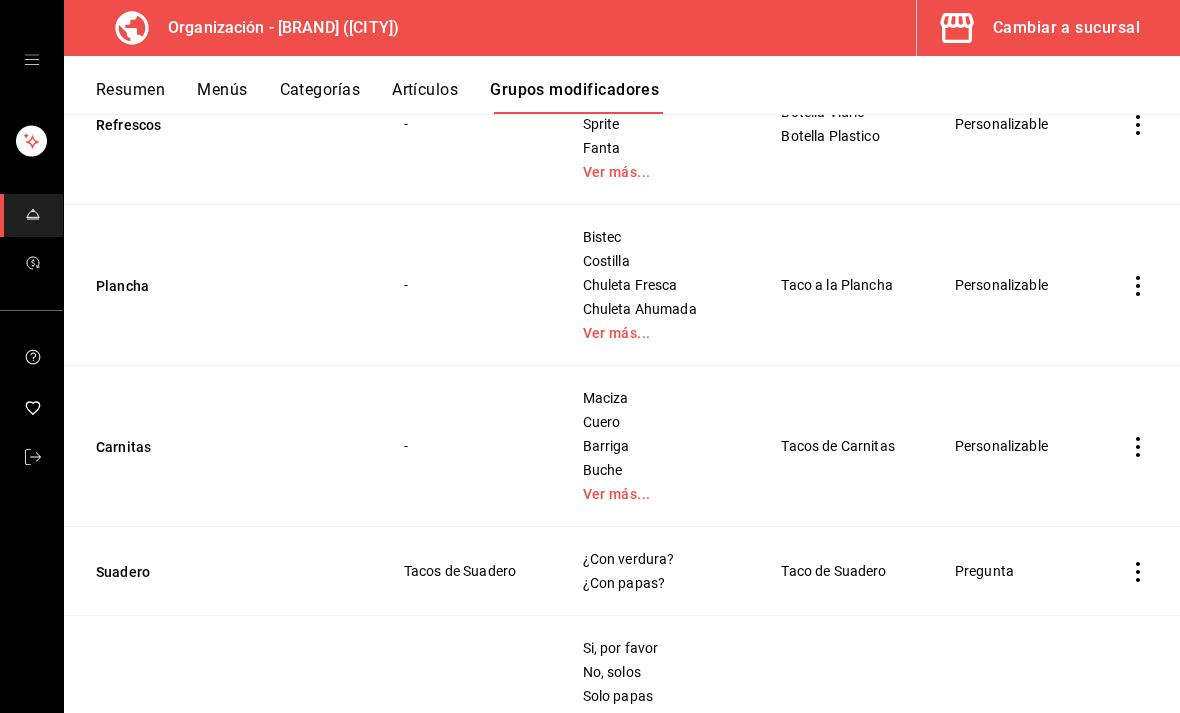 scroll, scrollTop: 437, scrollLeft: 0, axis: vertical 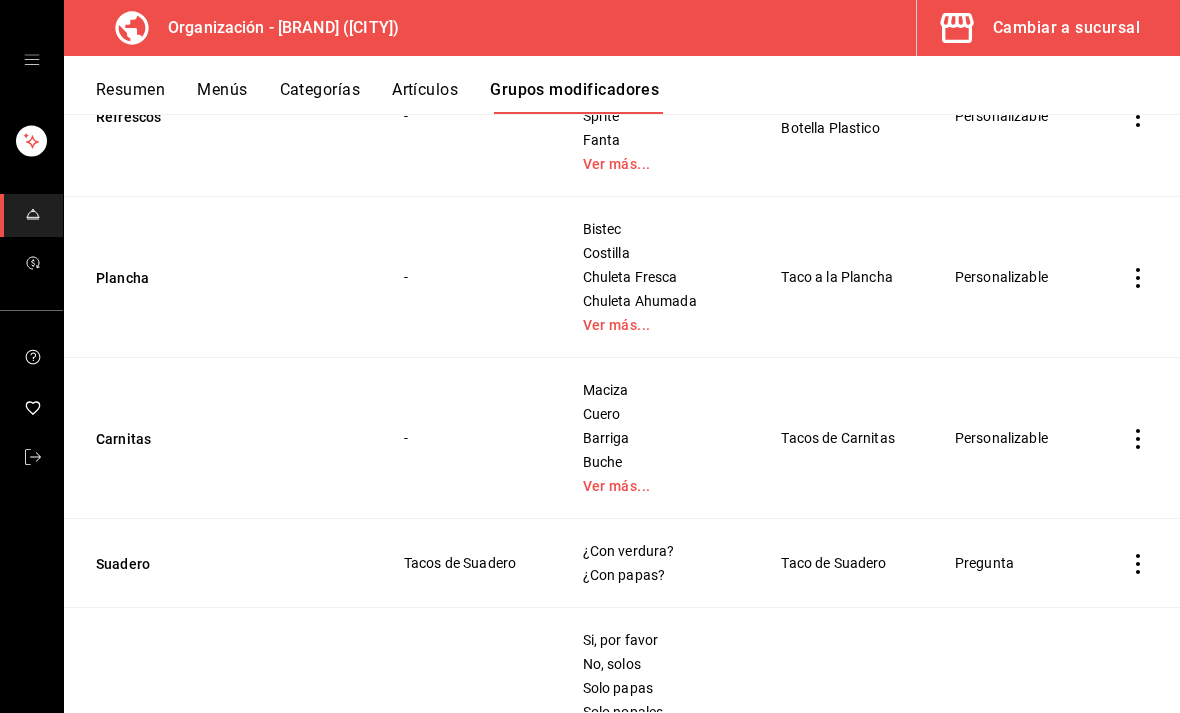 click on "Ver más..." at bounding box center [657, 486] 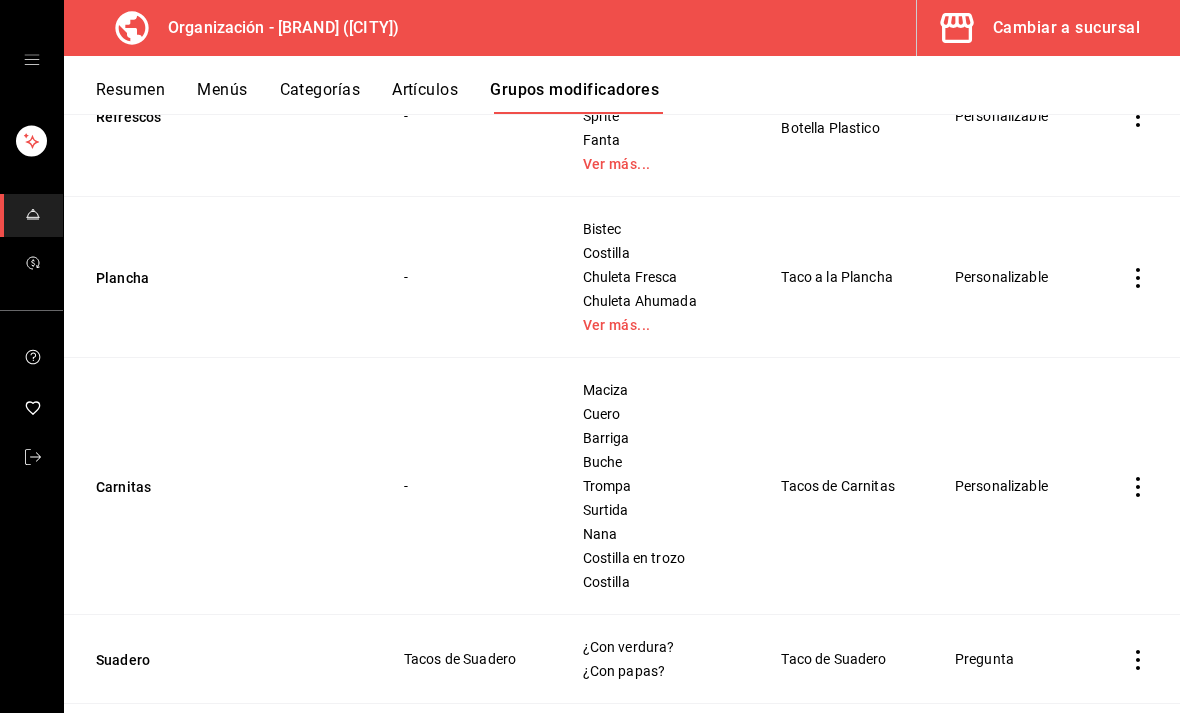 click 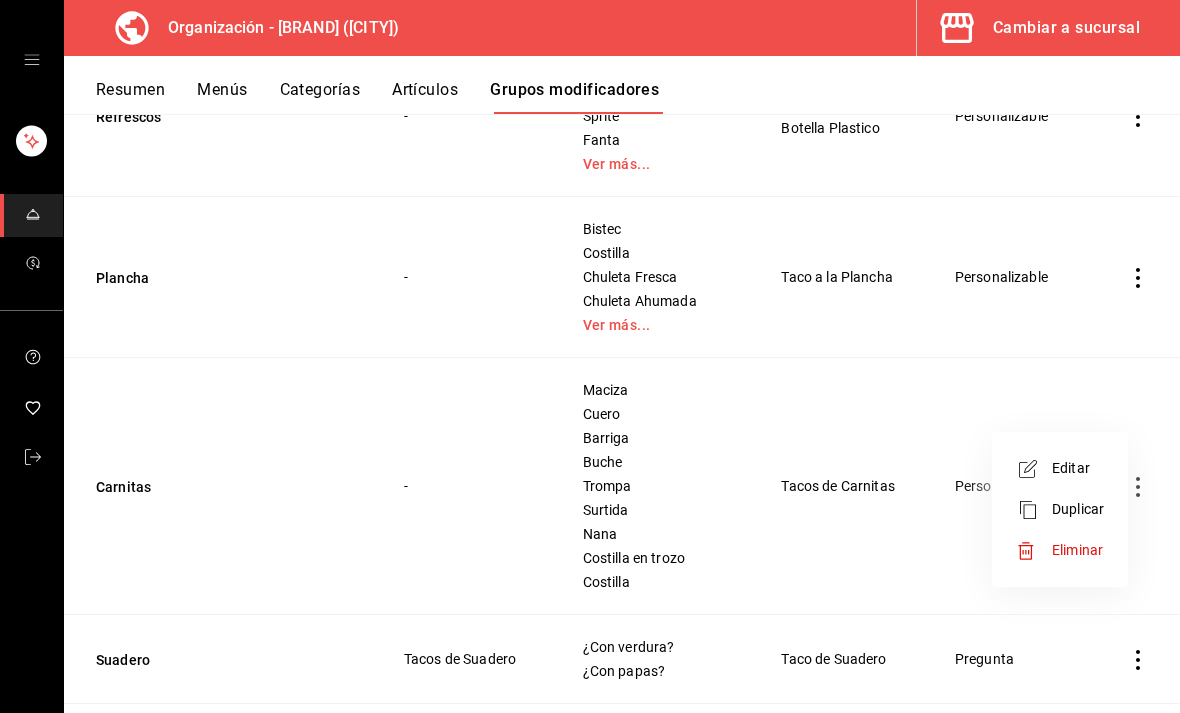 click on "Editar" at bounding box center (1060, 468) 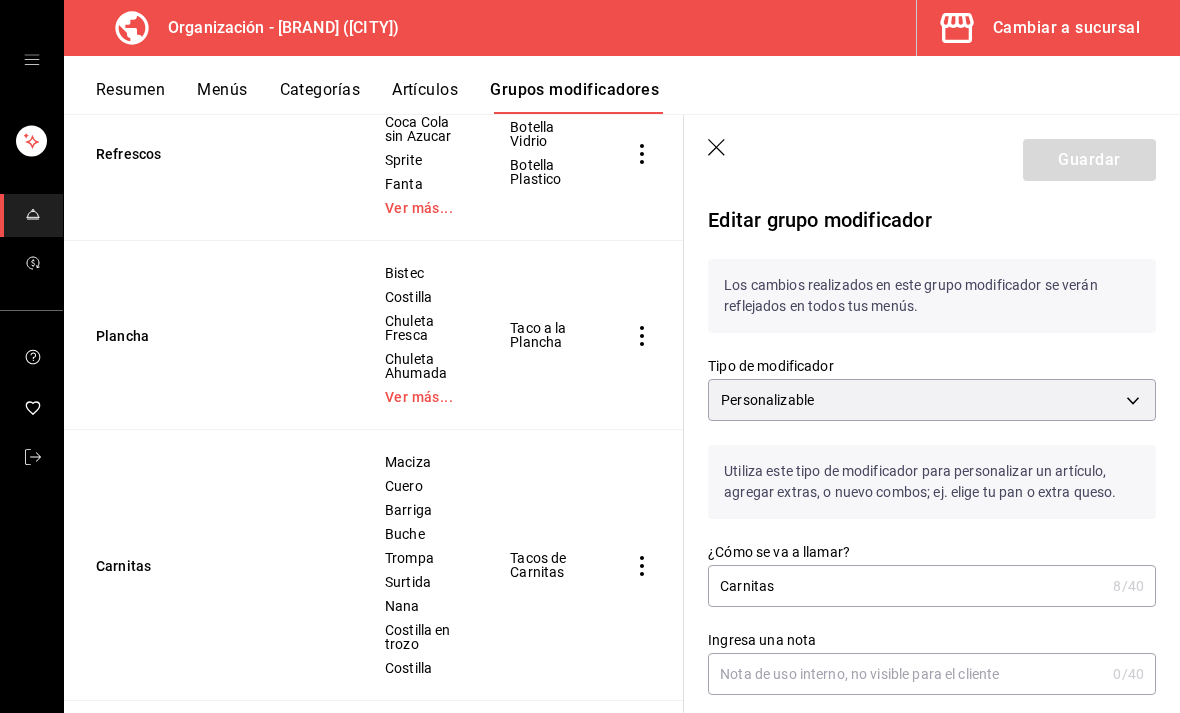 scroll, scrollTop: -1, scrollLeft: 0, axis: vertical 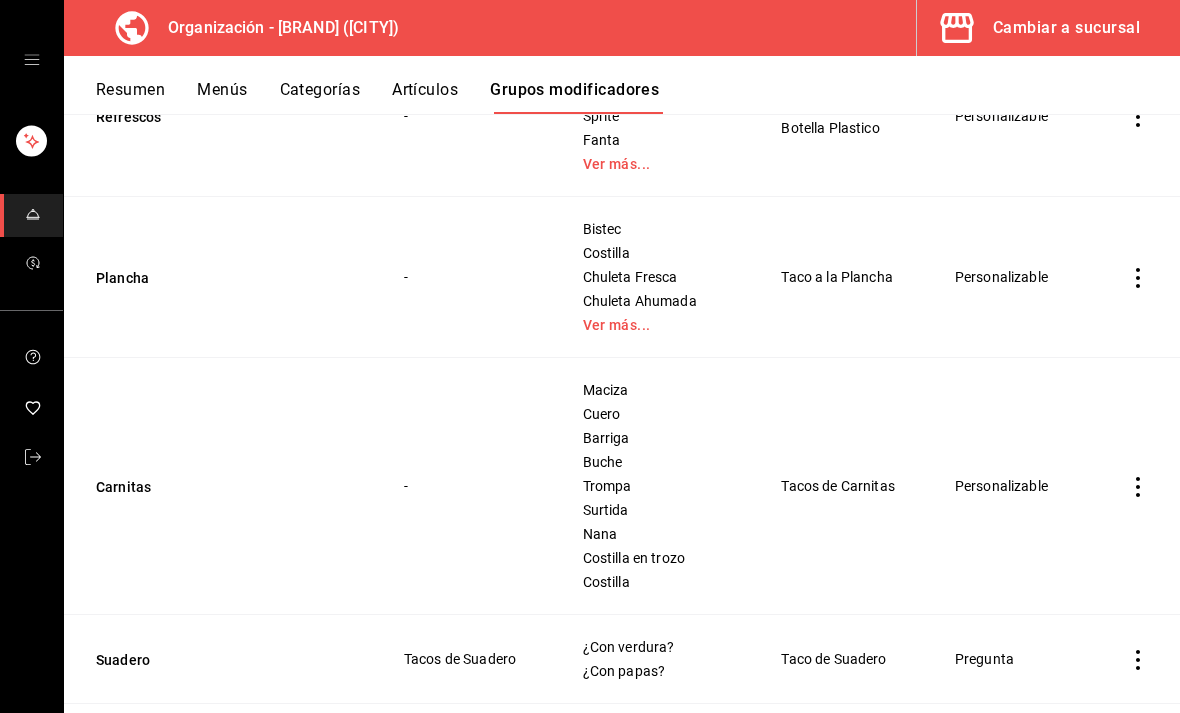 click on "Carnitas" at bounding box center [216, 487] 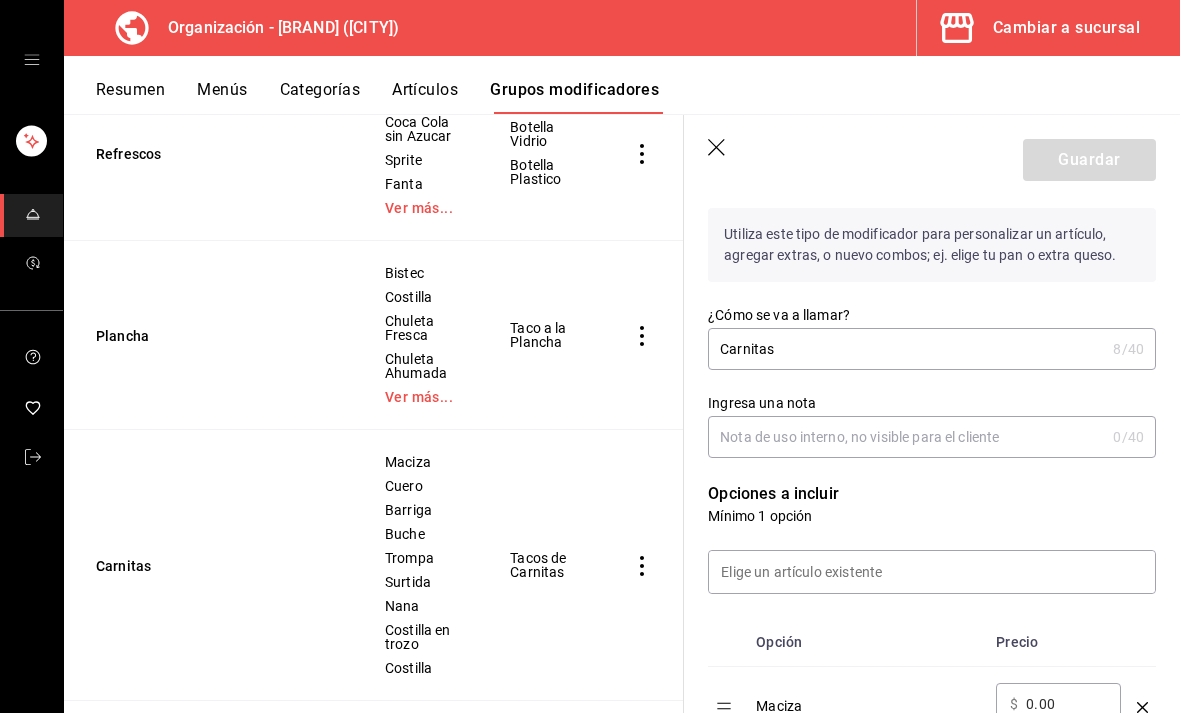 scroll, scrollTop: 236, scrollLeft: 0, axis: vertical 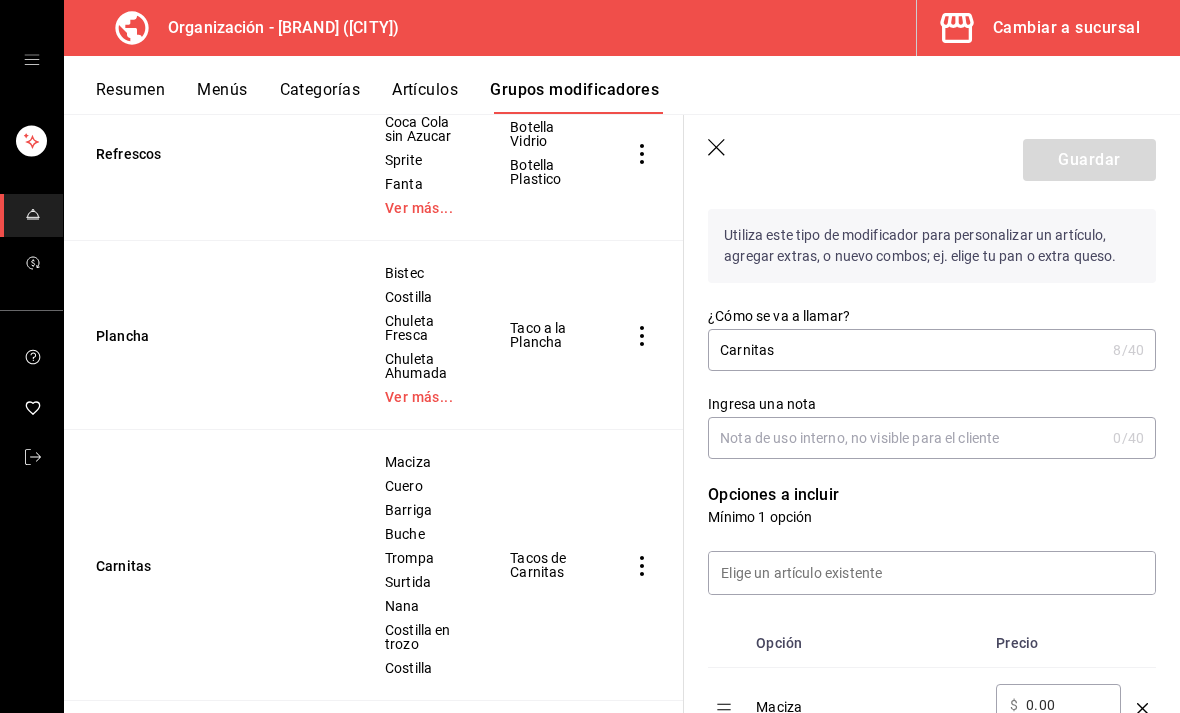 click on "Ingresa una nota" at bounding box center (906, 438) 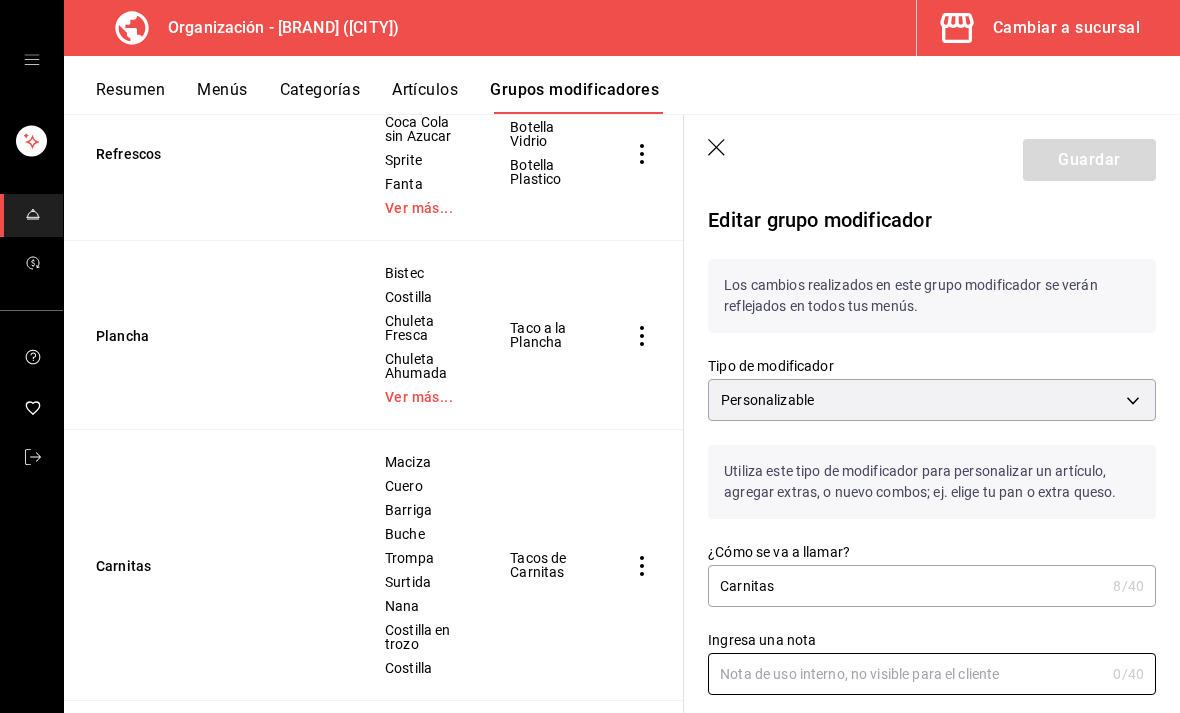 scroll, scrollTop: 0, scrollLeft: 0, axis: both 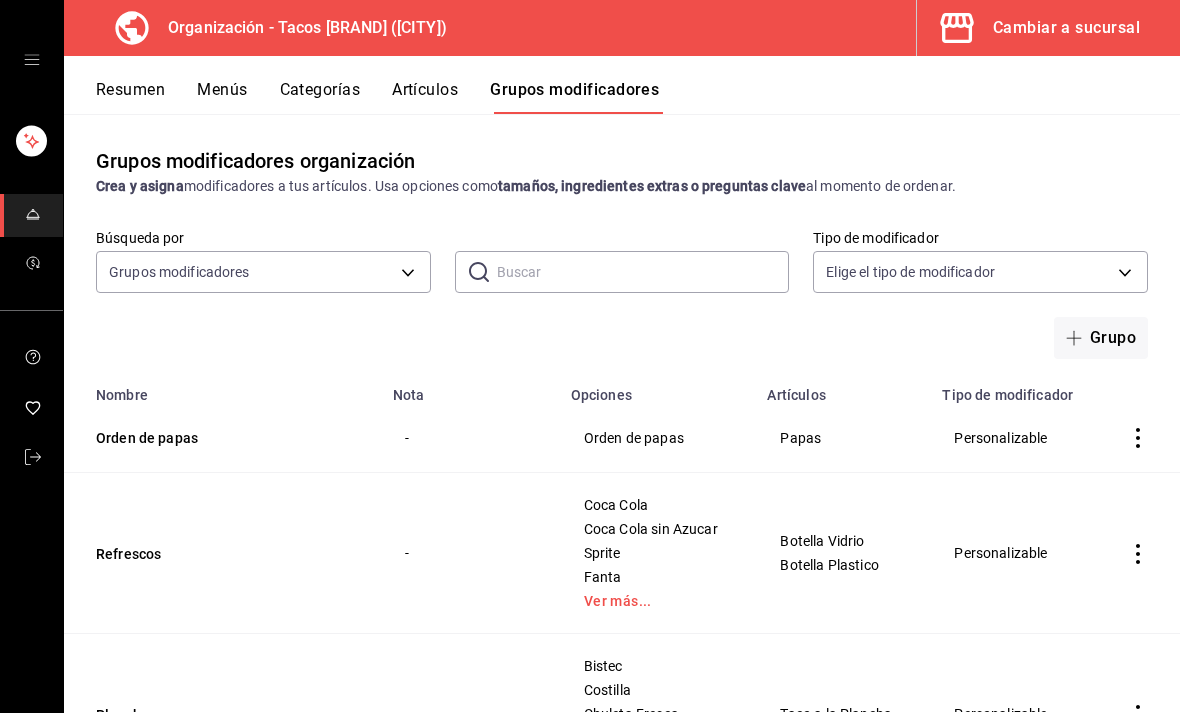 click on "Menús" at bounding box center (222, 97) 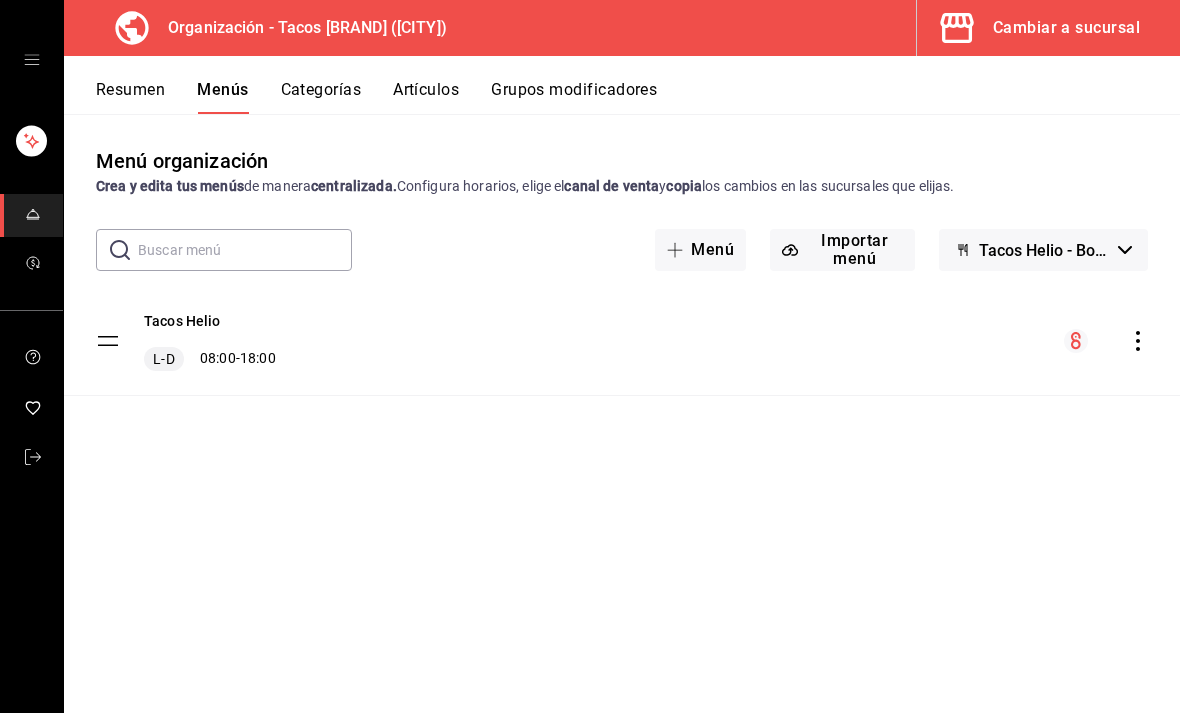 click 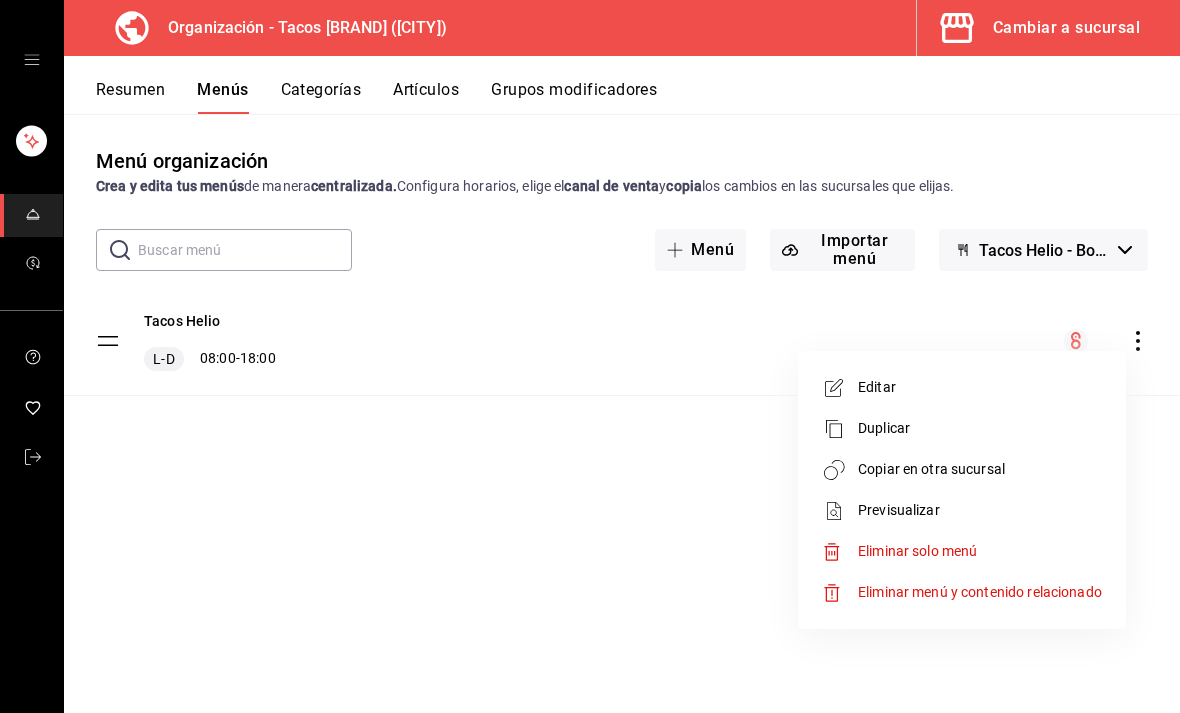 click on "Copiar en otra sucursal" at bounding box center [980, 469] 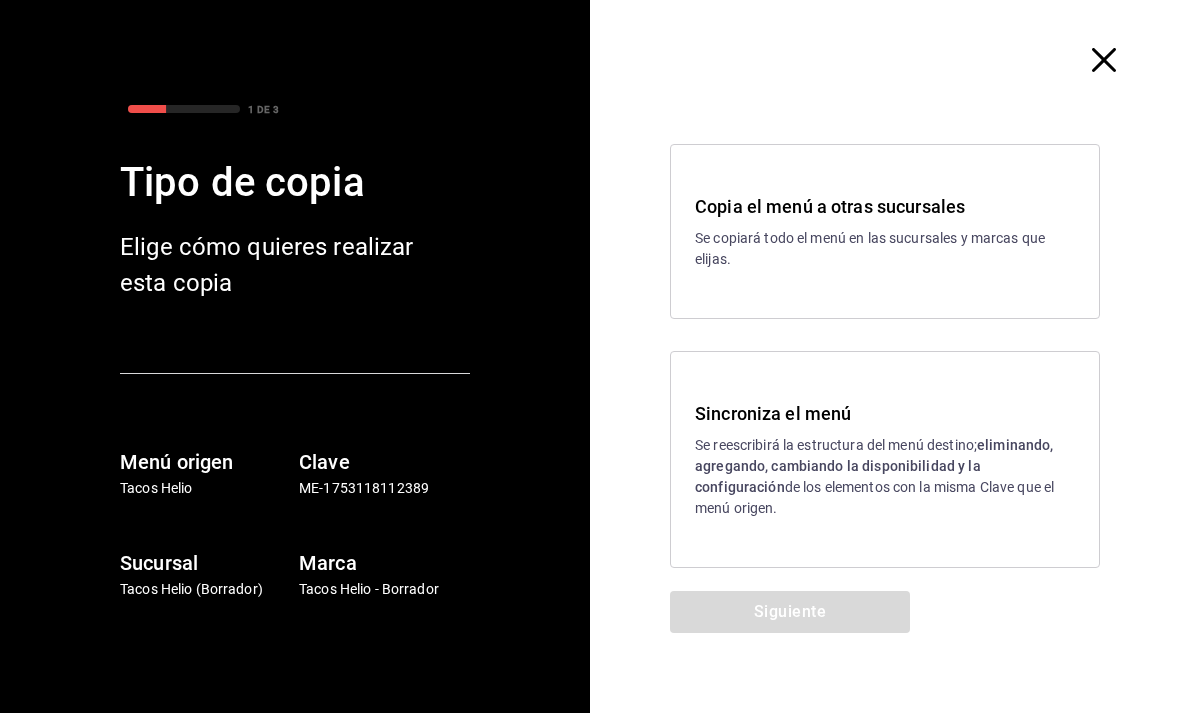 click on "Se reescribirá la estructura del menú destino;  eliminando, agregando, cambiando la disponibilidad y la configuración  de los elementos con la misma Clave que el menú origen." at bounding box center (885, 477) 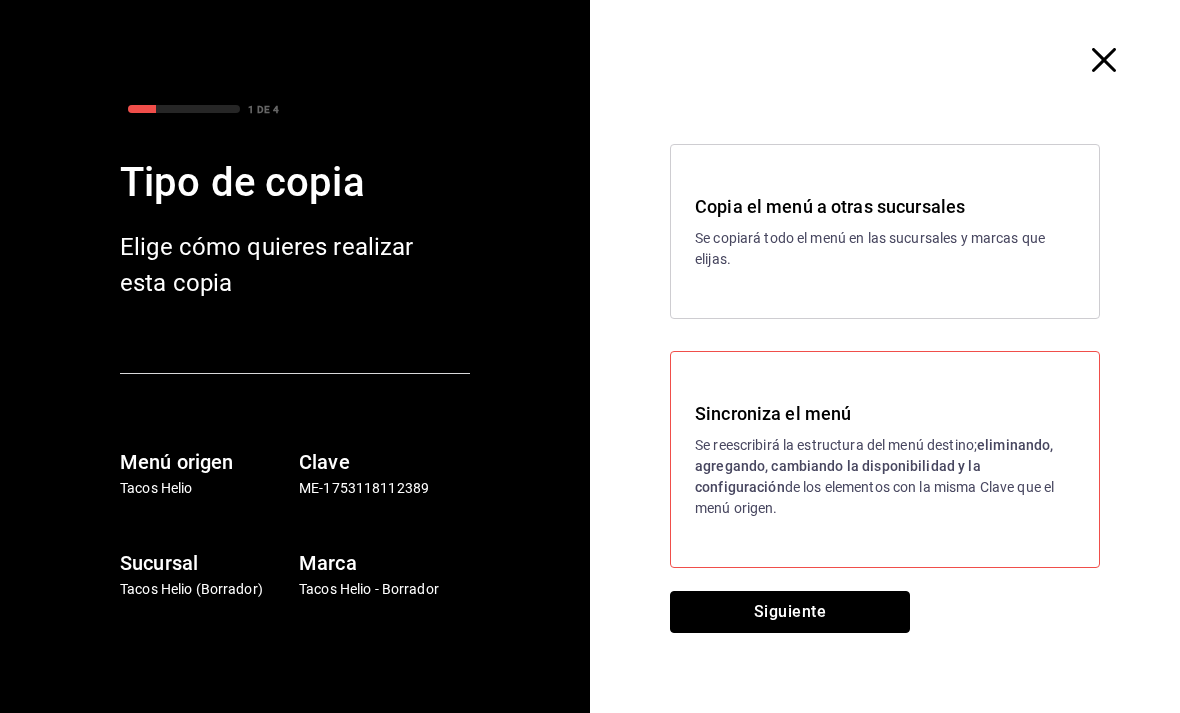 click on "Siguiente" at bounding box center [790, 612] 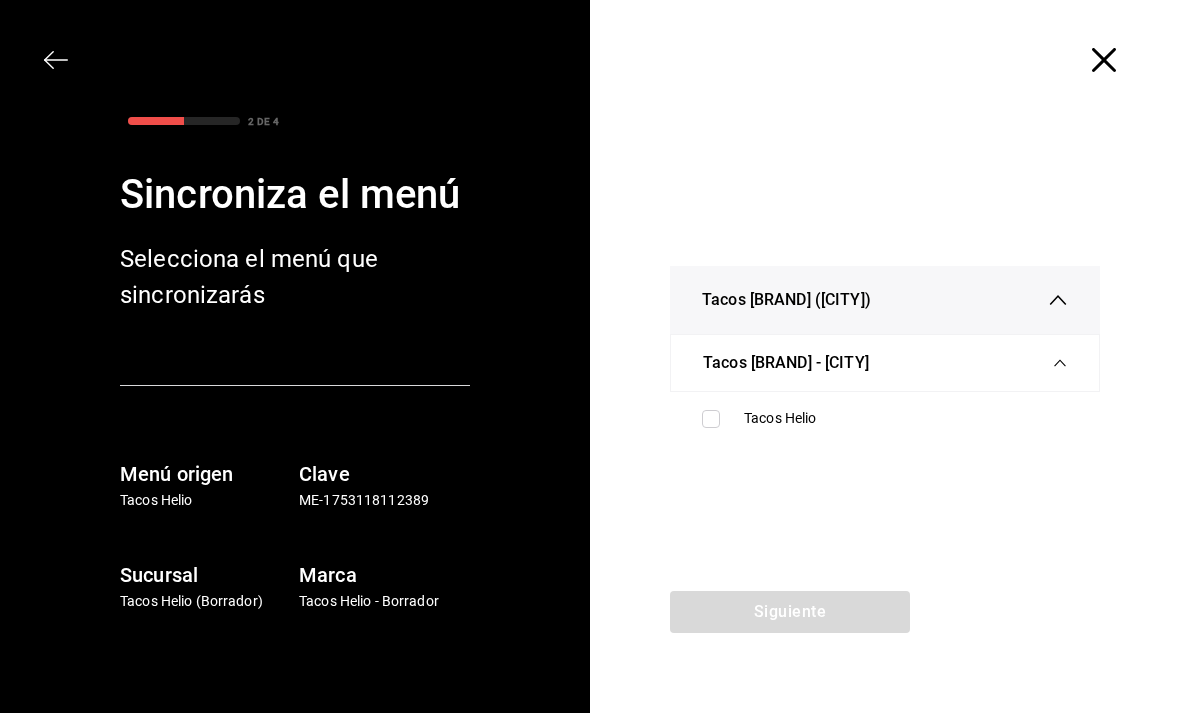 click on "Tacos Helio" at bounding box center (885, 418) 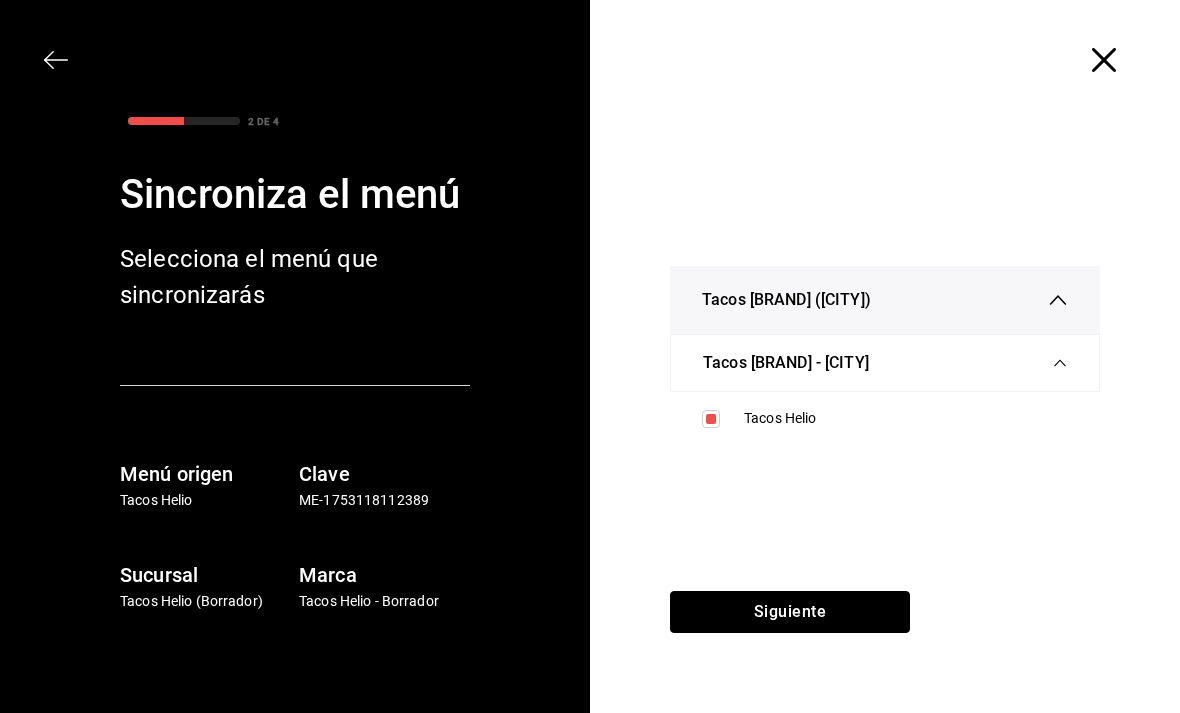 click on "Siguiente" at bounding box center (790, 612) 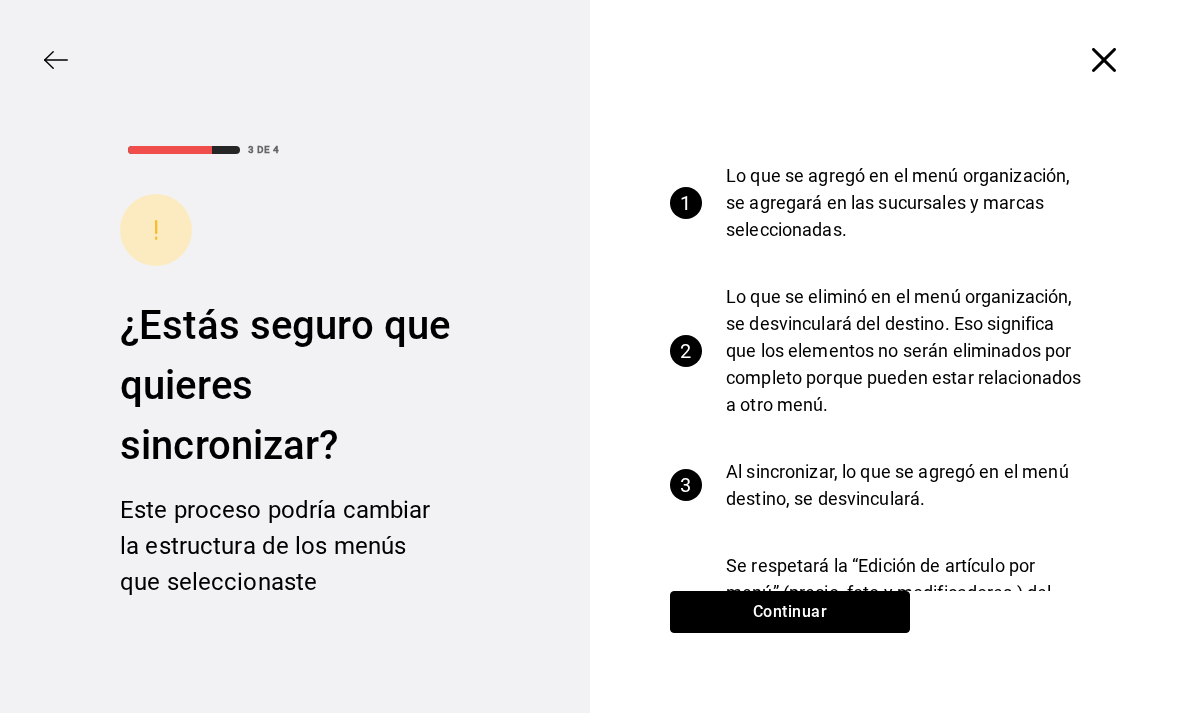 click on "Continuar" at bounding box center (790, 612) 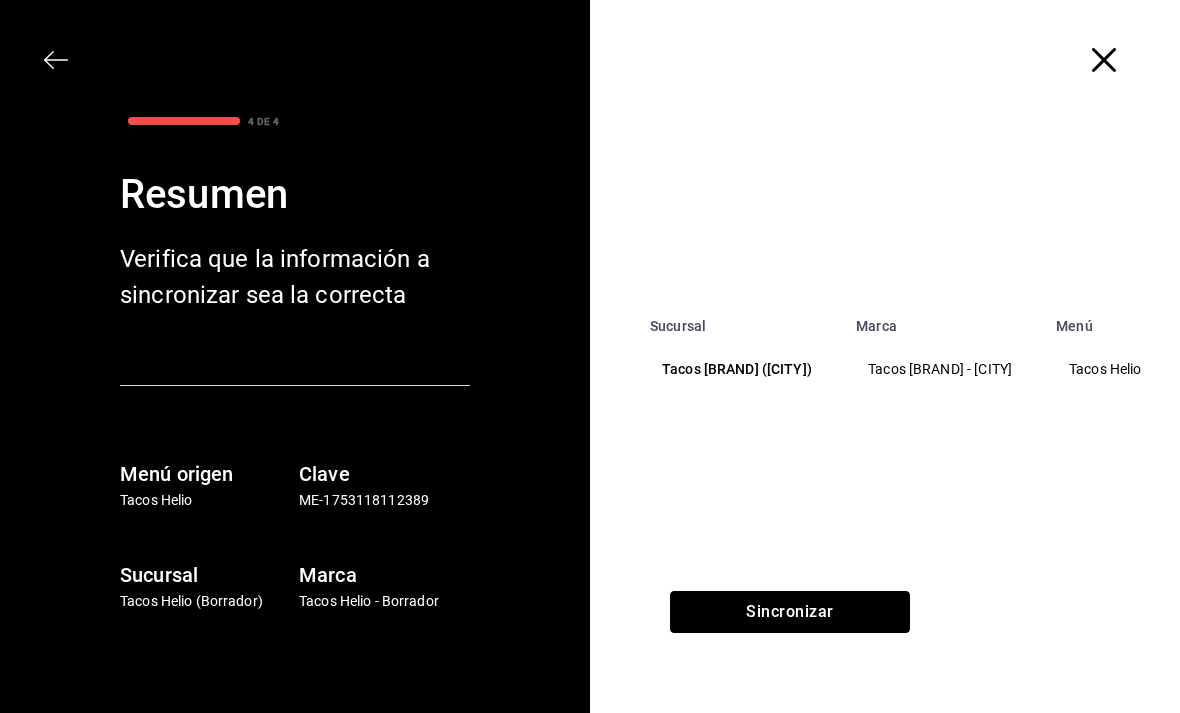 click on "Sincronizar" at bounding box center (790, 612) 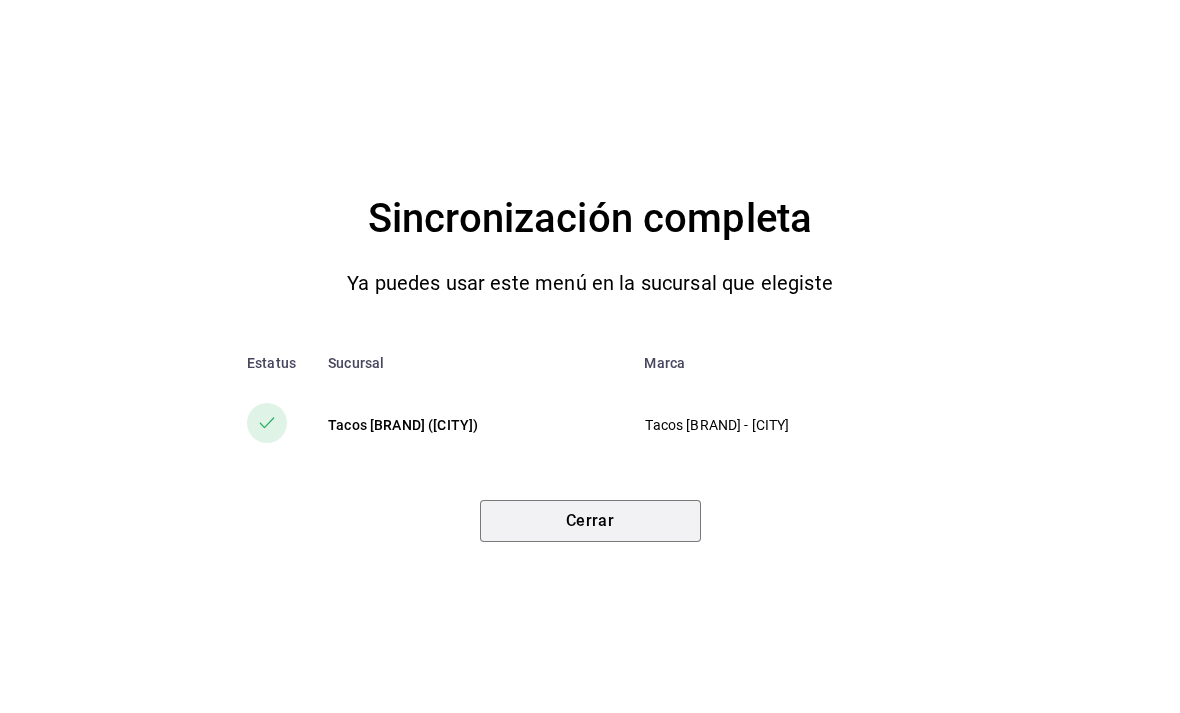 click on "Cerrar" at bounding box center (590, 521) 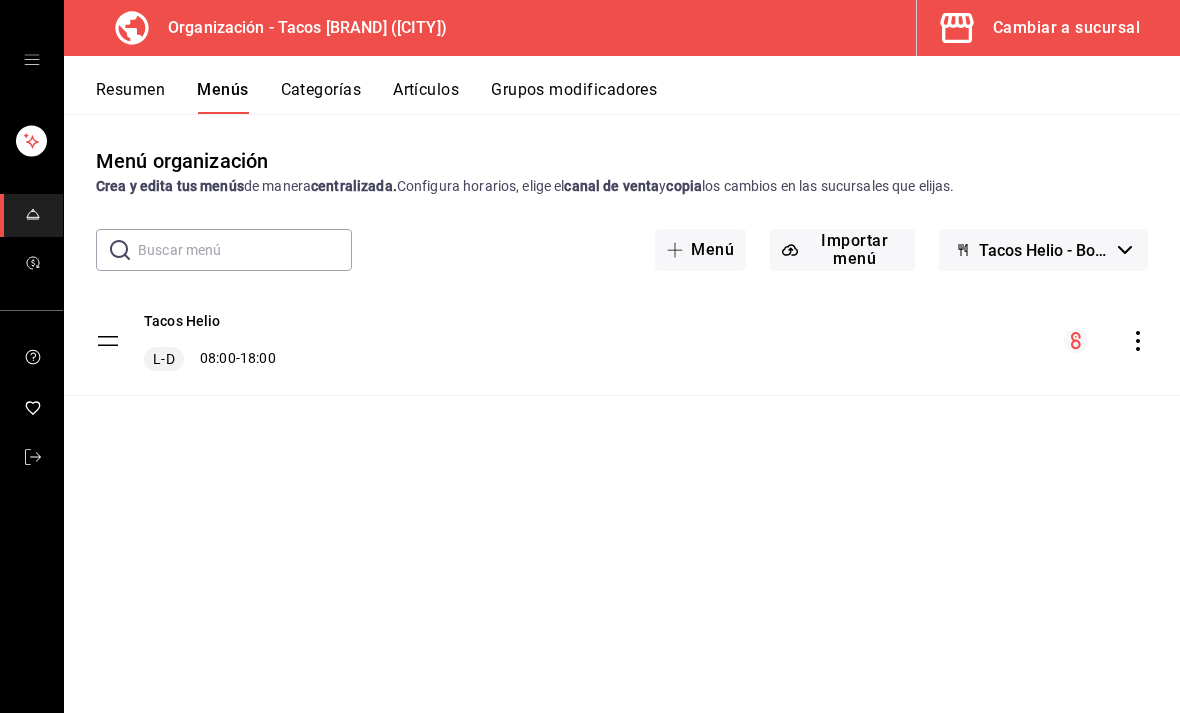click 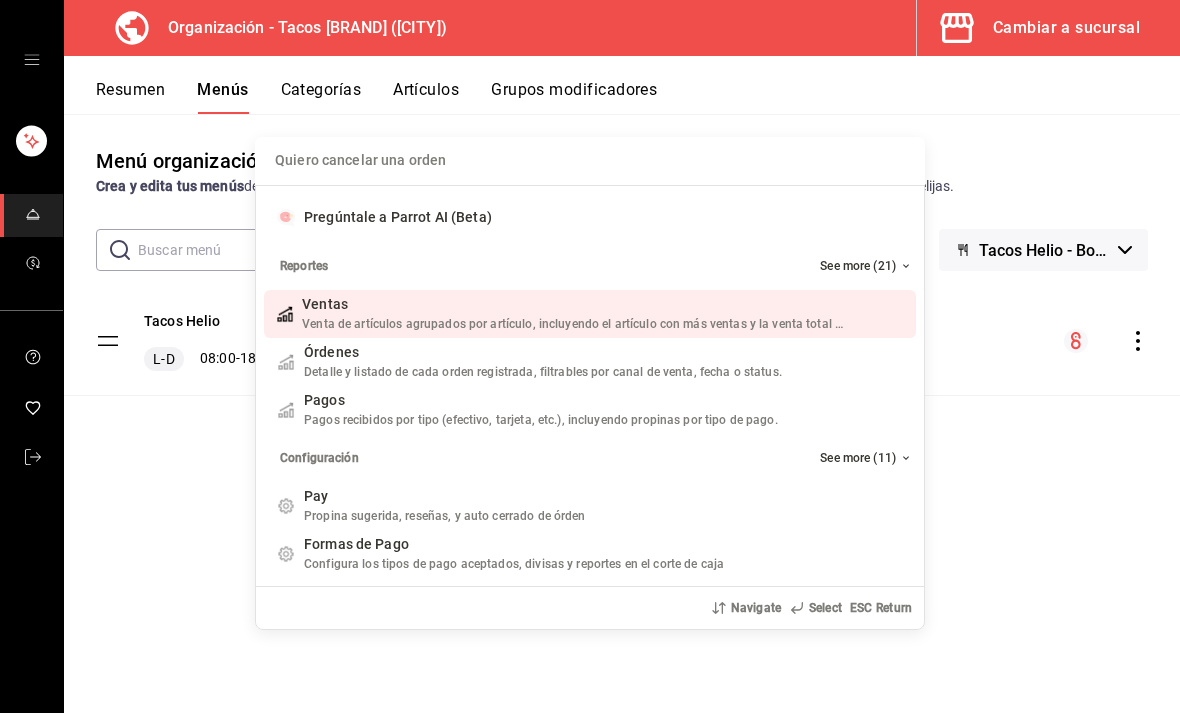 click on "Quiero cancelar una orden Pregúntale a Parrot AI (Beta) Reportes See more (21) Ventas Venta de artículos agrupados por artículo, incluyendo el artículo con más ventas y la venta total por periodo. Add shortcut Órdenes Detalle y listado de cada orden registrada, filtrables por canal de venta, fecha o status. Add shortcut Pagos Pagos recibidos por tipo (efectivo, tarjeta, etc.), incluyendo propinas por tipo de pago. Add shortcut Configuración See more (11) Pay Propina sugerida, reseñas, y auto cerrado de órden Add shortcut Formas de Pago Configura los tipos de pago aceptados, divisas y reportes en el corte de caja Add shortcut Descuentos Configura los descuentos aplicables a órdenes o artículos en el restaurante. Add shortcut Personal Roles Administra los roles de permisos disponibles en tu restaurante Add shortcut Usuarios Administra los usuarios, sus accesos y permisos así como notificaciones. Add shortcut Referidos Referidos Refiérenos a través de WhatsApp y recibe 1 mes gratis de suscripción" at bounding box center [590, 356] 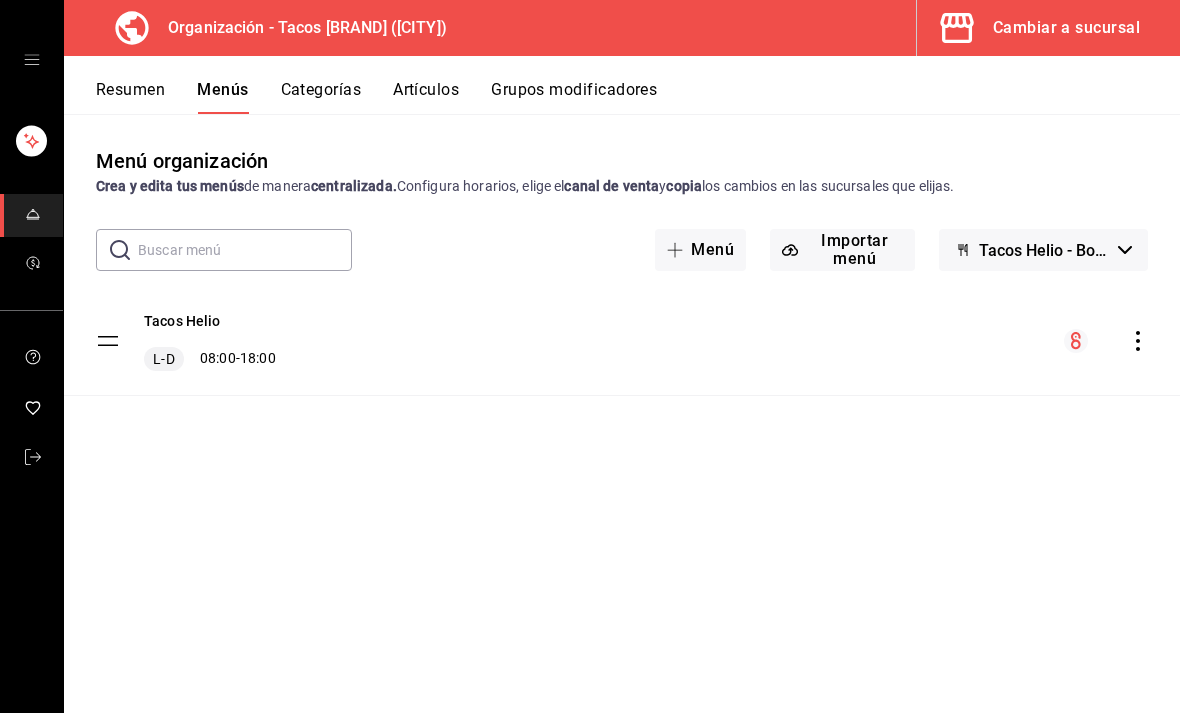 click 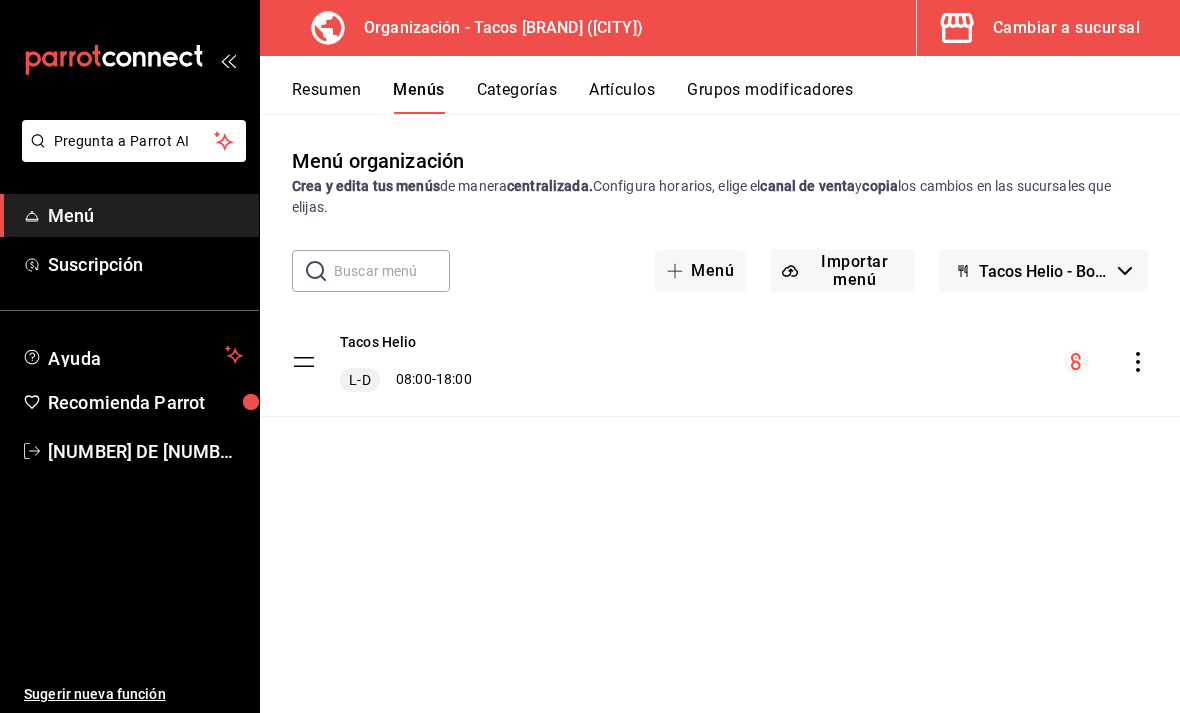 click on "Heliodoro Perez" at bounding box center (145, 451) 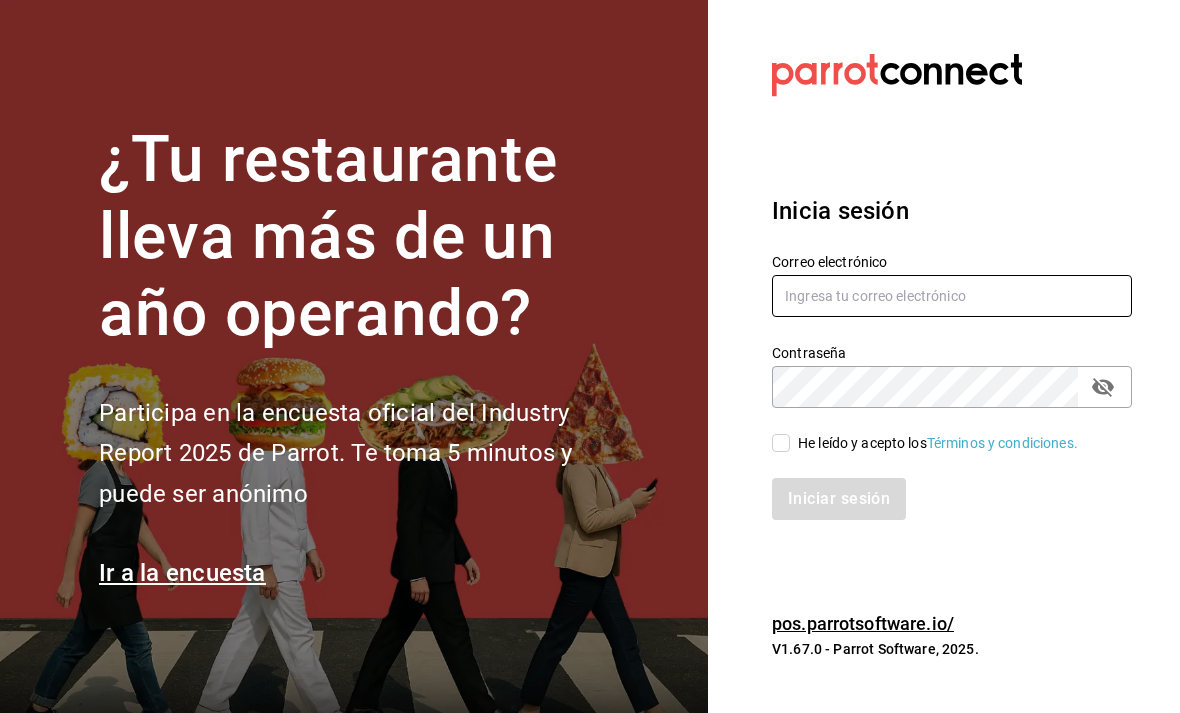 click at bounding box center (952, 296) 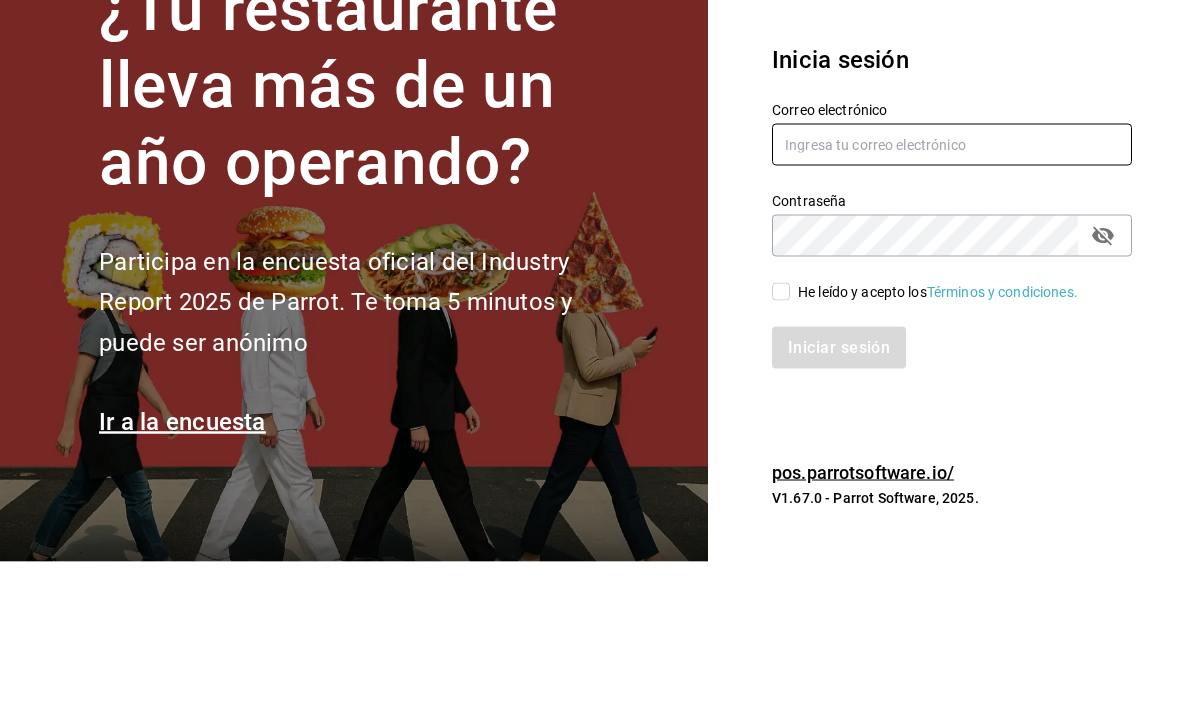 type on "helio.perez.1107@gmail.com" 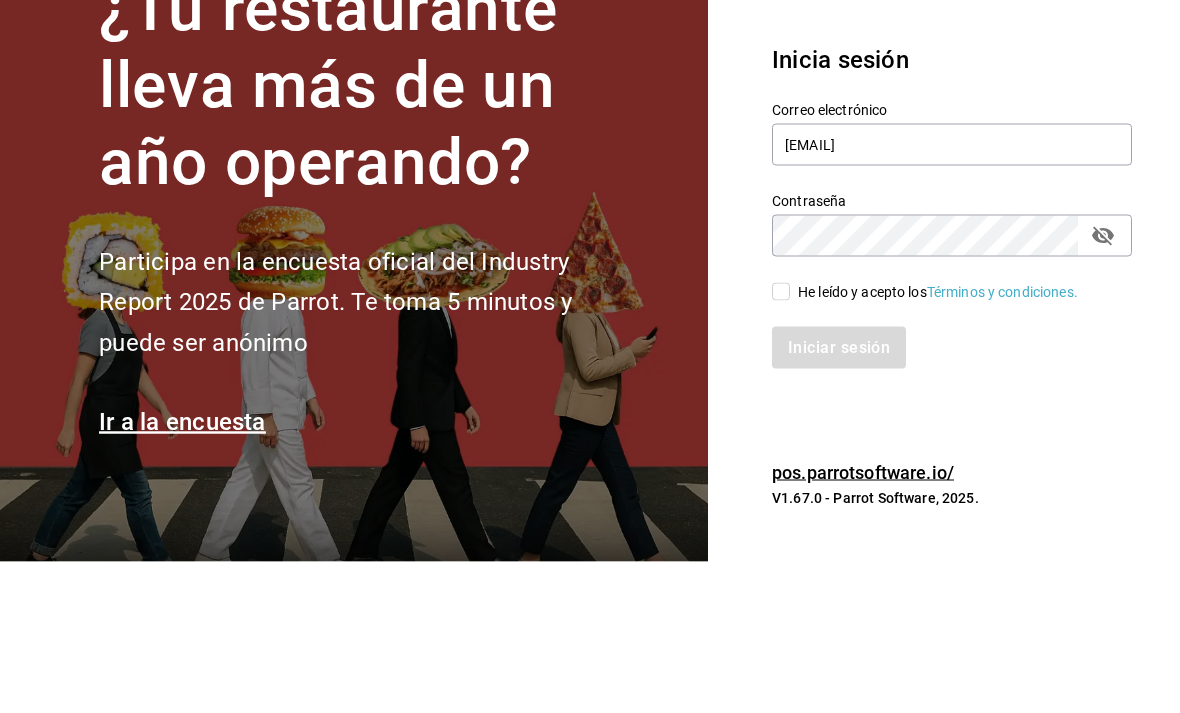 scroll, scrollTop: 64, scrollLeft: 0, axis: vertical 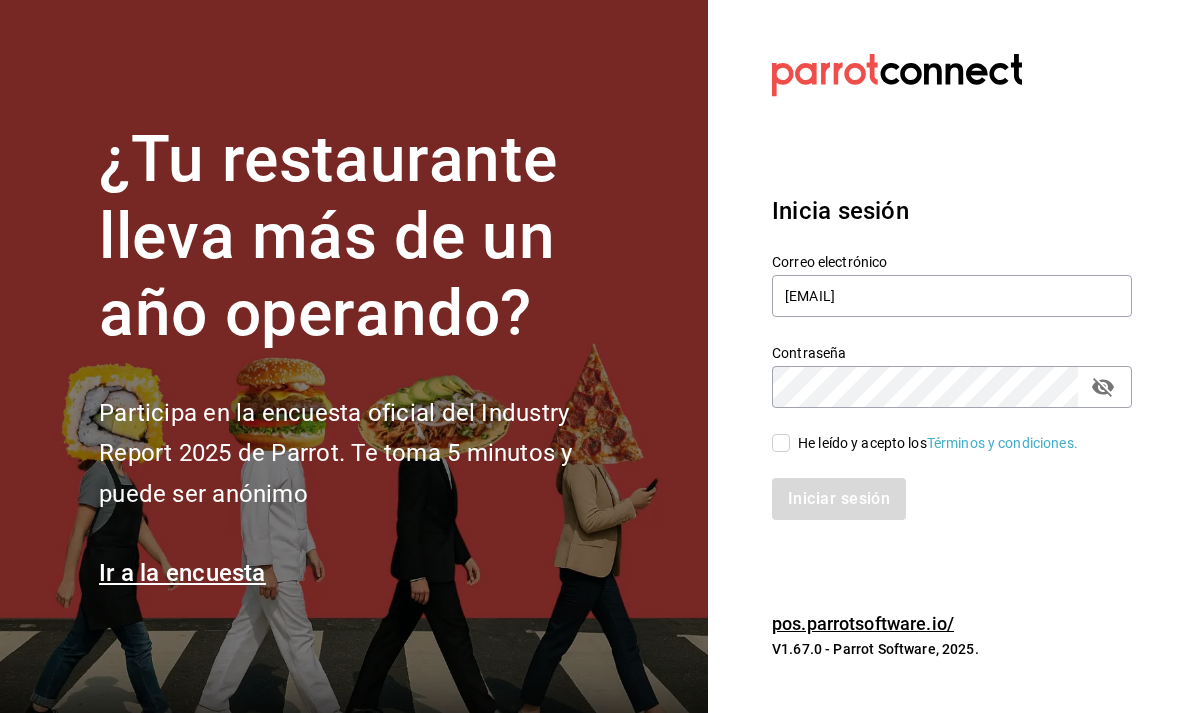click on "He leído y acepto los  Términos y condiciones." at bounding box center (781, 443) 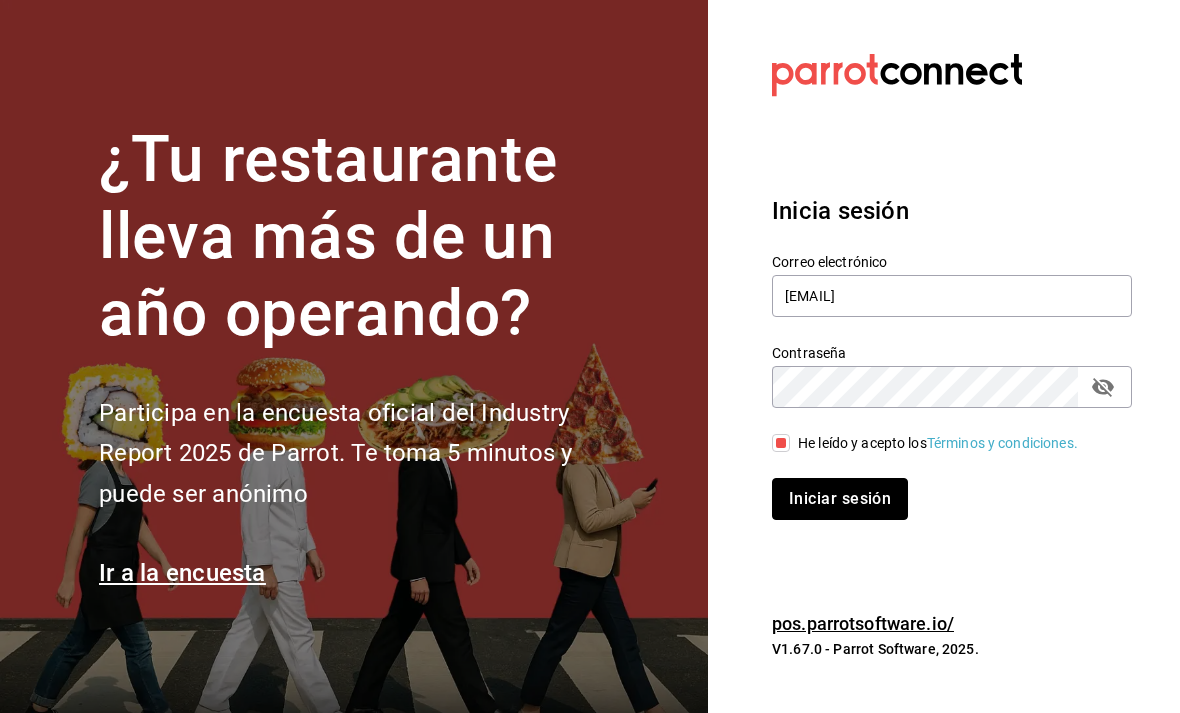 click on "Iniciar sesión" at bounding box center [840, 499] 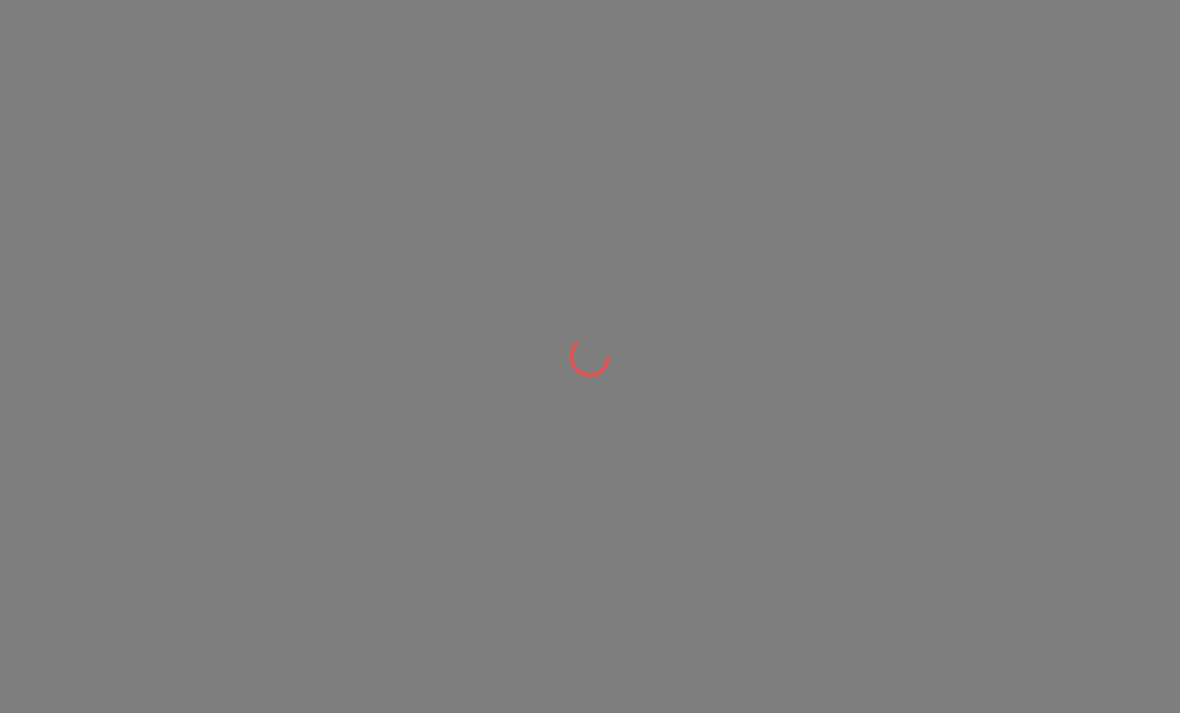 scroll, scrollTop: 0, scrollLeft: 0, axis: both 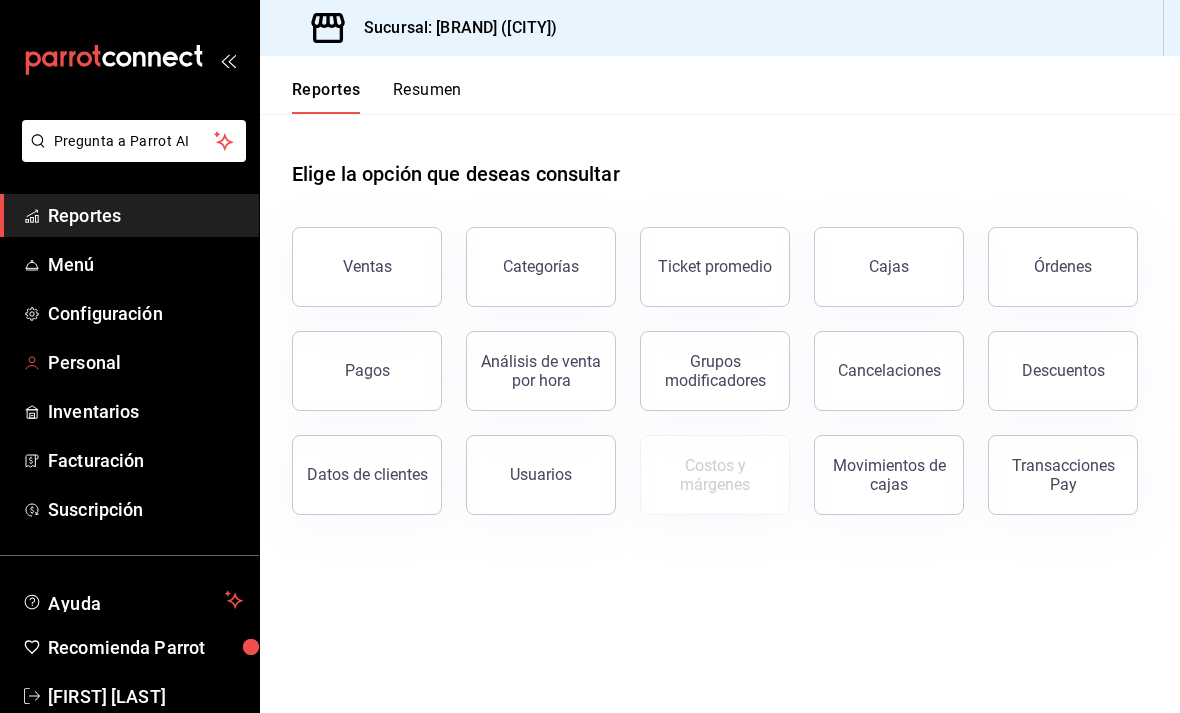 click on "Personal" at bounding box center (145, 362) 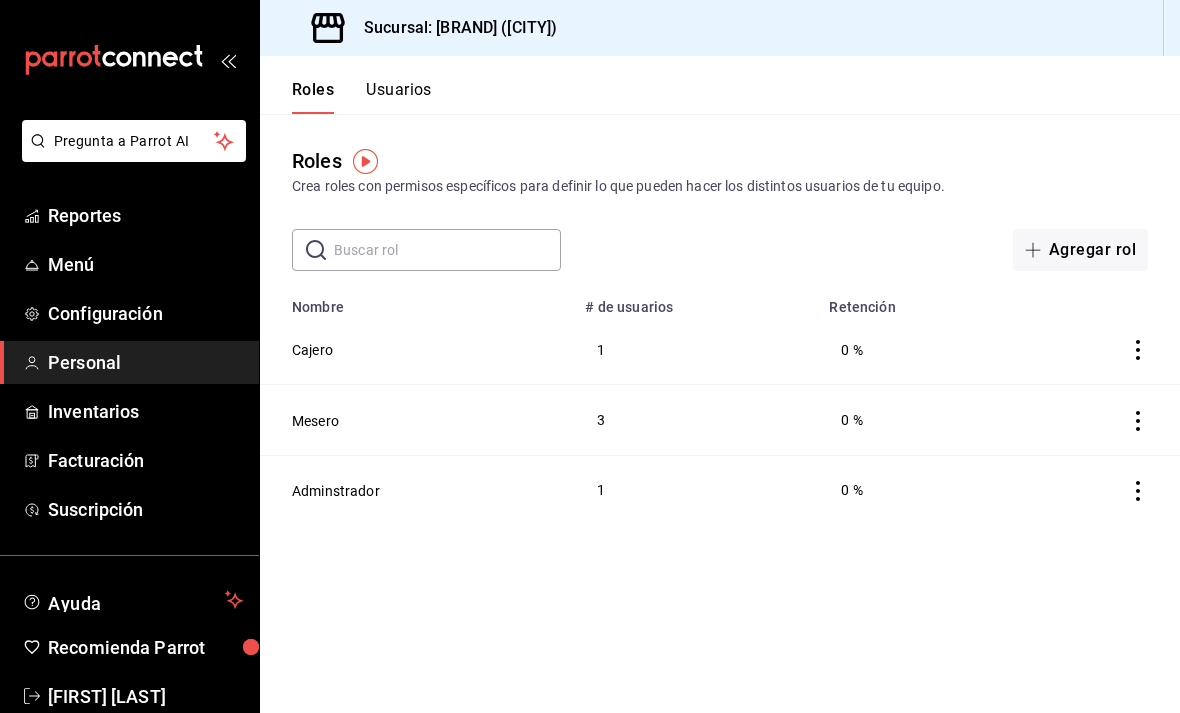 click on "Crea roles con permisos específicos para definir lo que pueden hacer los distintos usuarios de tu equipo." at bounding box center [720, 186] 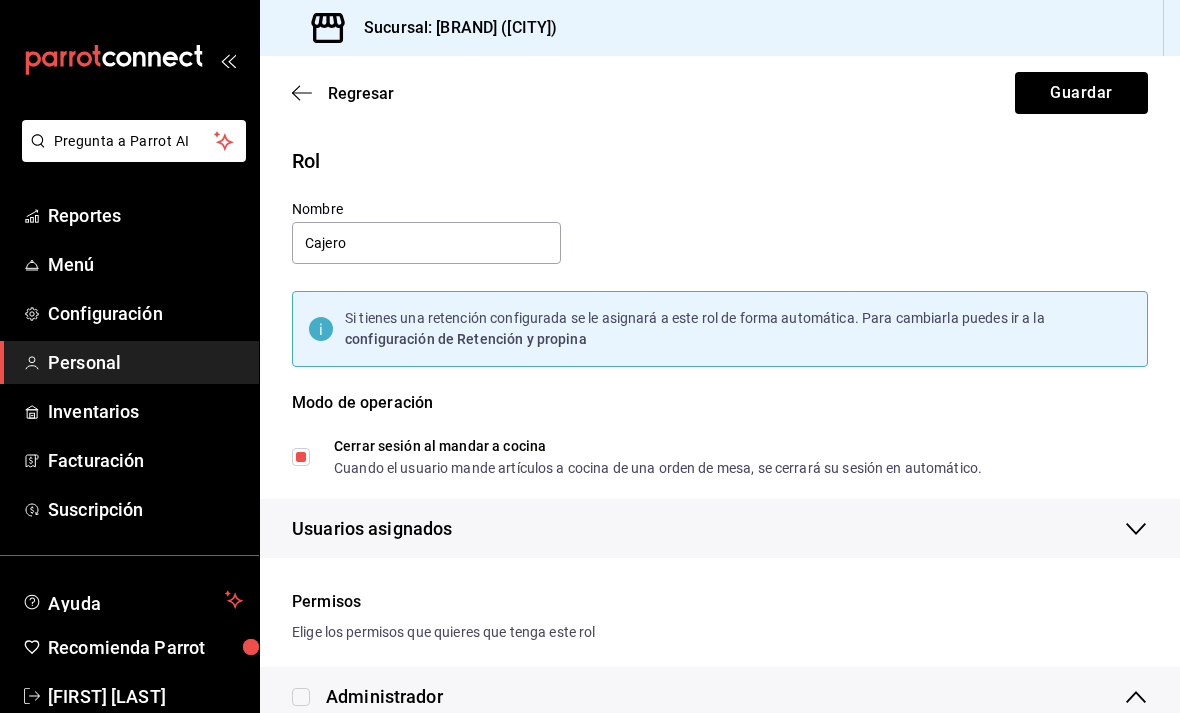 scroll, scrollTop: 0, scrollLeft: 0, axis: both 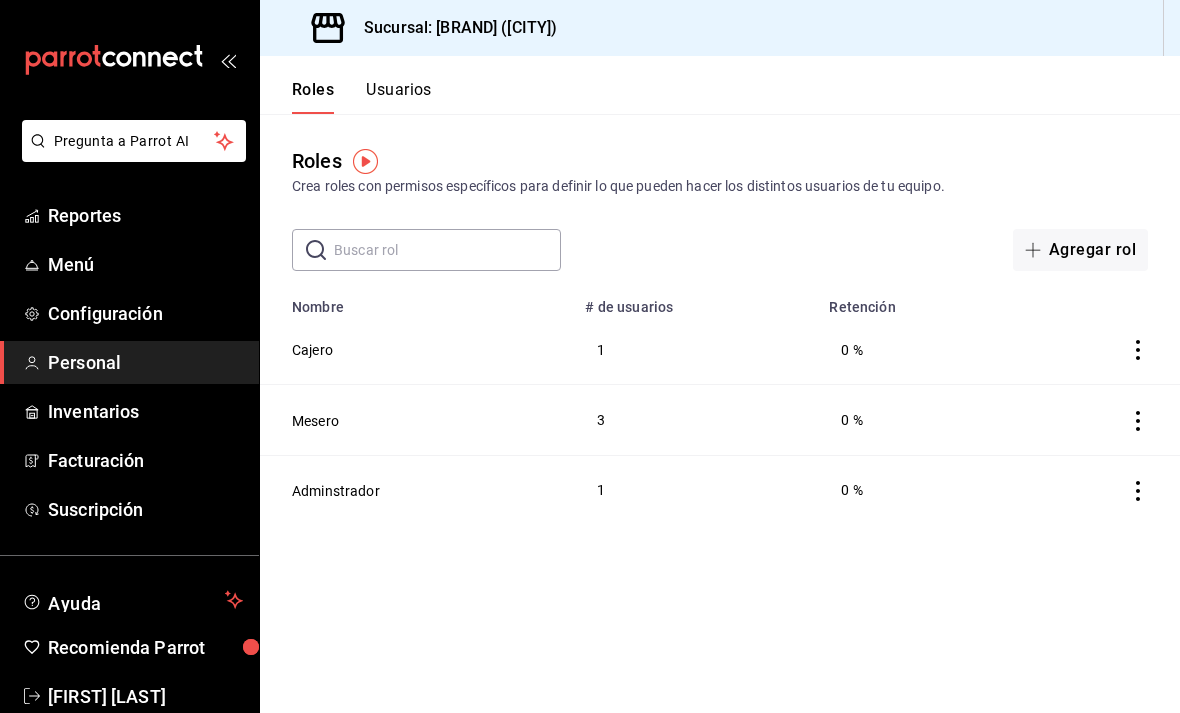 click on "Mesero" at bounding box center [416, 420] 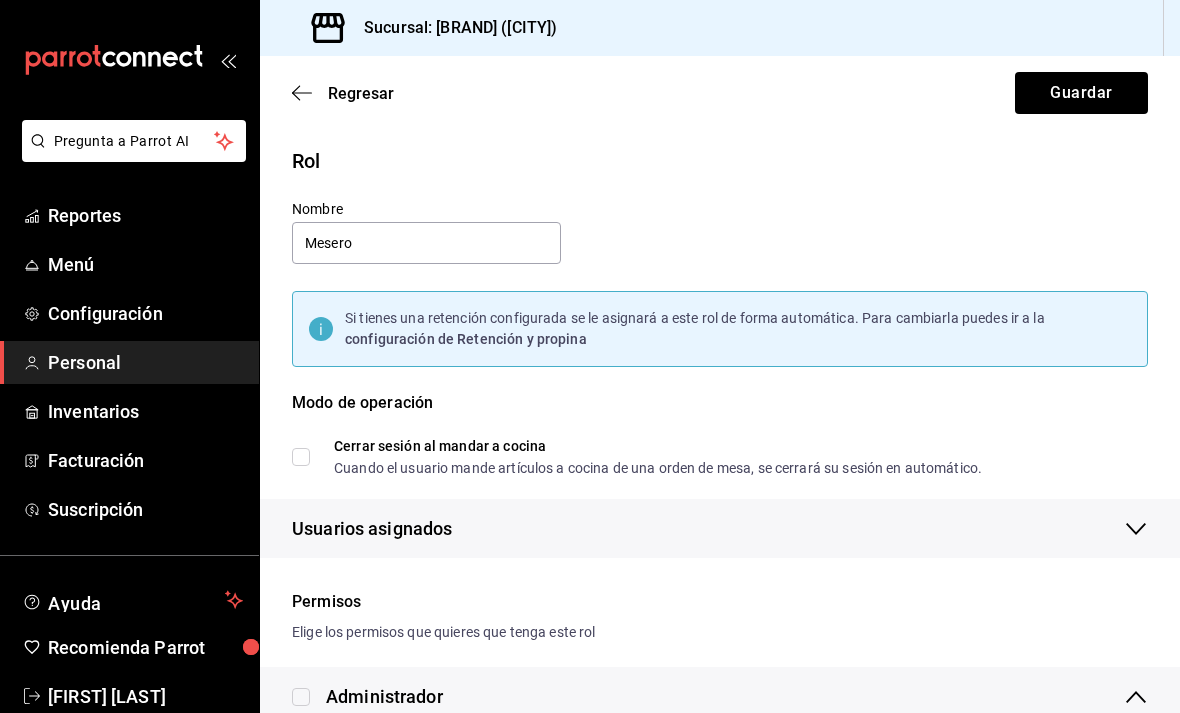 click on "Cerrar sesión al mandar a cocina Cuando el usuario mande artículos a cocina de una orden de mesa, se cerrará su sesión en automático." at bounding box center (301, 457) 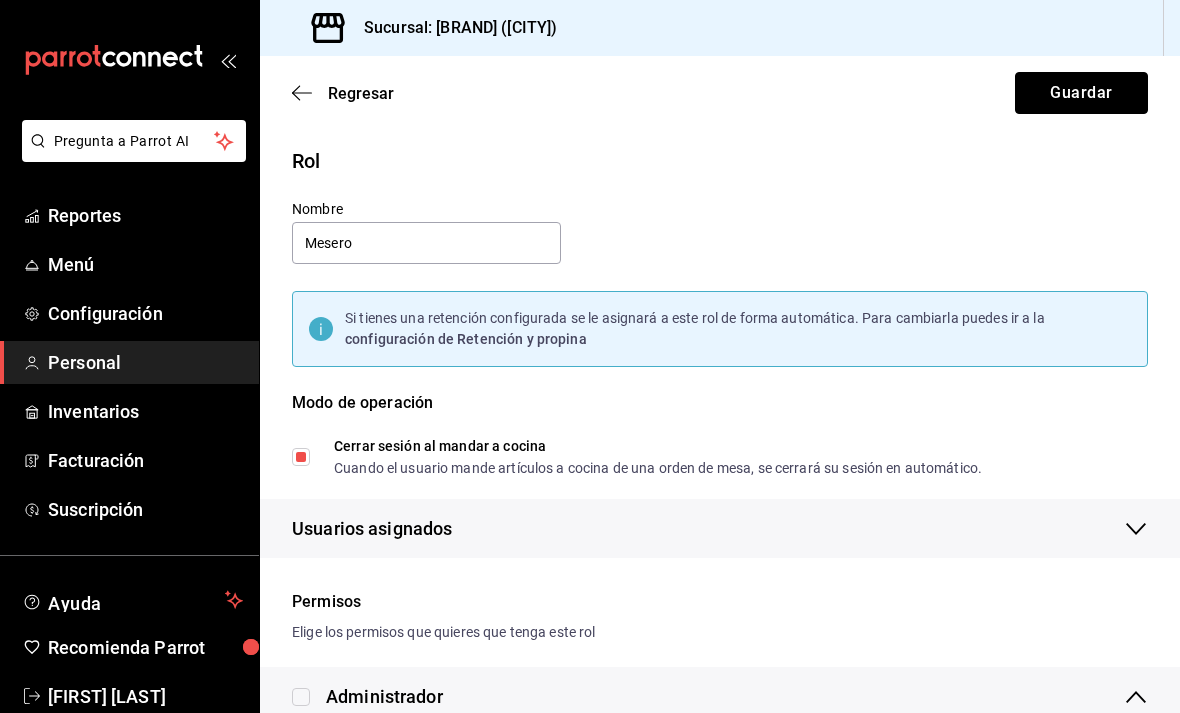 click on "Guardar" at bounding box center (1081, 93) 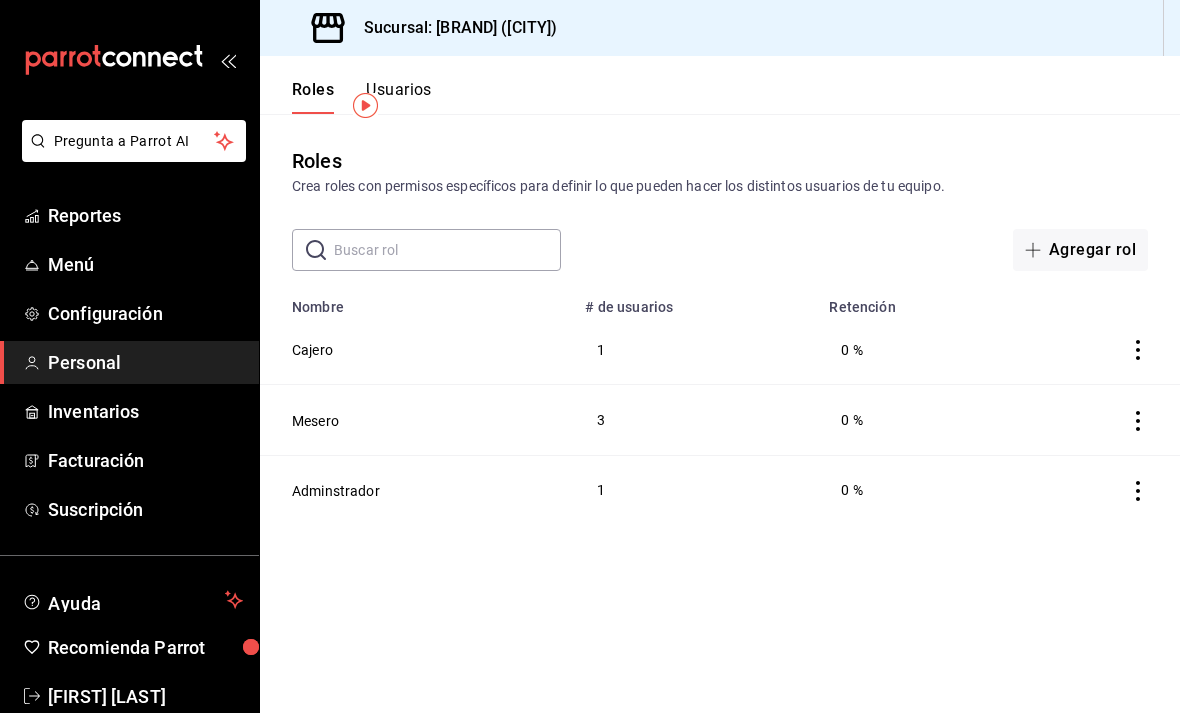 scroll, scrollTop: 56, scrollLeft: 0, axis: vertical 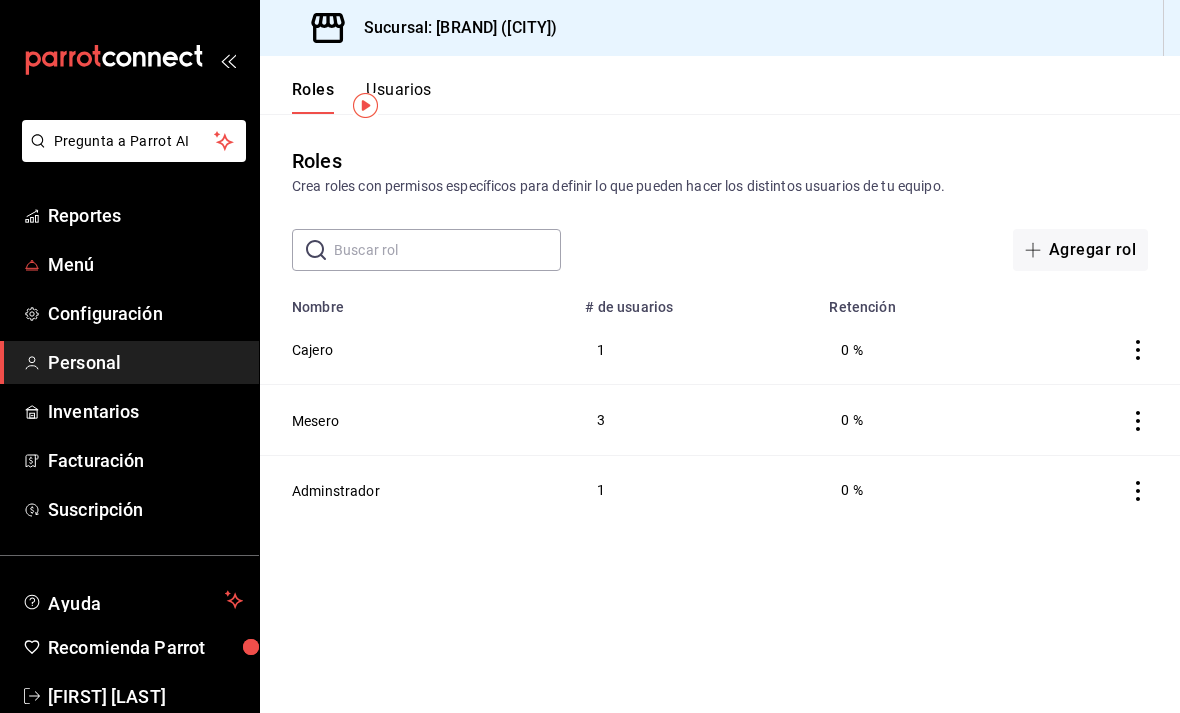 click on "Menú" at bounding box center [145, 264] 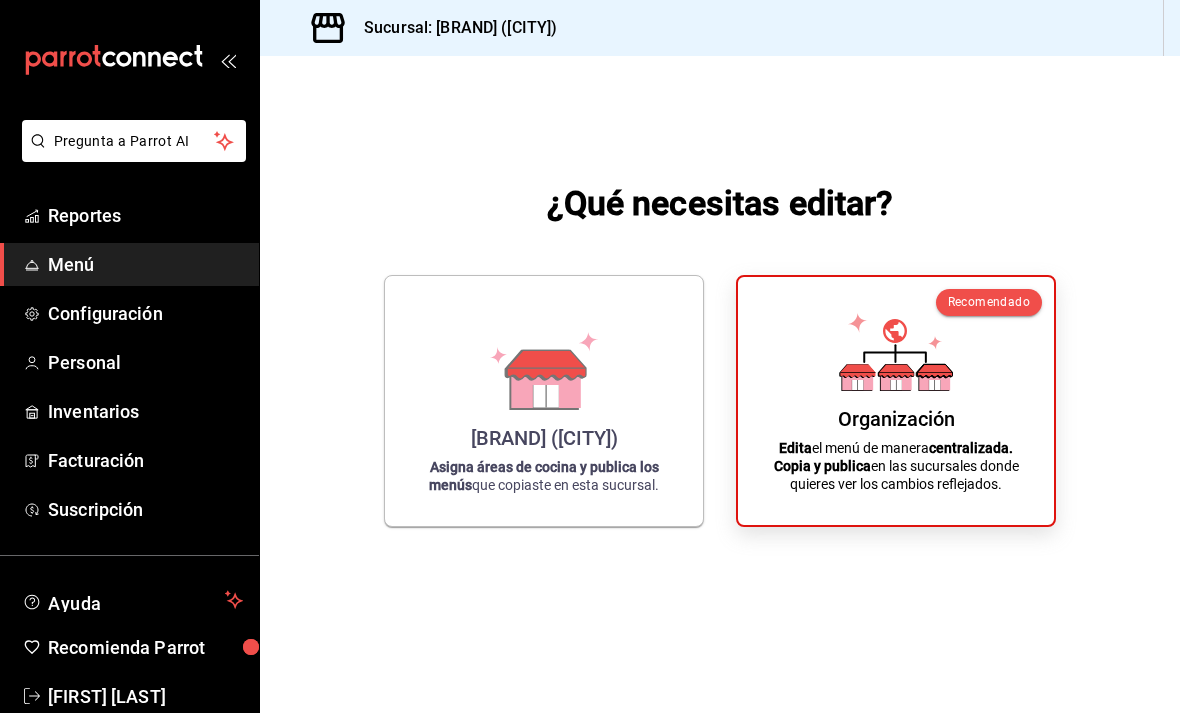 click on "Edita  el menú de manera  centralizada.     Copia y publica  en las sucursales donde quieres ver los cambios reflejados." at bounding box center [896, 466] 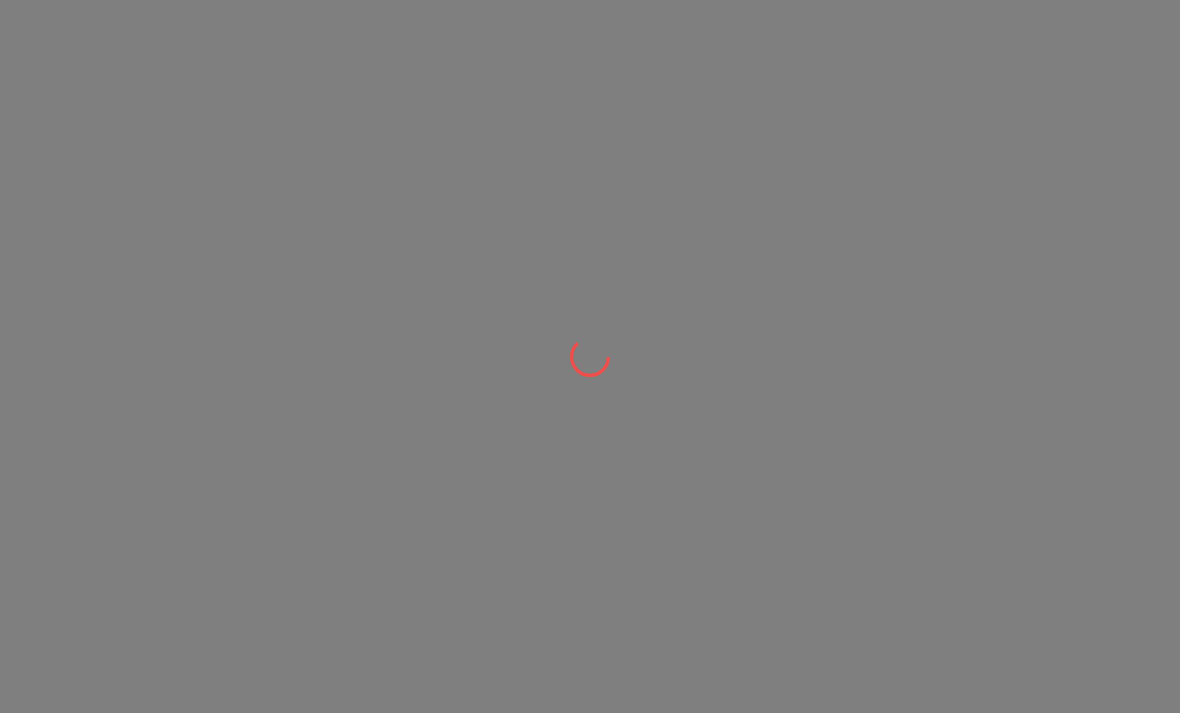 scroll, scrollTop: 0, scrollLeft: 0, axis: both 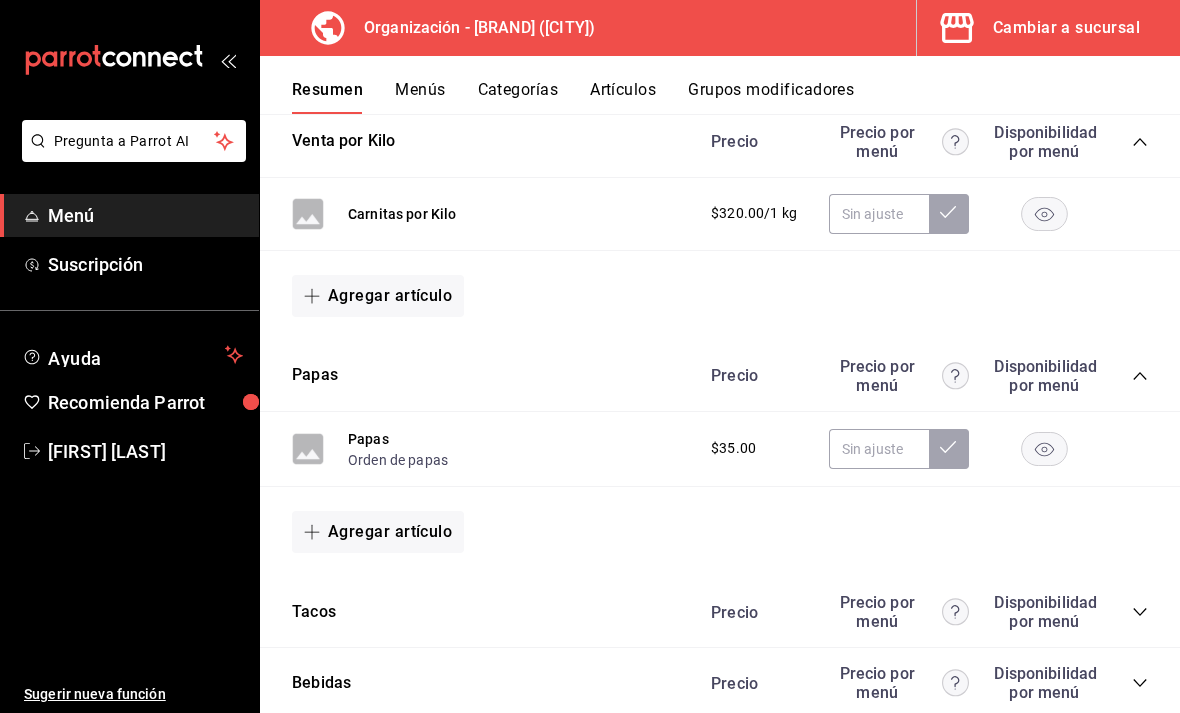click 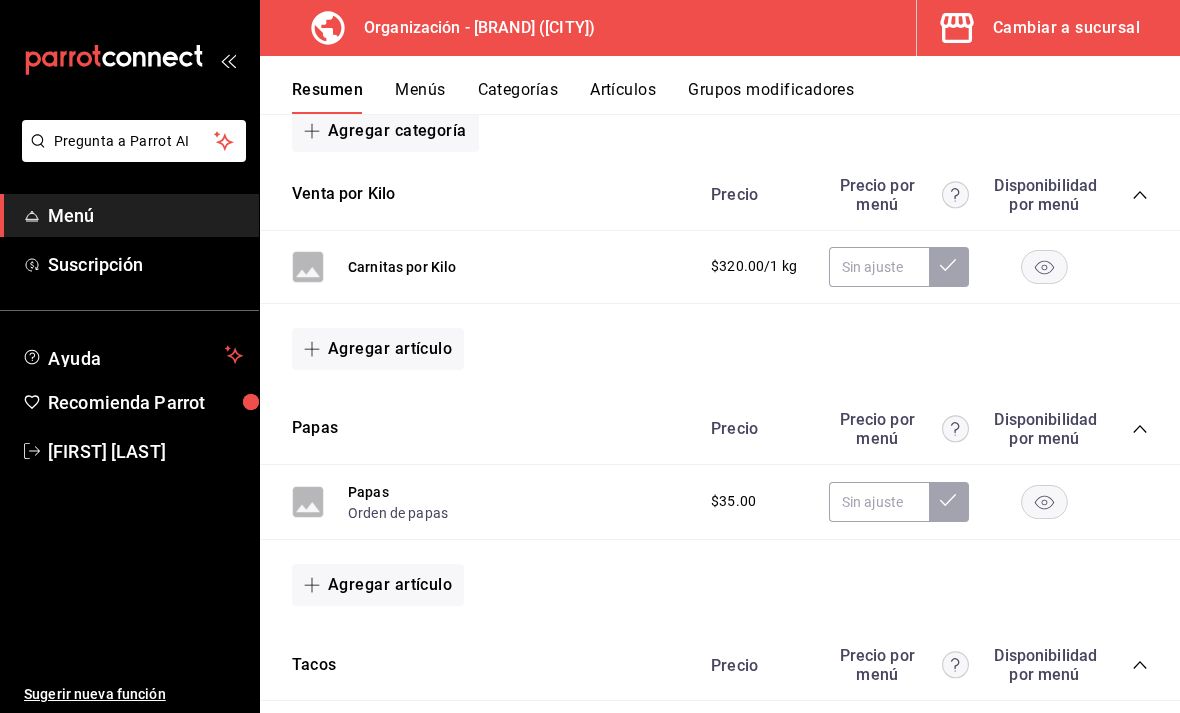 scroll, scrollTop: 269, scrollLeft: 0, axis: vertical 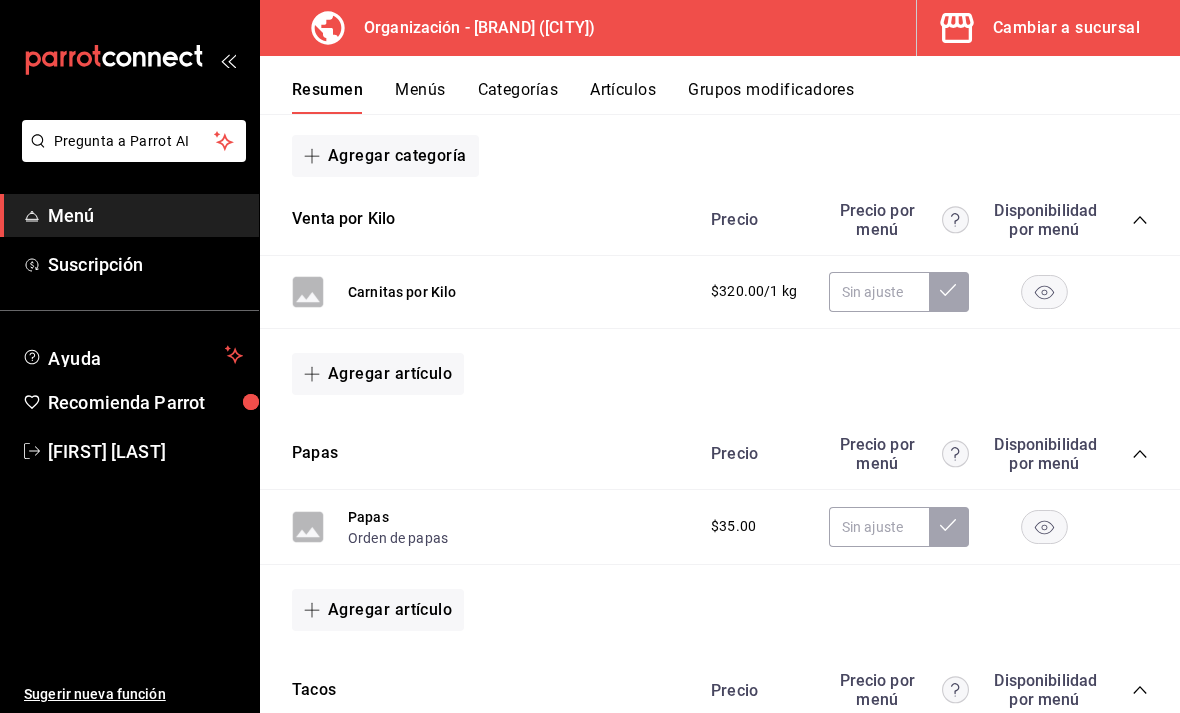 click on "Grupos modificadores" at bounding box center (771, 97) 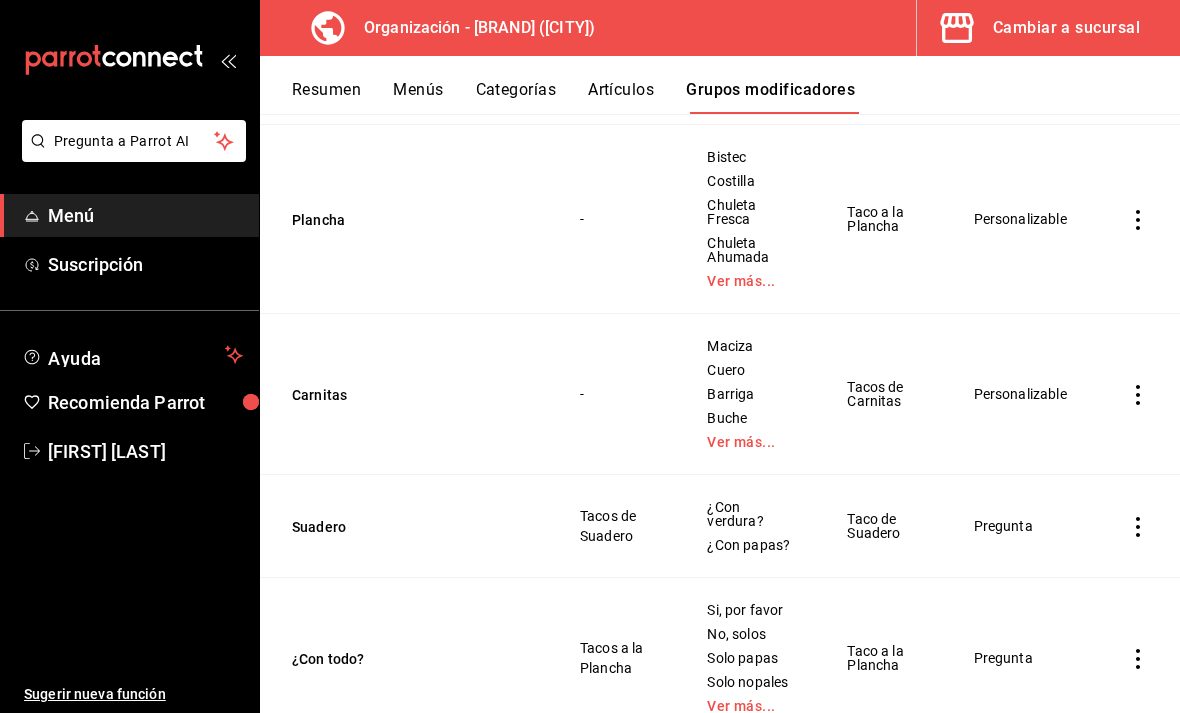 scroll, scrollTop: 567, scrollLeft: 0, axis: vertical 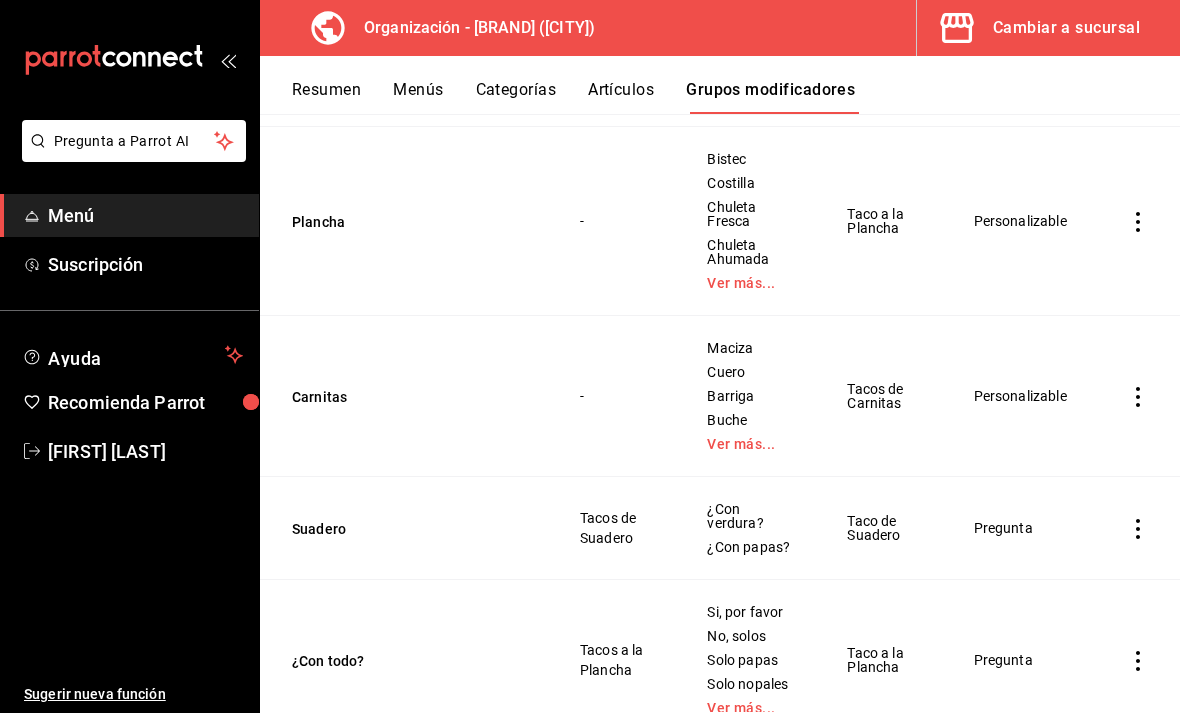 click 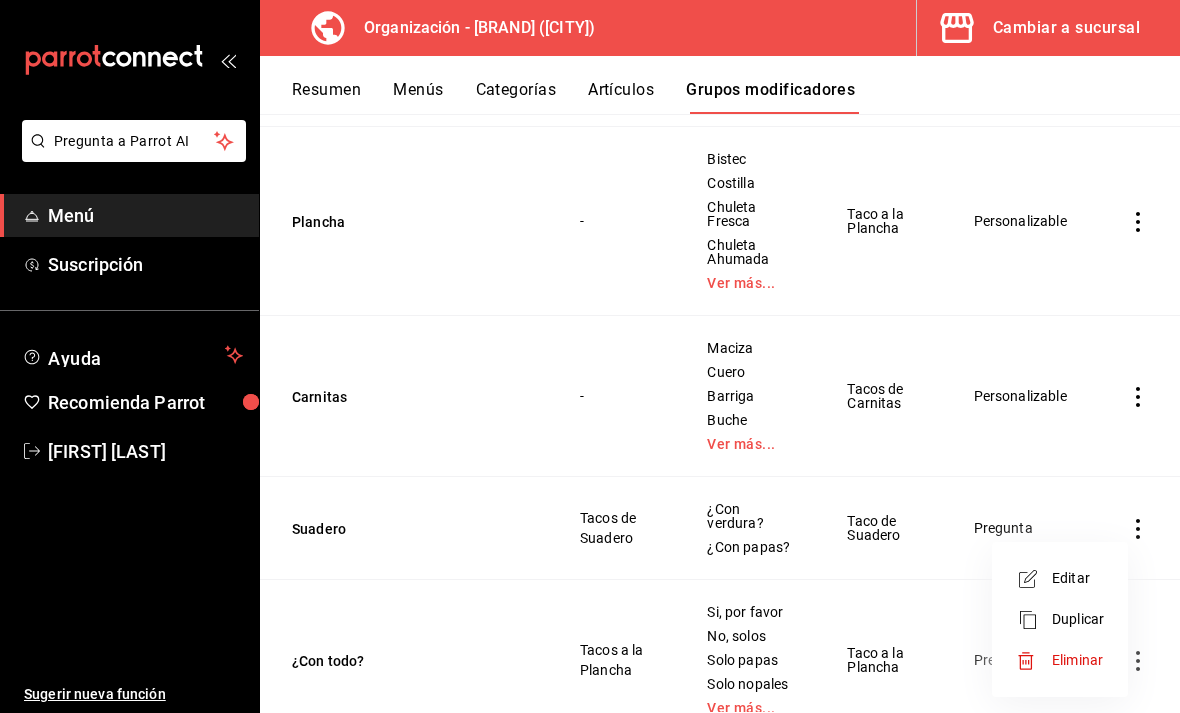 click on "Editar" at bounding box center (1078, 578) 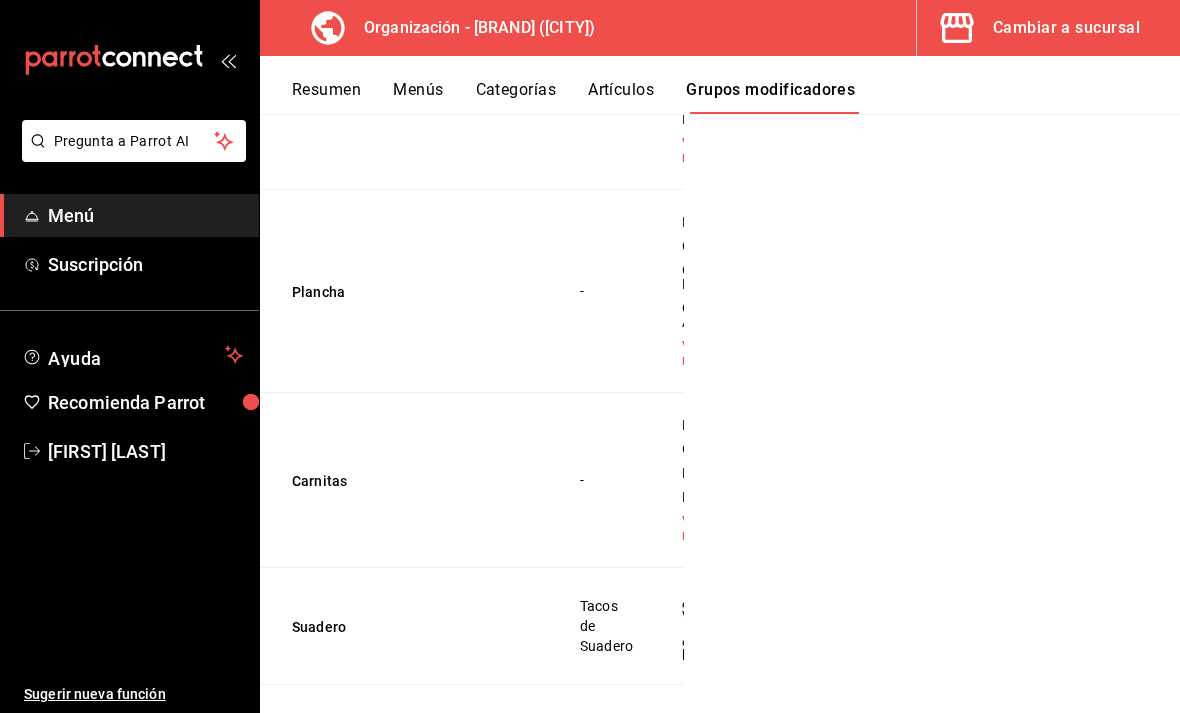 scroll, scrollTop: 498, scrollLeft: 0, axis: vertical 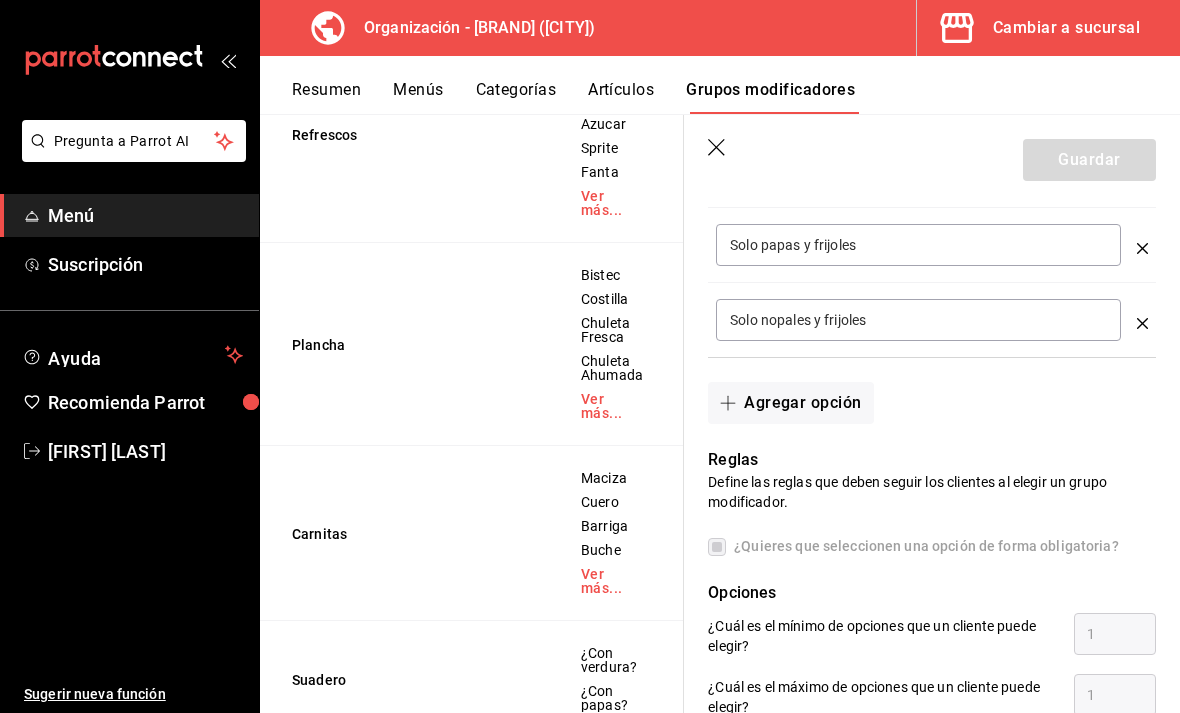 click on "Agregar opción" at bounding box center (790, 403) 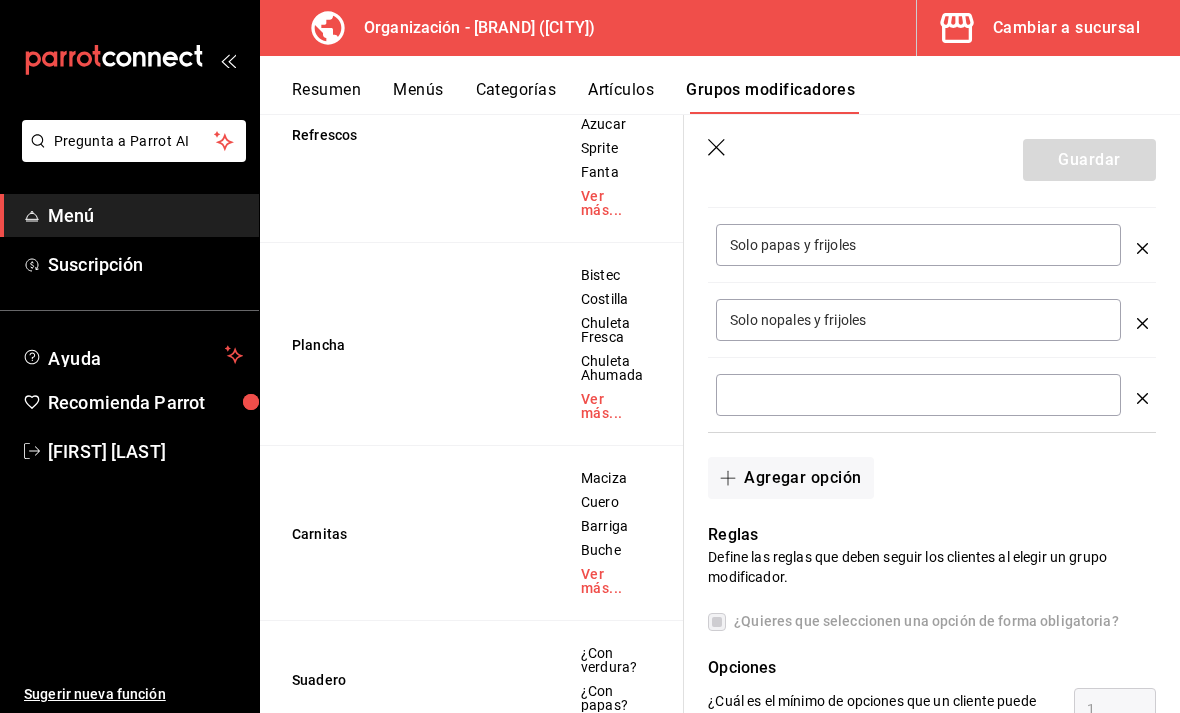 click at bounding box center (918, 395) 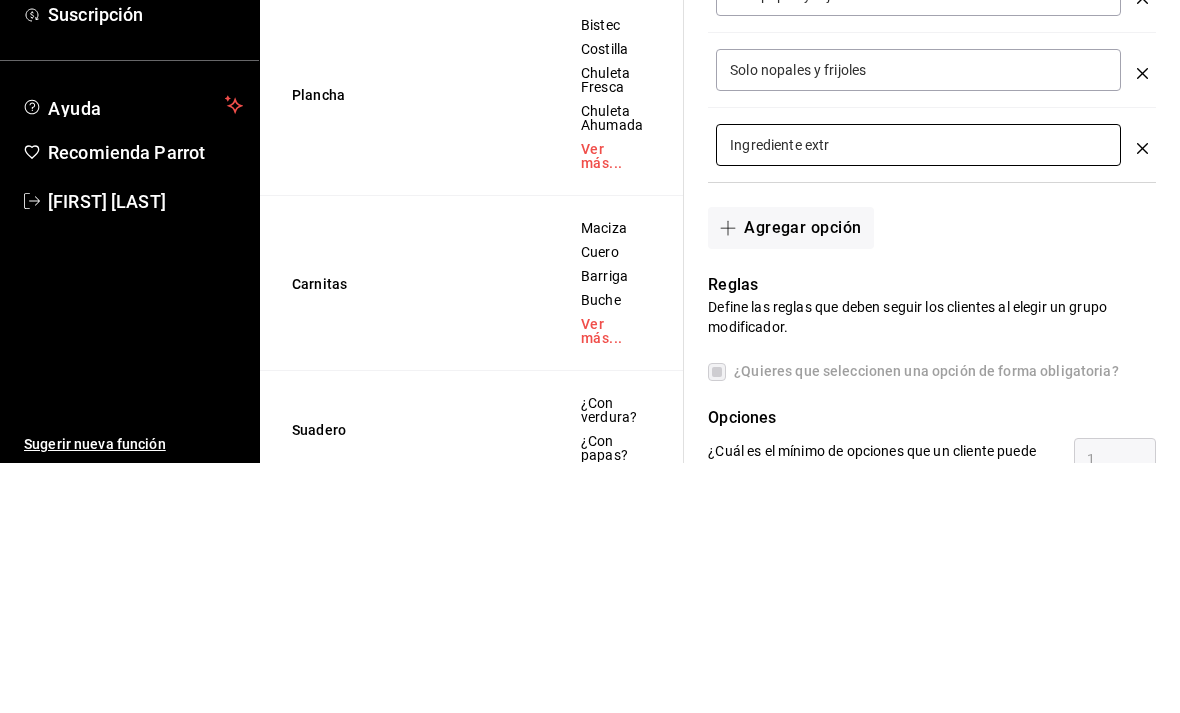 type on "Ingrediente extra" 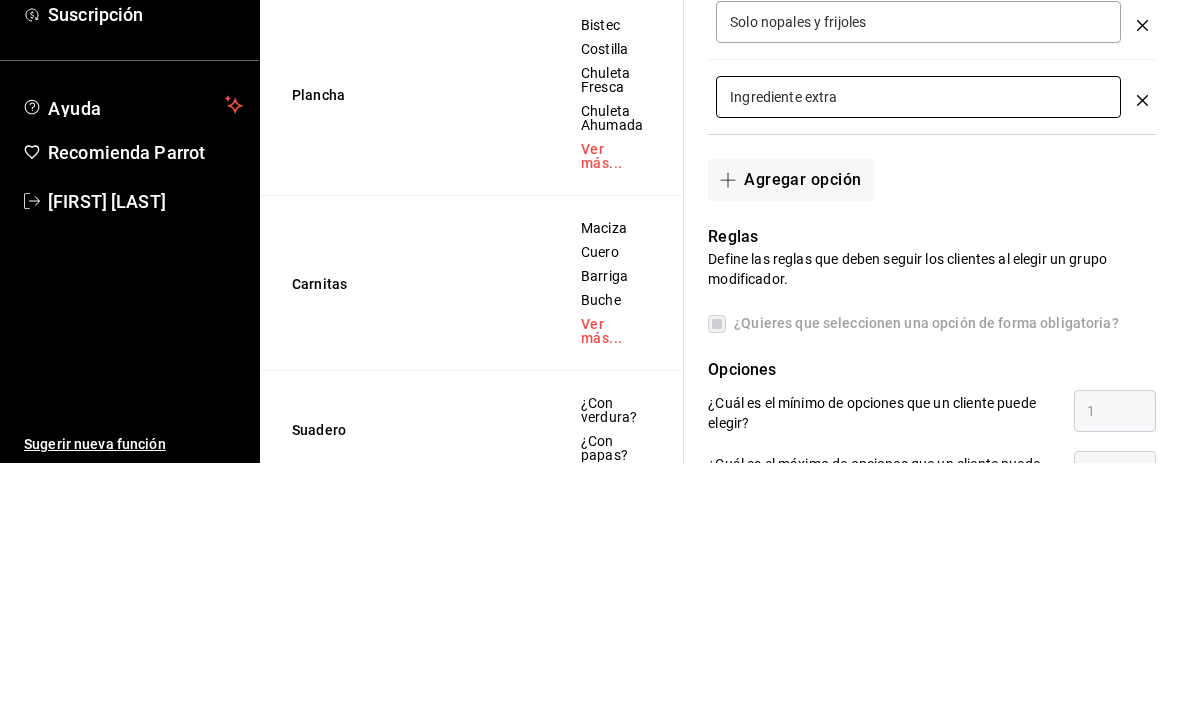 scroll, scrollTop: 1146, scrollLeft: 0, axis: vertical 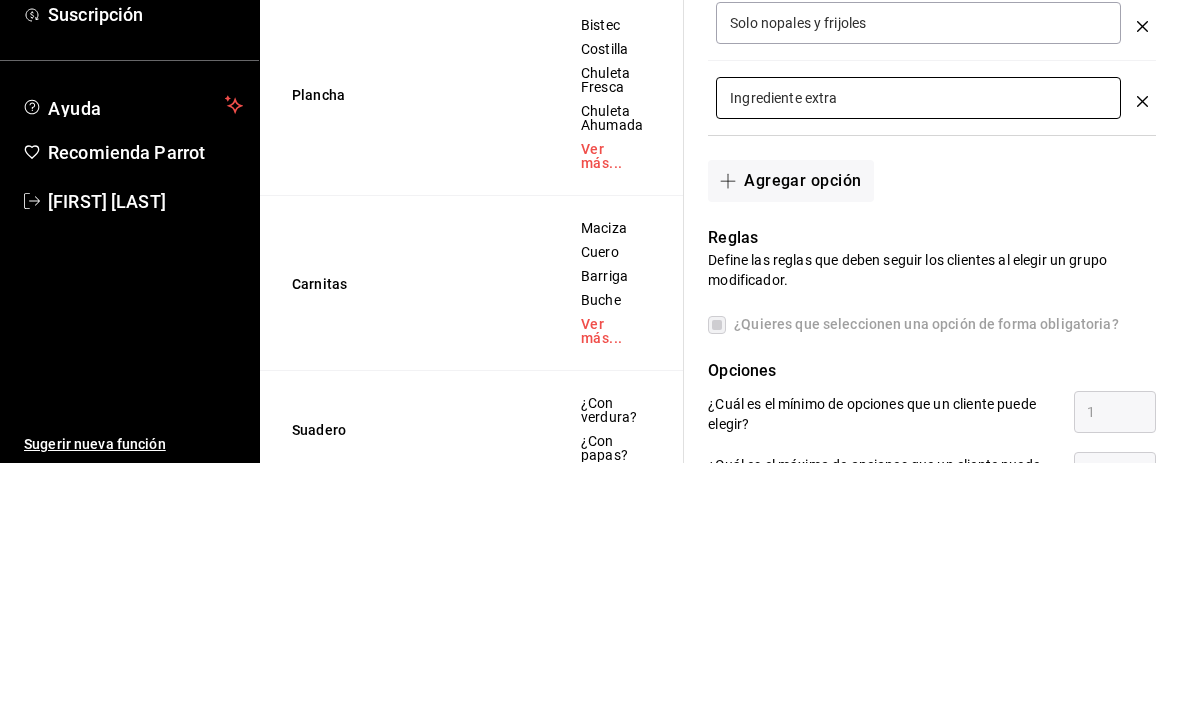 click 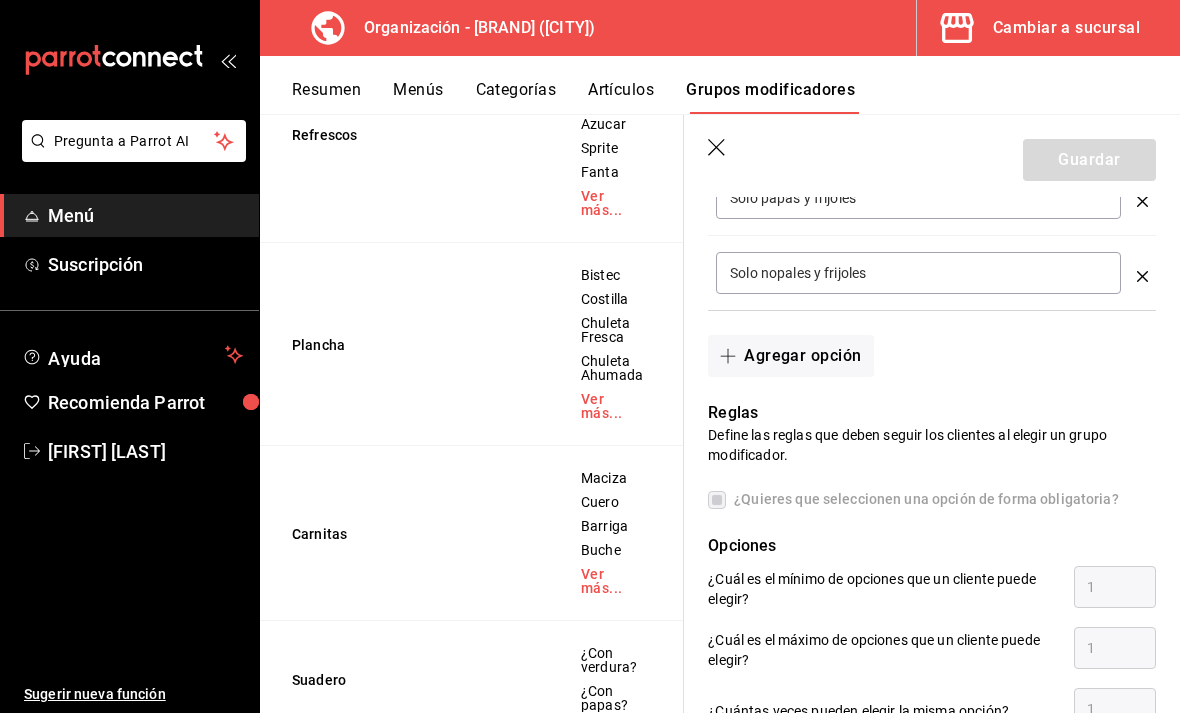 click 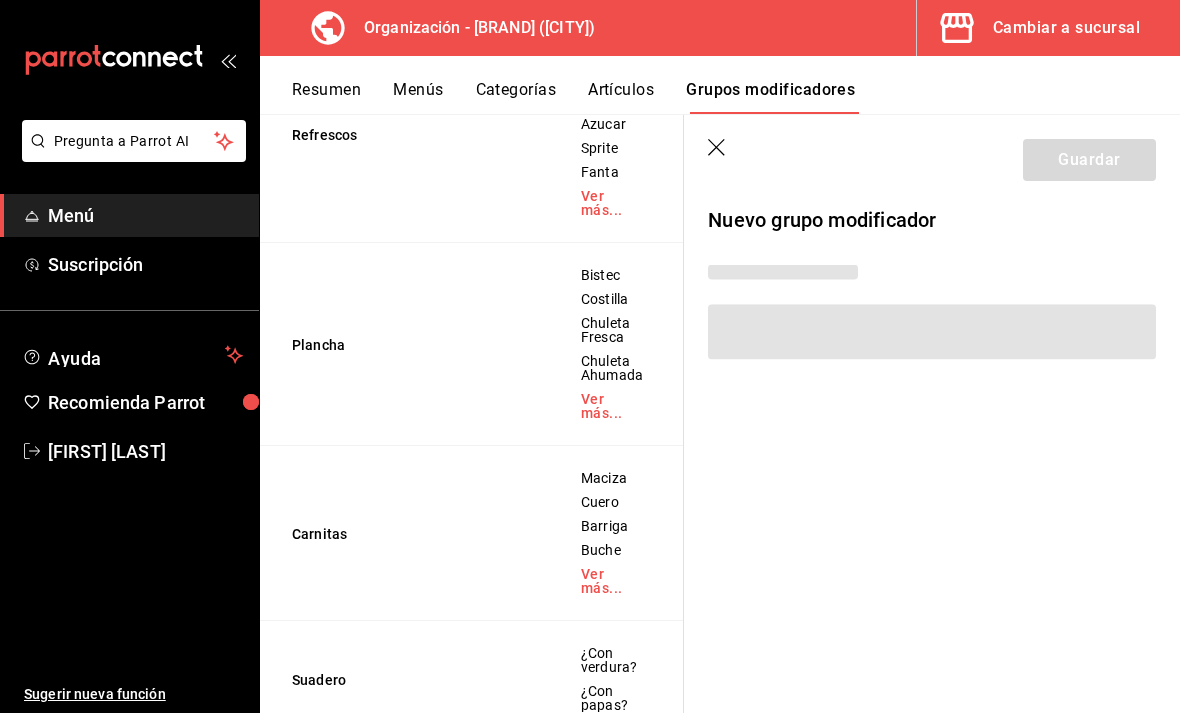 scroll, scrollTop: 0, scrollLeft: 0, axis: both 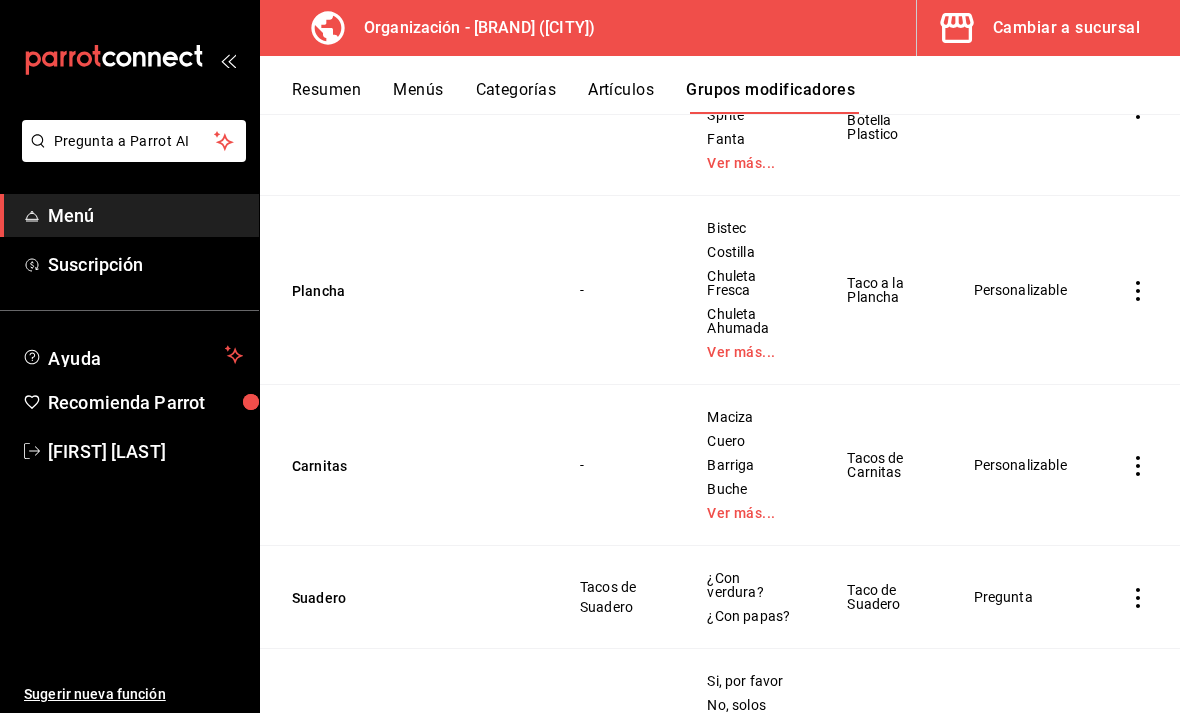 click on "Ver más..." at bounding box center [752, 352] 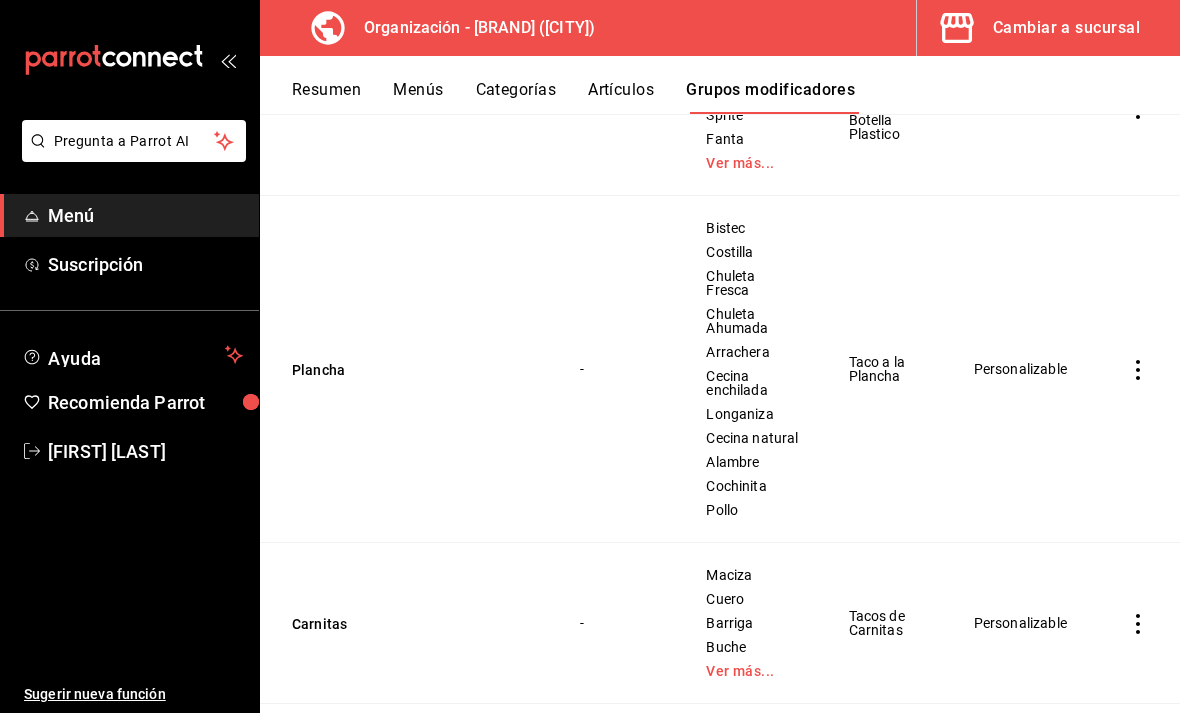 click 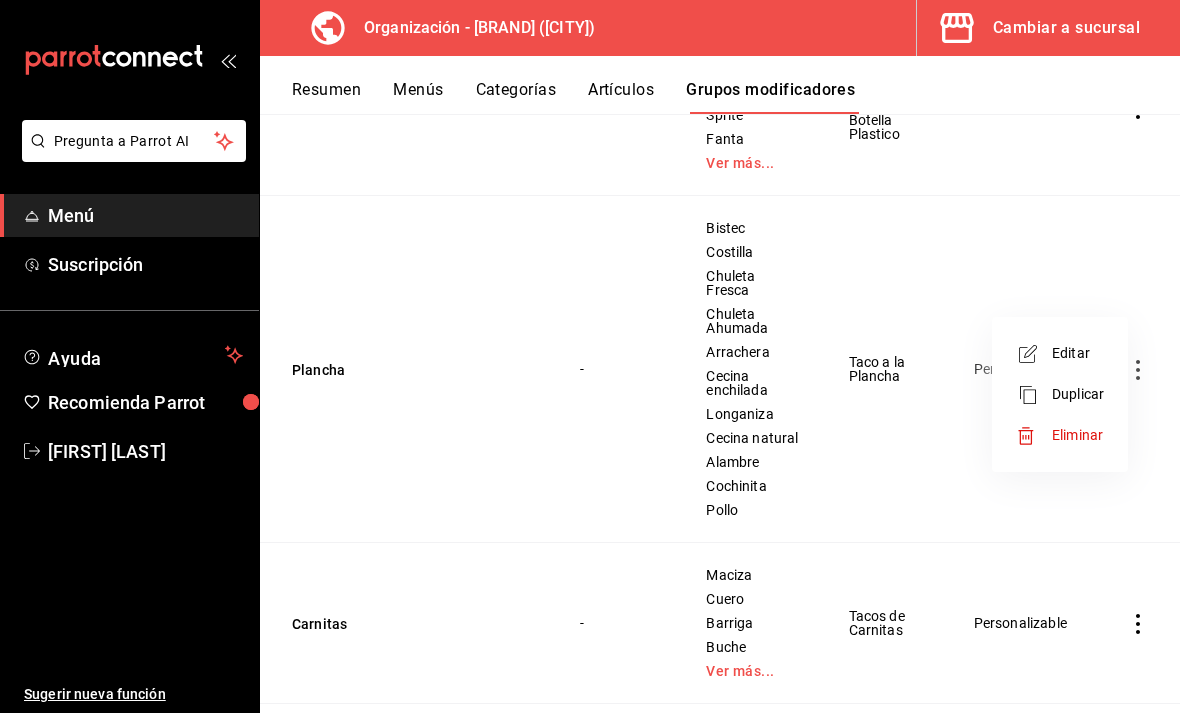 click on "Editar" at bounding box center (1078, 353) 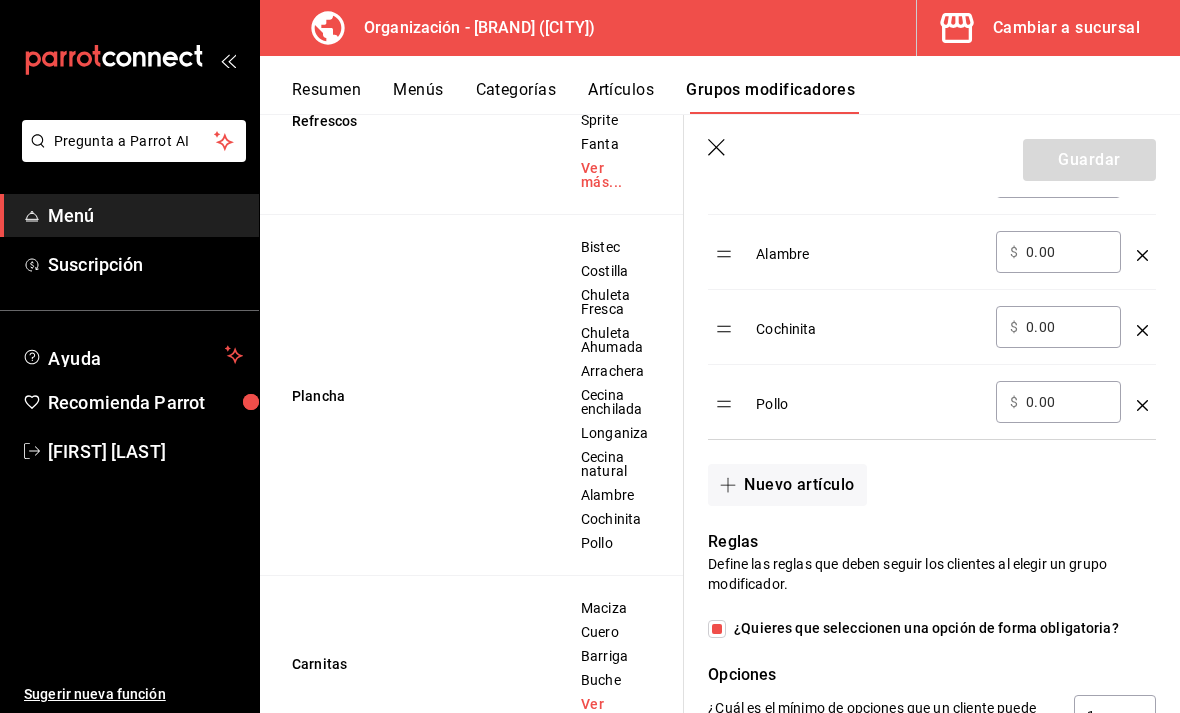 scroll, scrollTop: 1290, scrollLeft: 0, axis: vertical 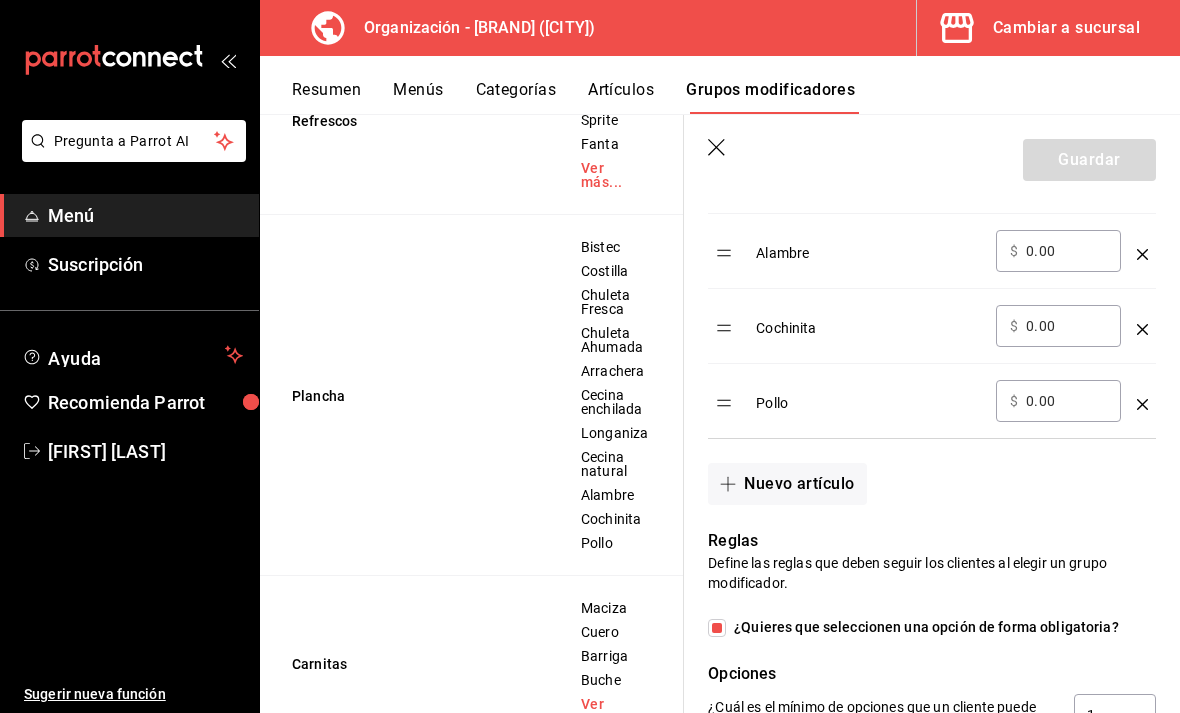 click on "Nuevo artículo" at bounding box center (787, 484) 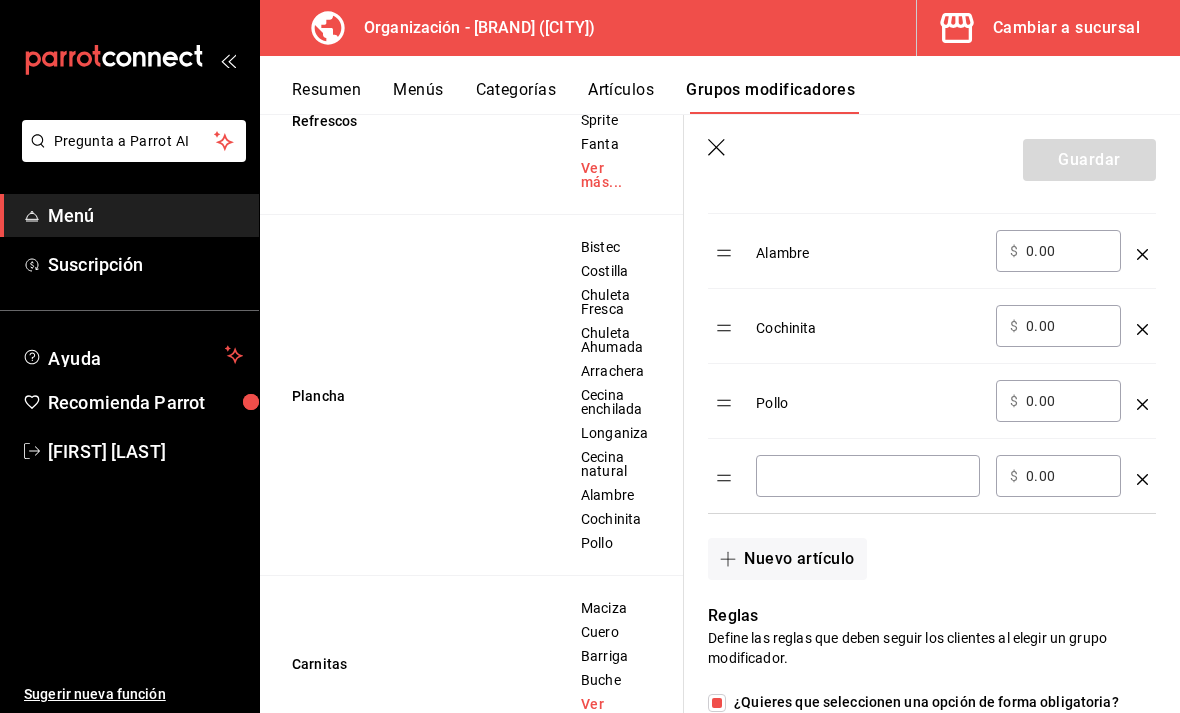 click at bounding box center [868, 476] 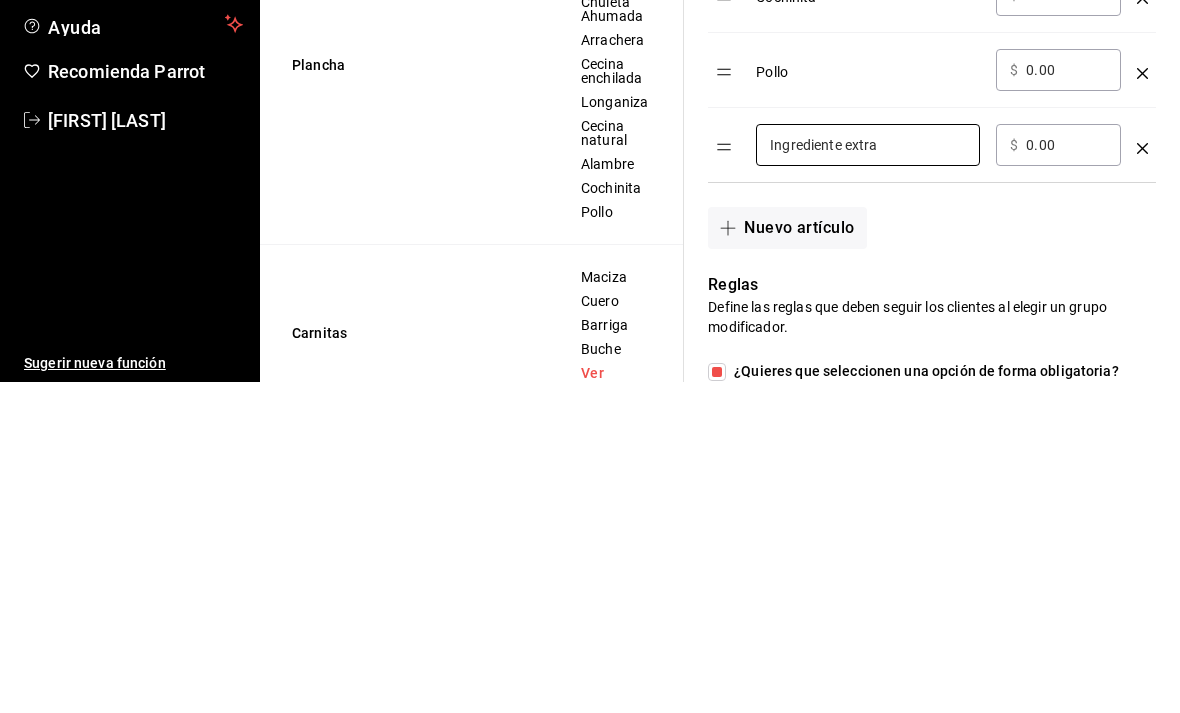 type on "Ingrediente extra" 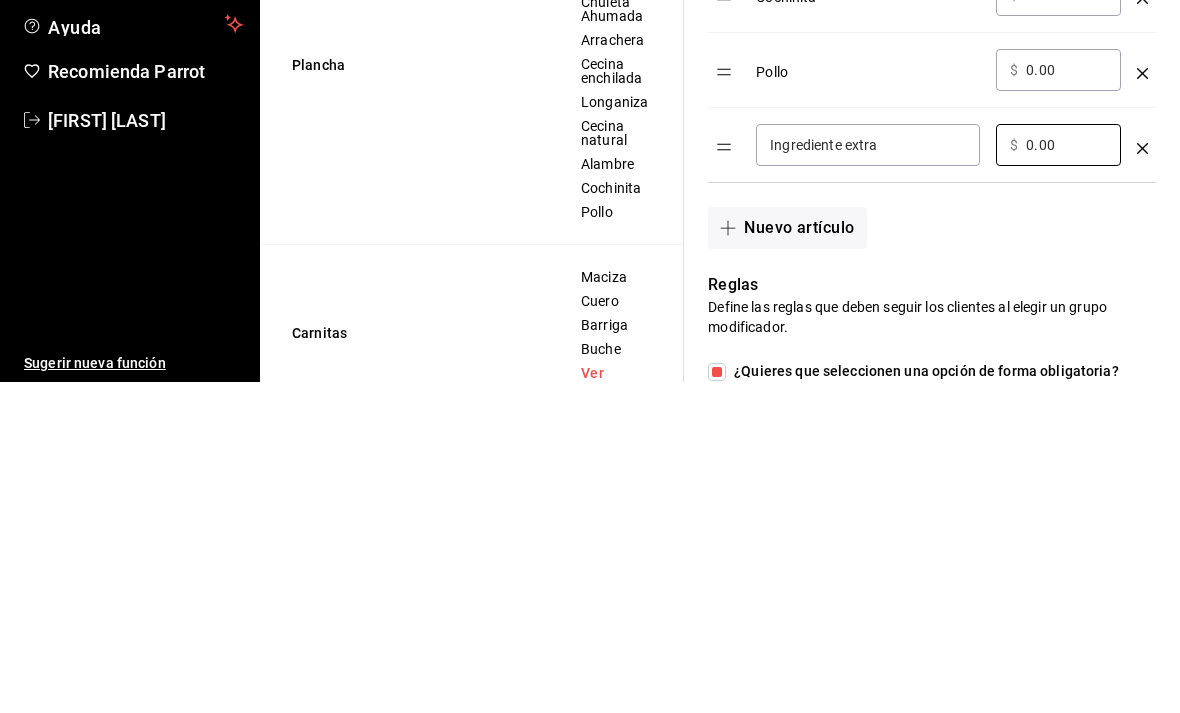 click on "0.00" at bounding box center [1066, 476] 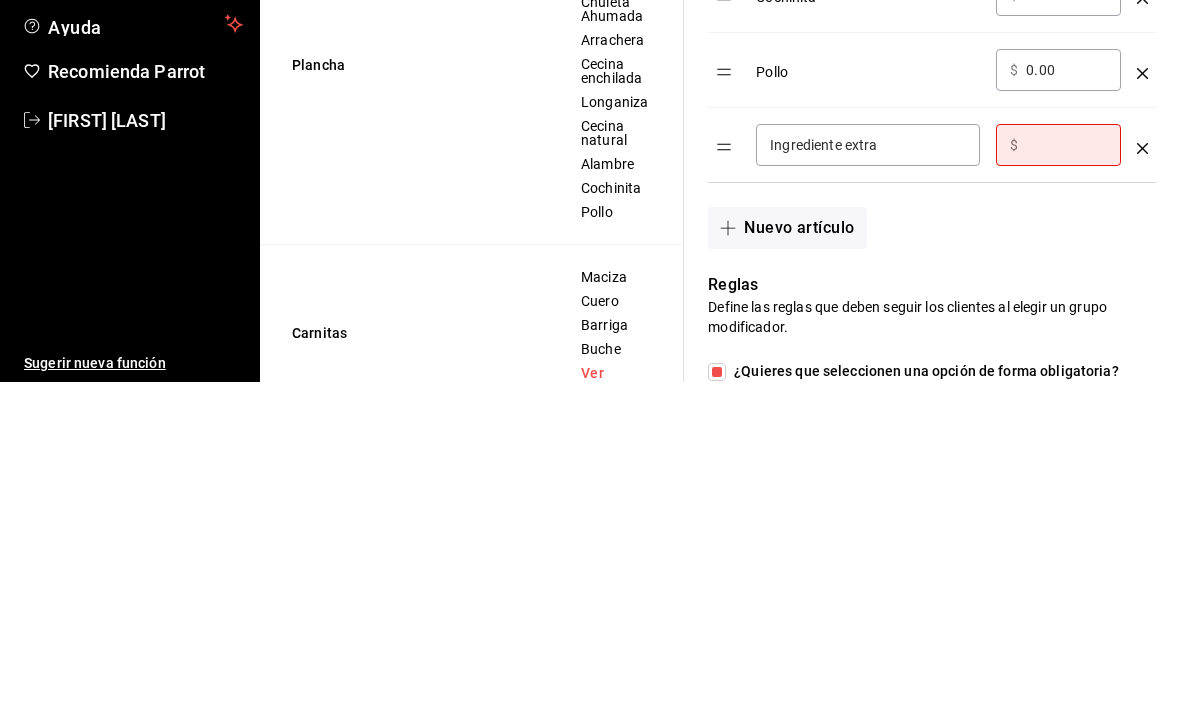 type on "5.00" 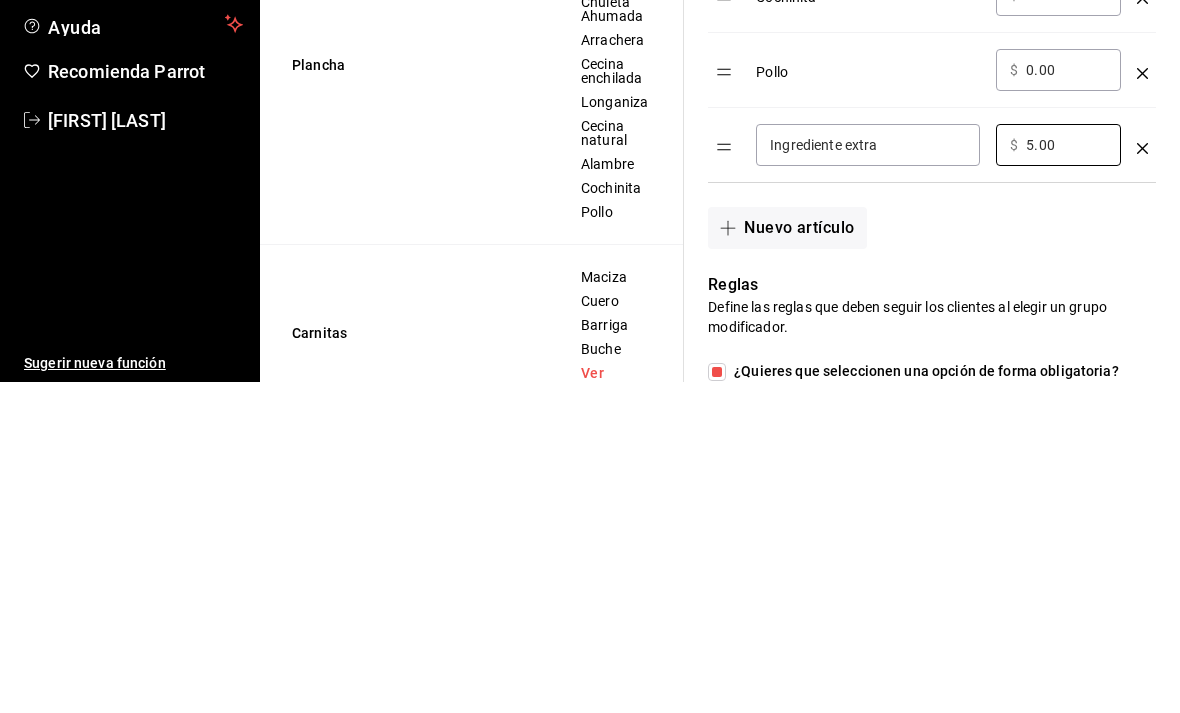 click on "Nuevo artículo" at bounding box center [920, 547] 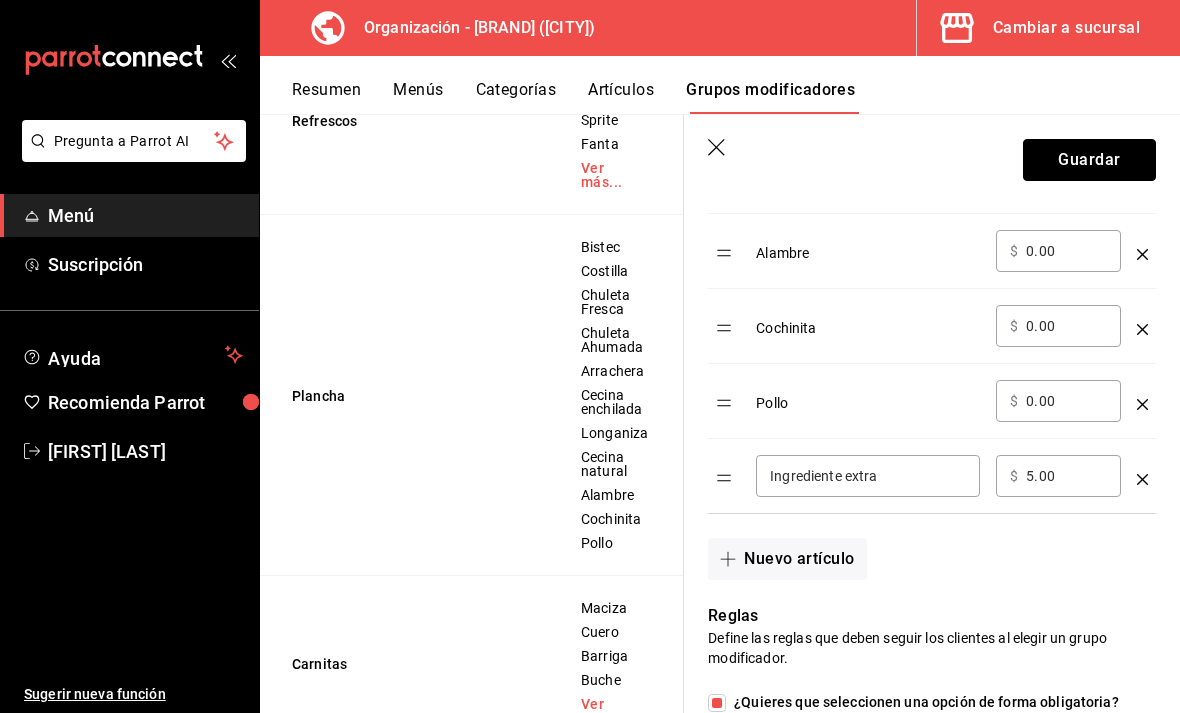 click on "Guardar" at bounding box center [1089, 160] 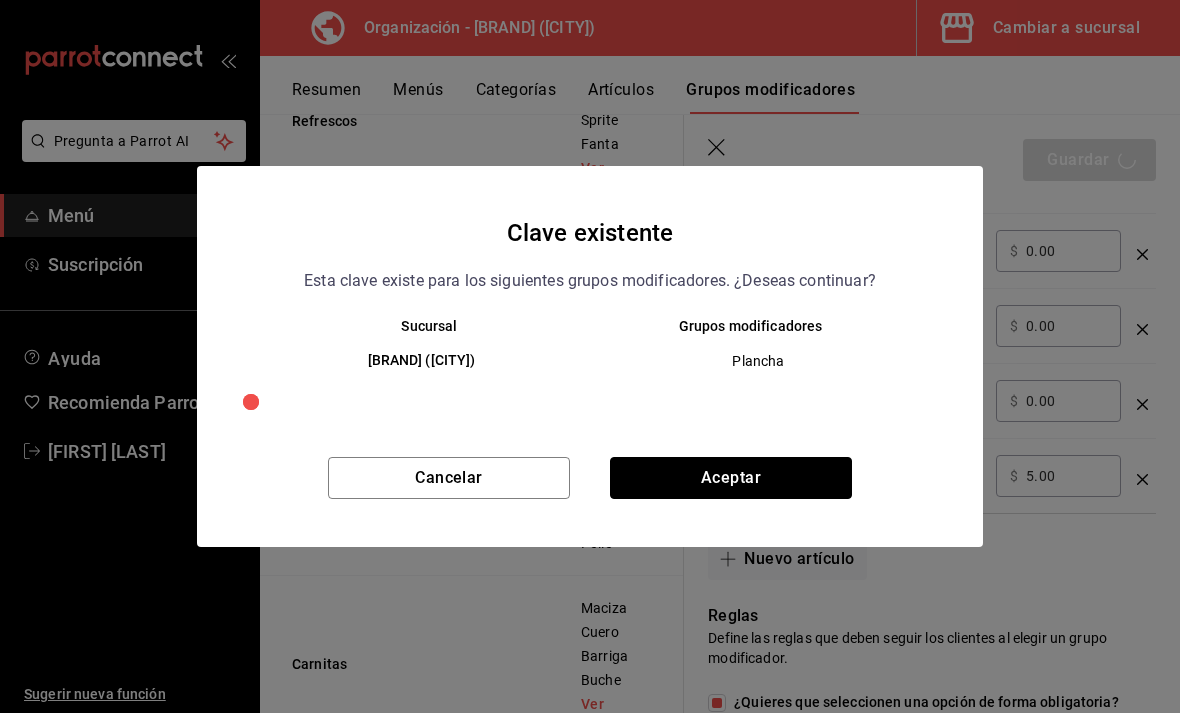 click on "Aceptar" at bounding box center (731, 478) 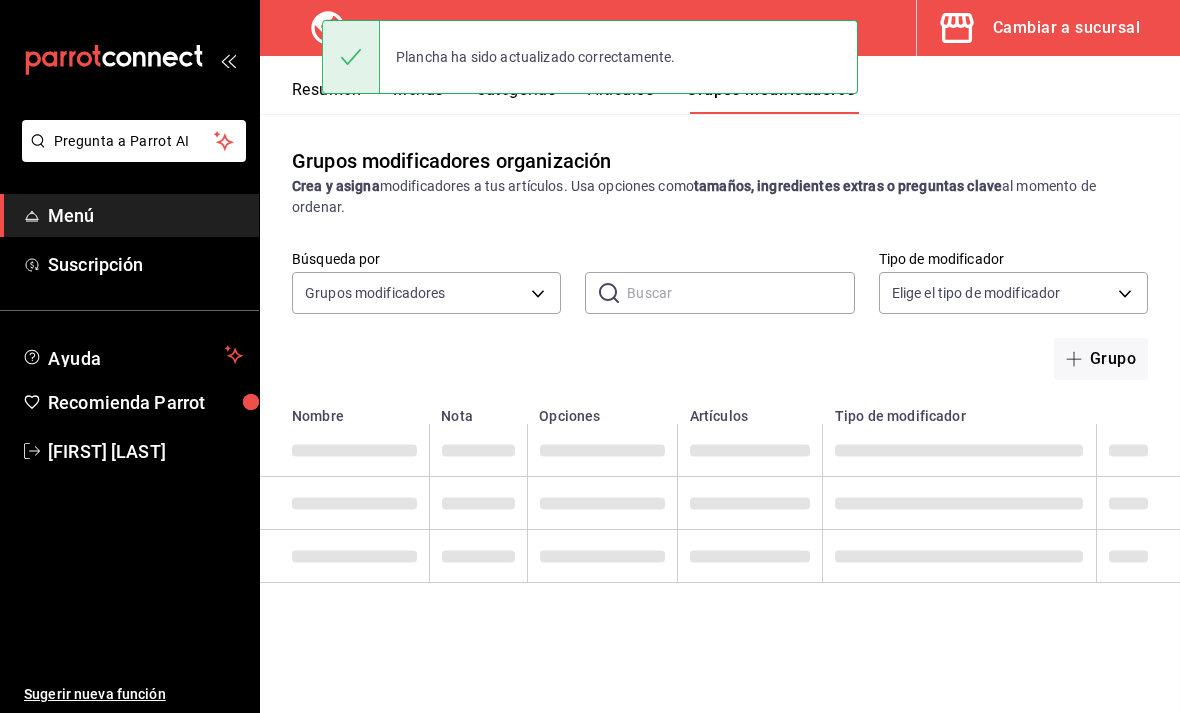 scroll, scrollTop: 0, scrollLeft: 0, axis: both 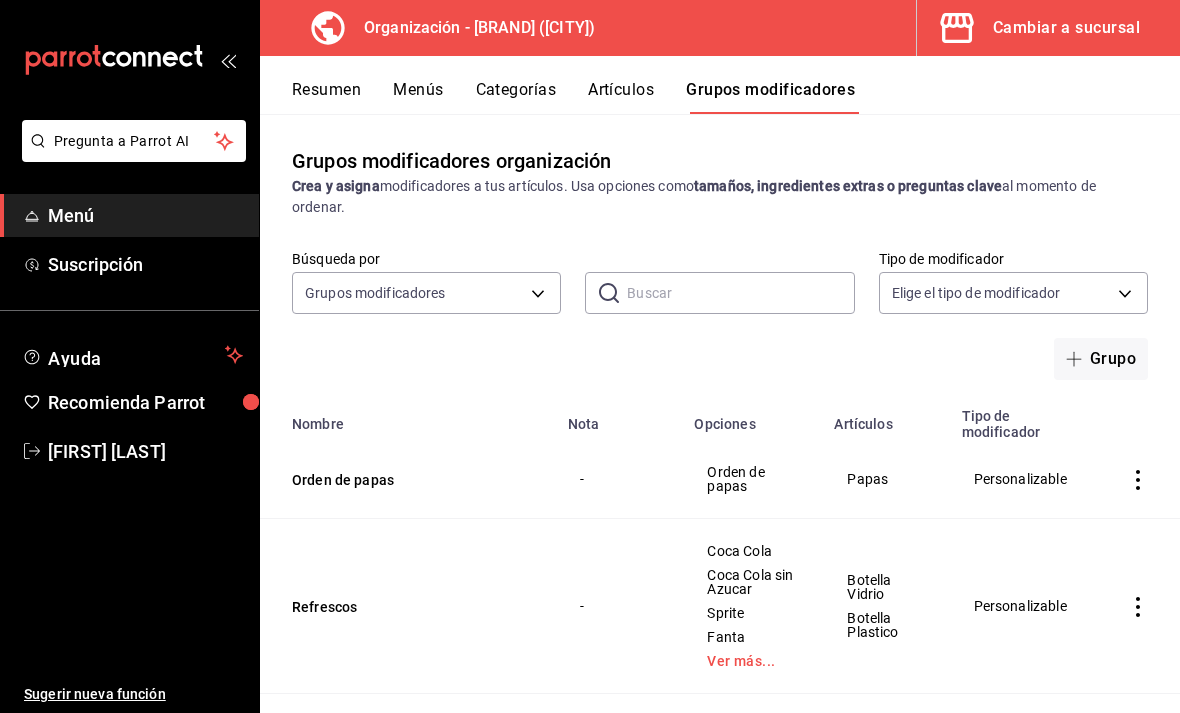 click on "Menú" at bounding box center (145, 215) 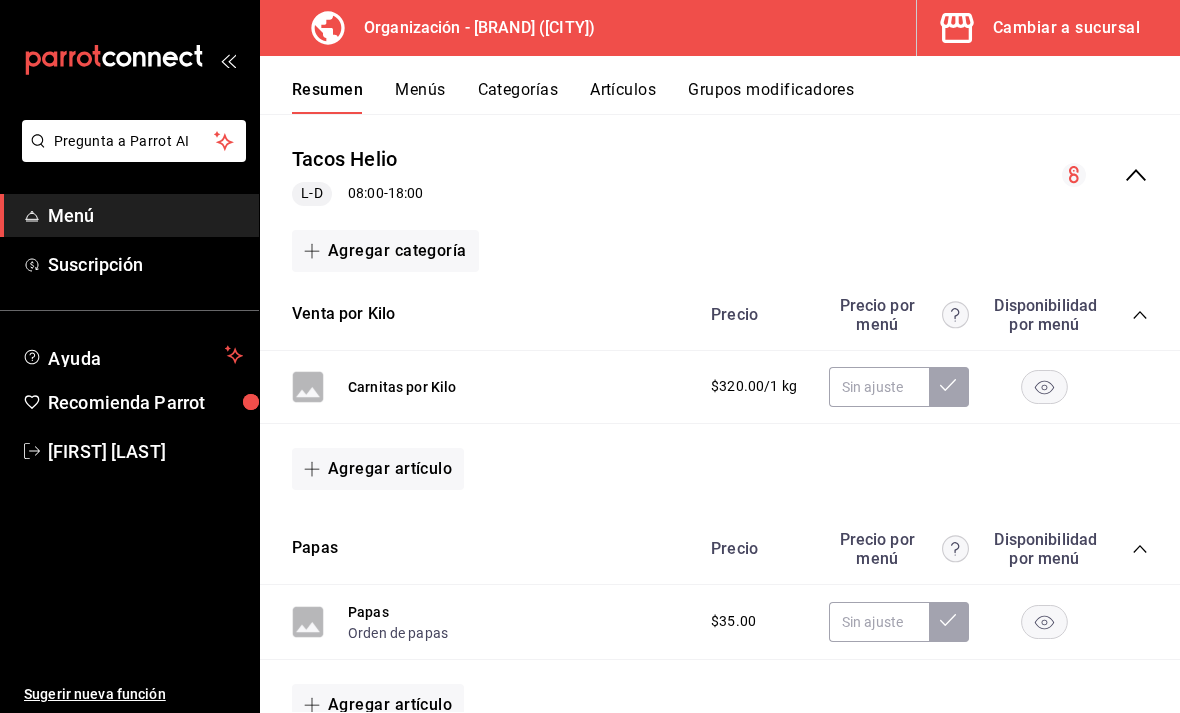 scroll, scrollTop: 175, scrollLeft: 0, axis: vertical 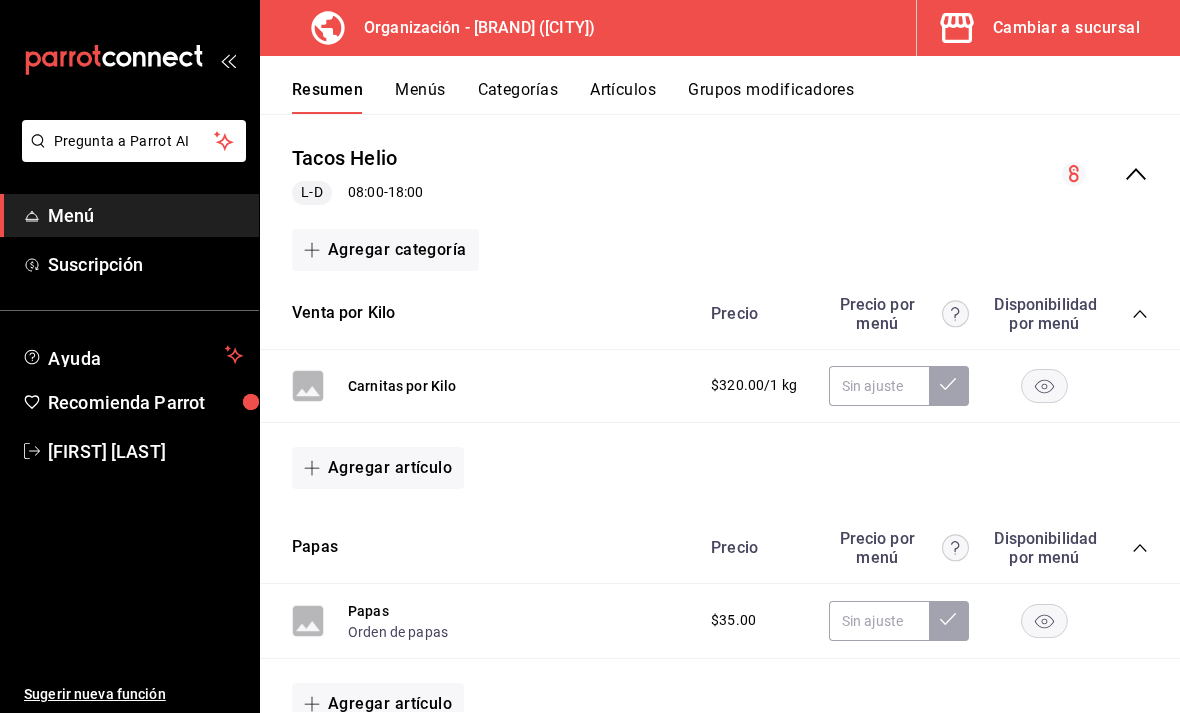 click on "Menú" at bounding box center (145, 215) 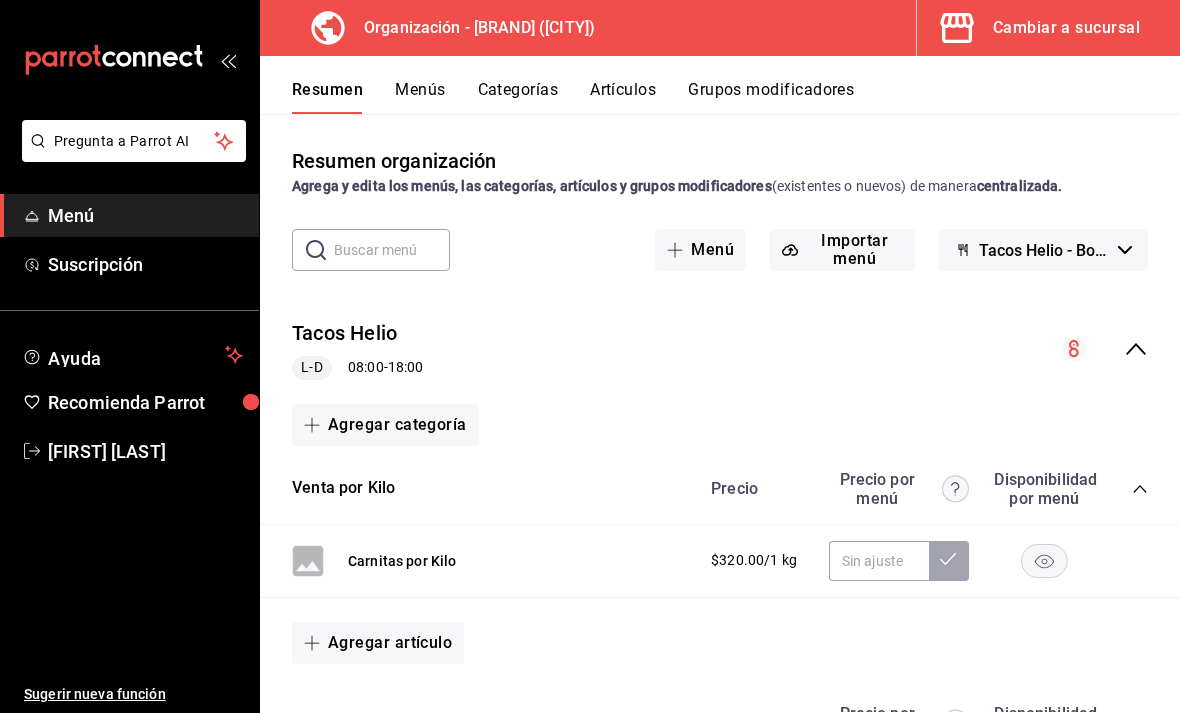 scroll, scrollTop: 0, scrollLeft: 0, axis: both 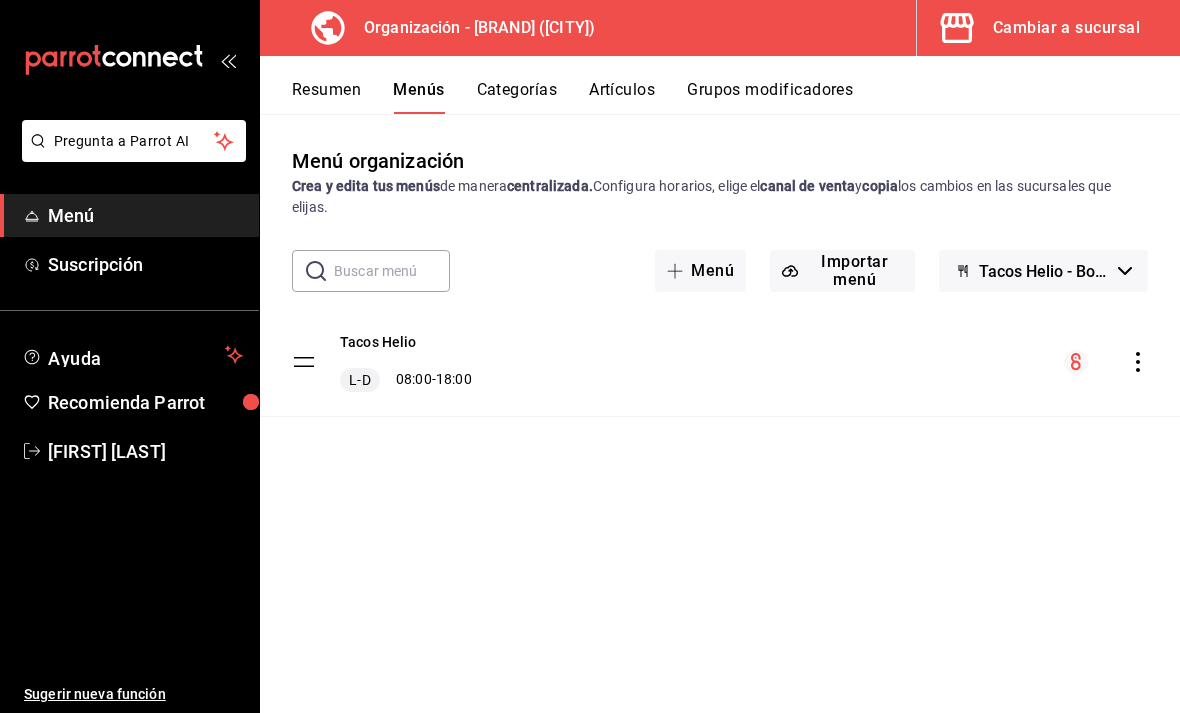 click 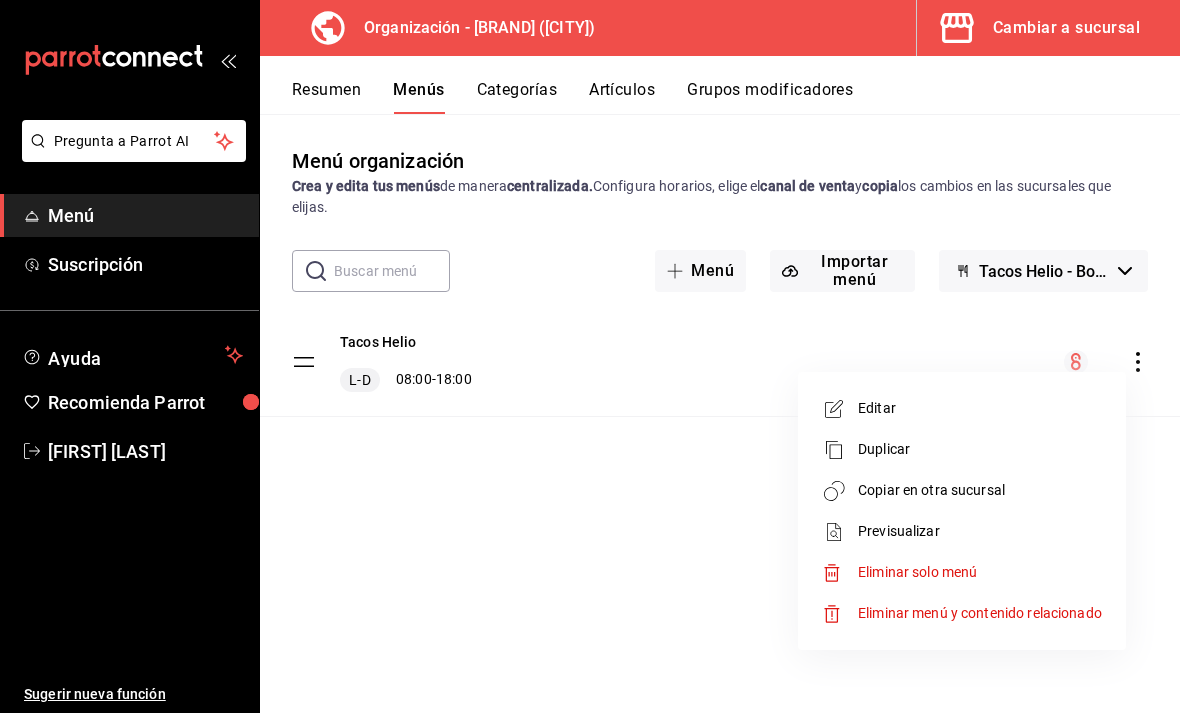 click on "Copiar en otra sucursal" at bounding box center [980, 490] 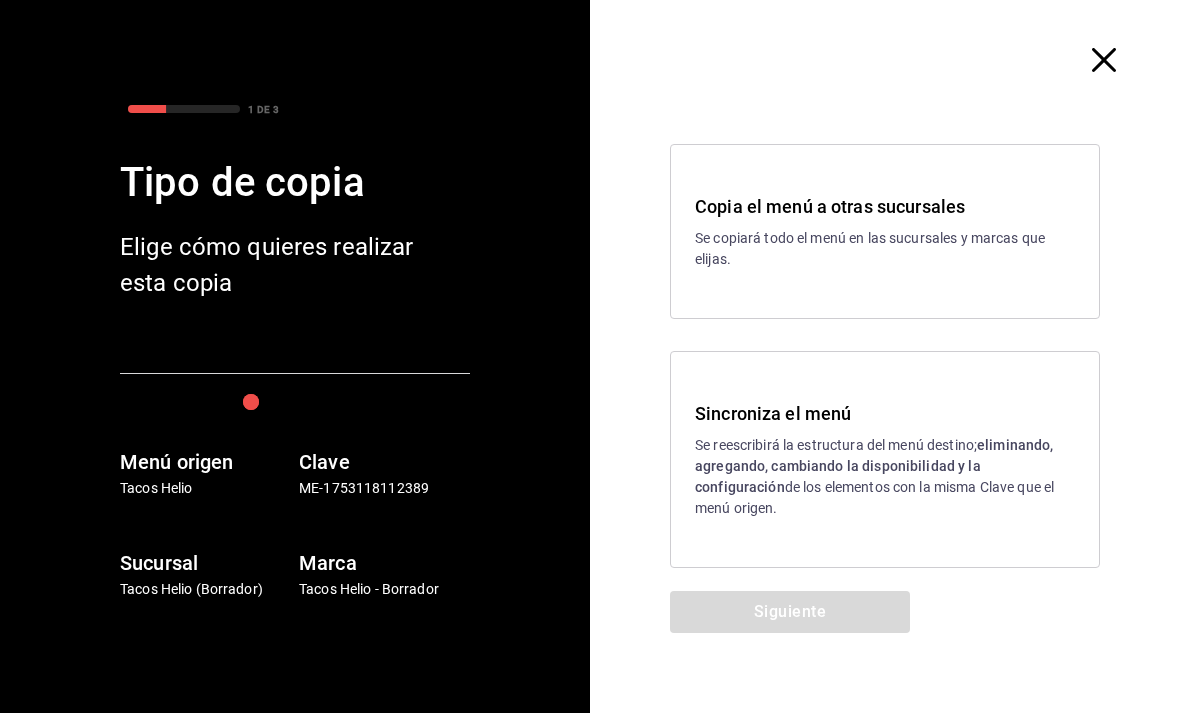click on "Se reescribirá la estructura del menú destino;  eliminando, agregando, cambiando la disponibilidad y la configuración  de los elementos con la misma Clave que el menú origen." at bounding box center [885, 477] 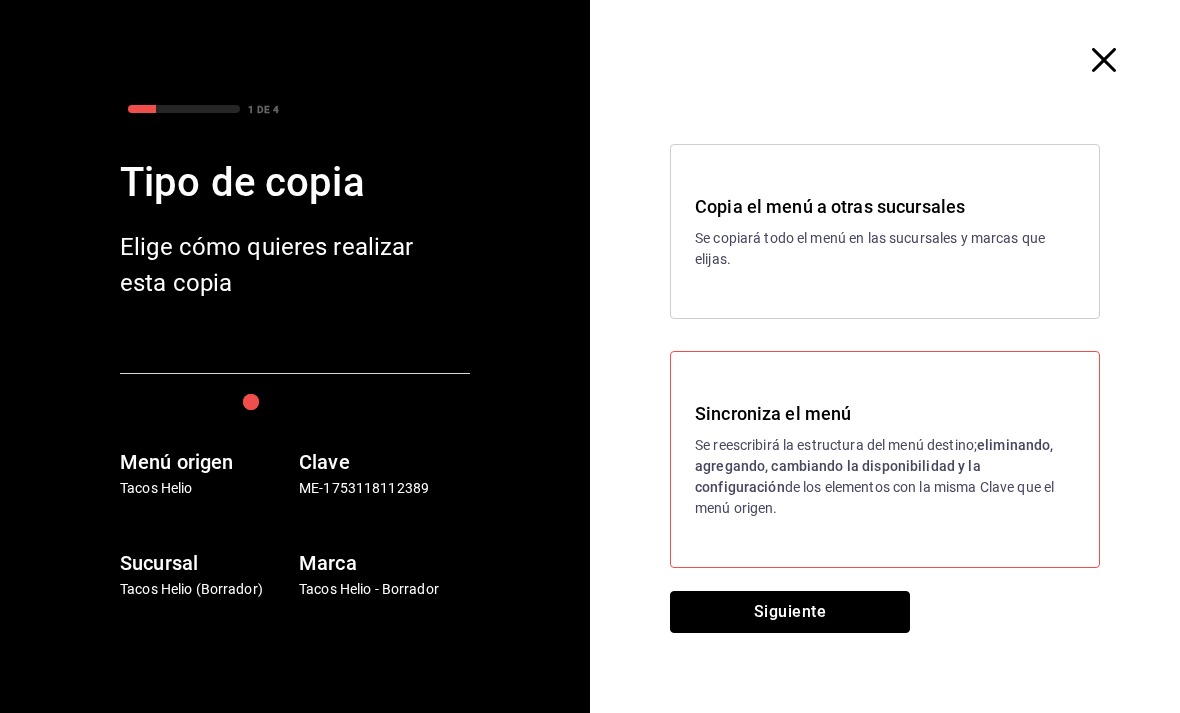 click on "Siguiente" at bounding box center (790, 612) 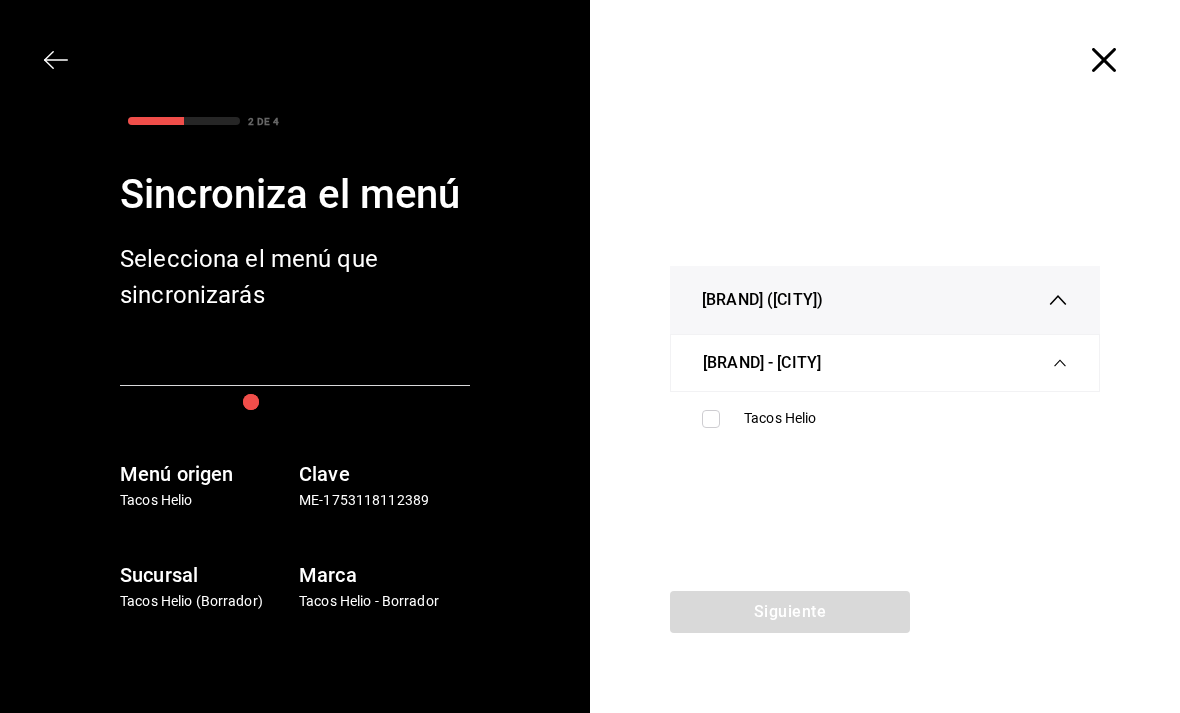 click on "Tacos Helio" at bounding box center [885, 418] 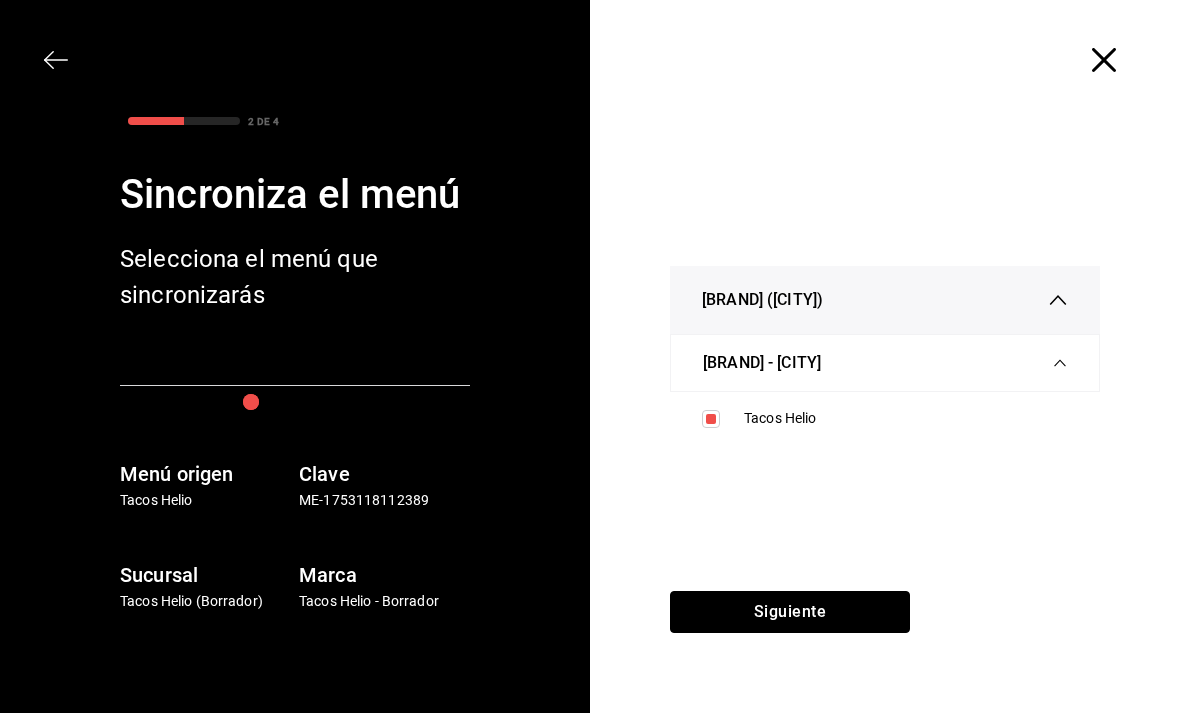 click on "Siguiente" at bounding box center (790, 612) 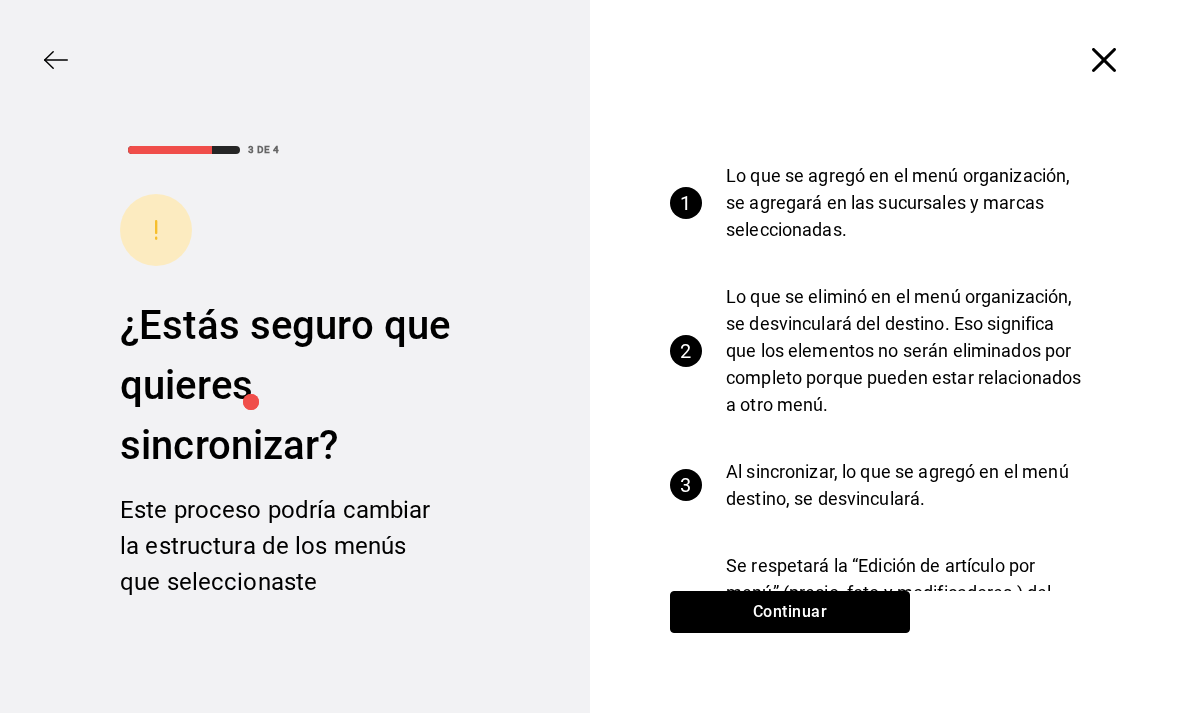 click on "Continuar" at bounding box center [790, 612] 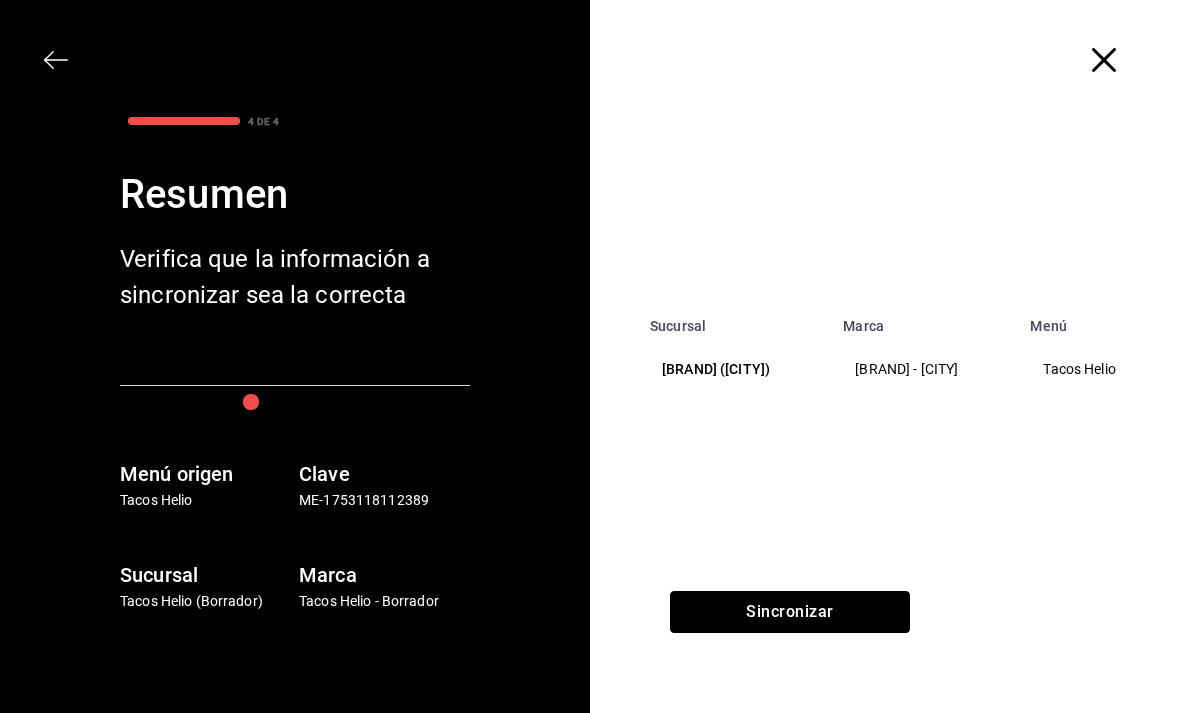 click on "Sincronizar" at bounding box center [790, 612] 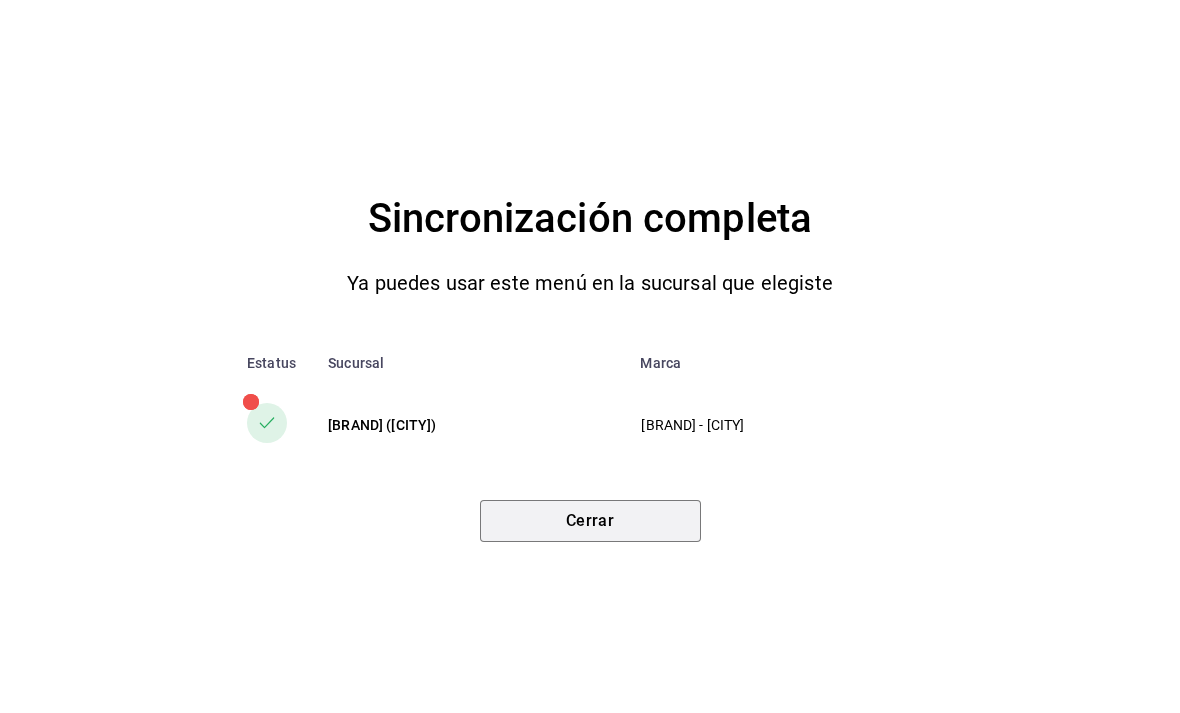 click on "Cerrar" at bounding box center [590, 521] 